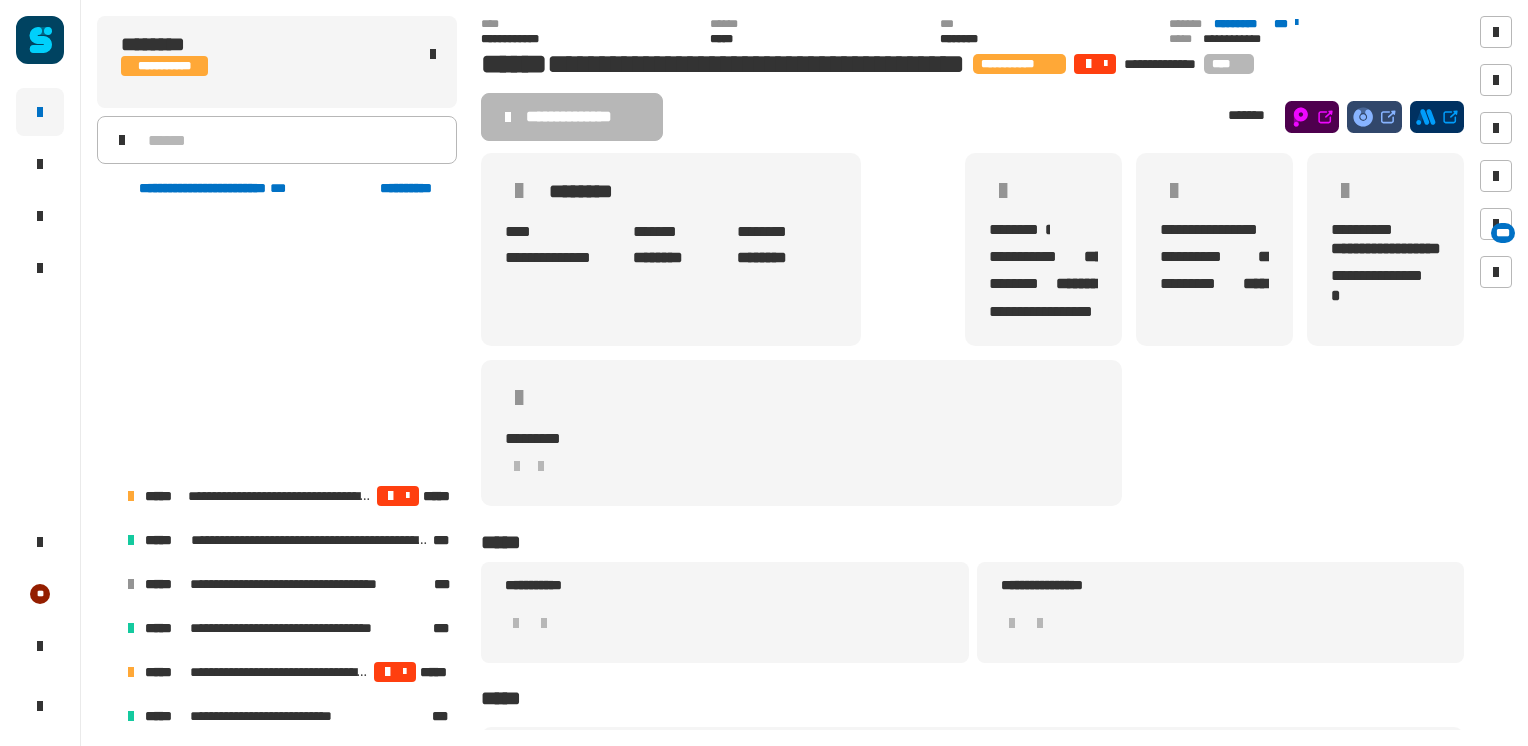 scroll, scrollTop: 0, scrollLeft: 0, axis: both 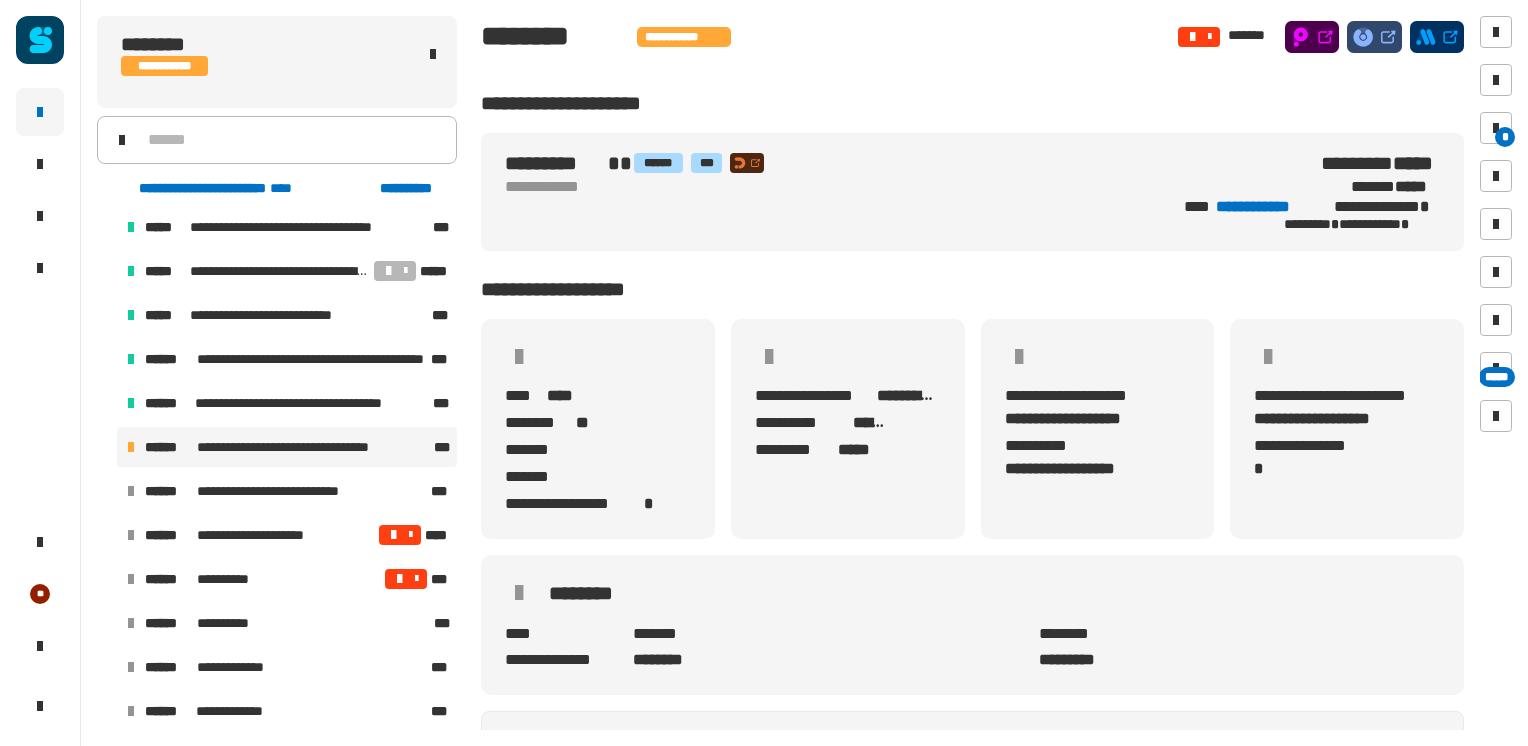 click on "******" at bounding box center [169, 447] 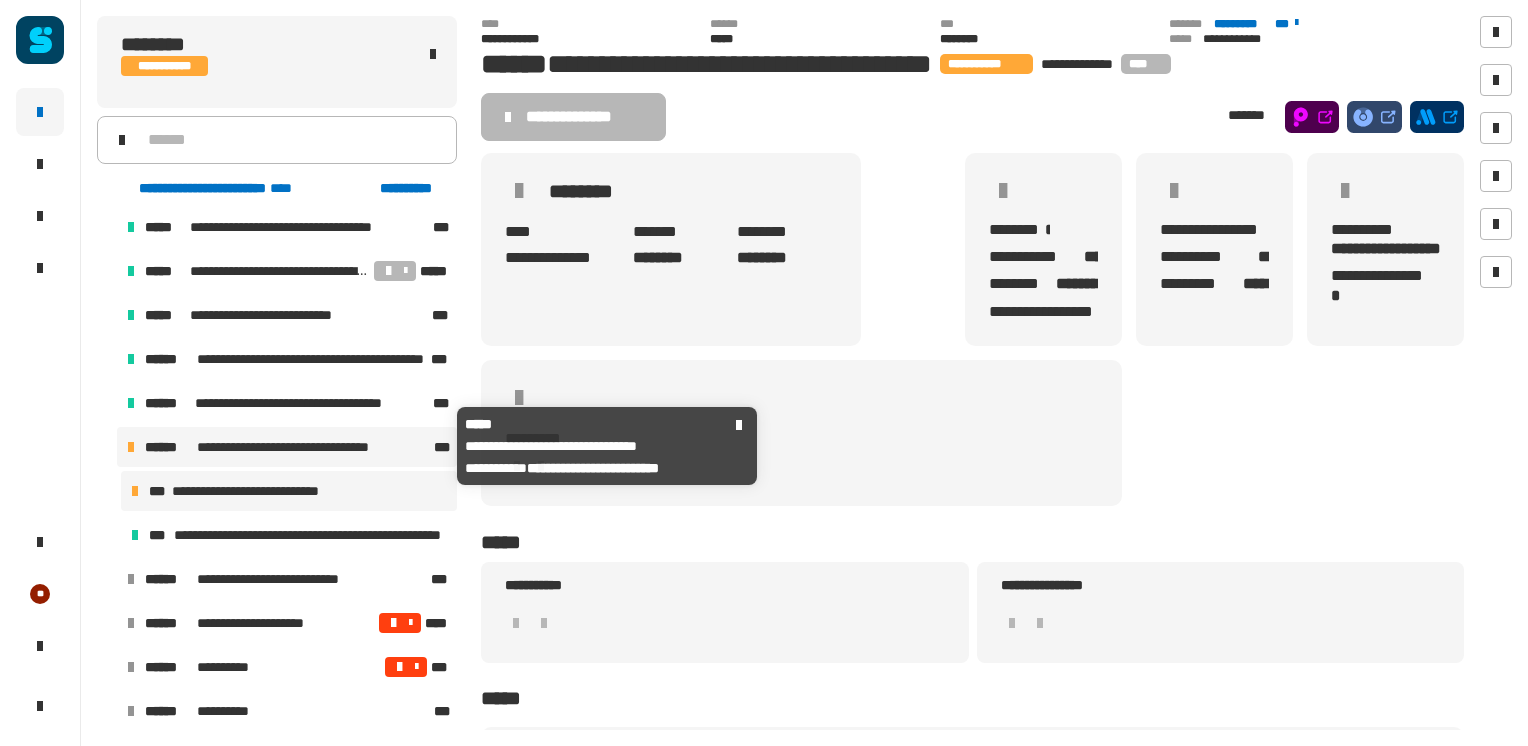 click on "**********" at bounding box center (260, 491) 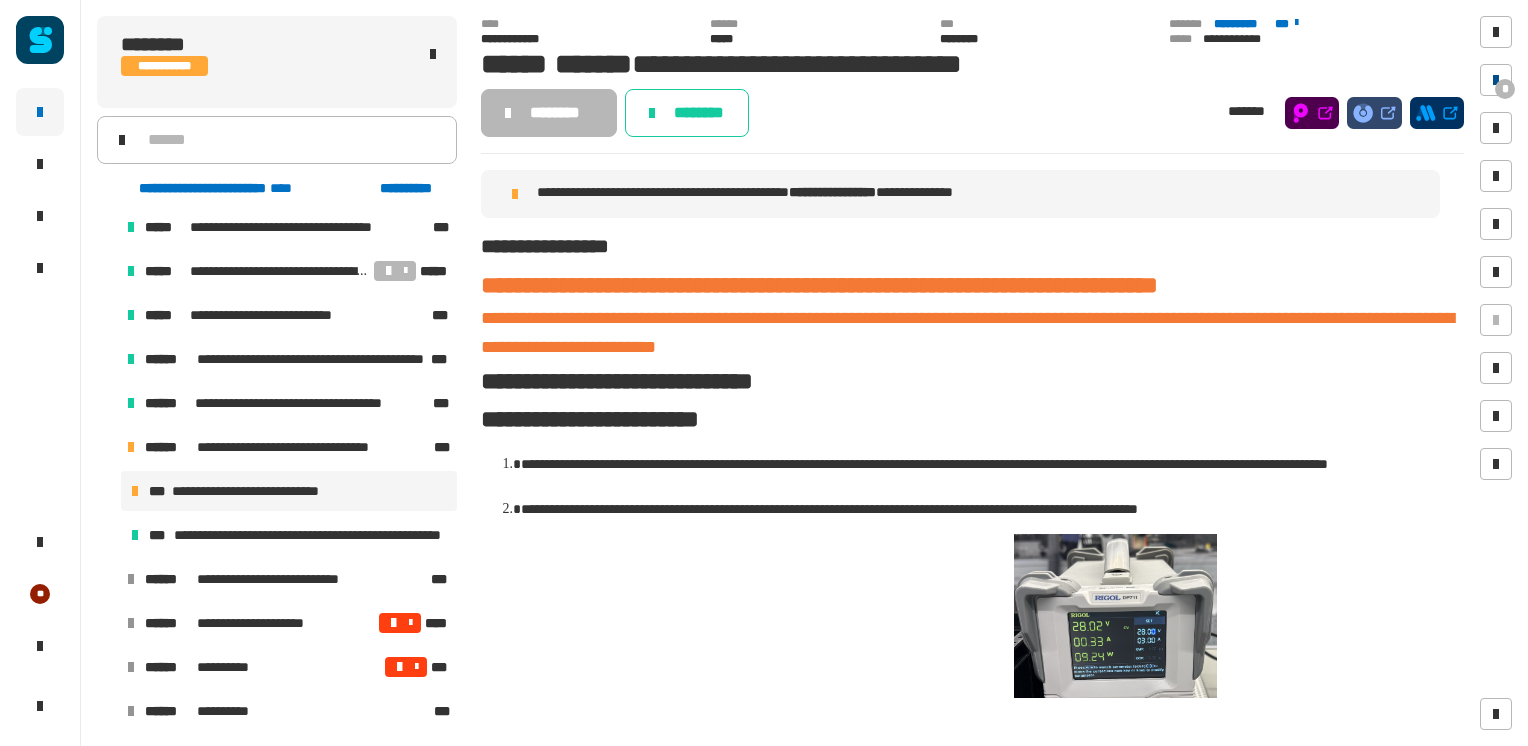 click on "*" at bounding box center (1505, 89) 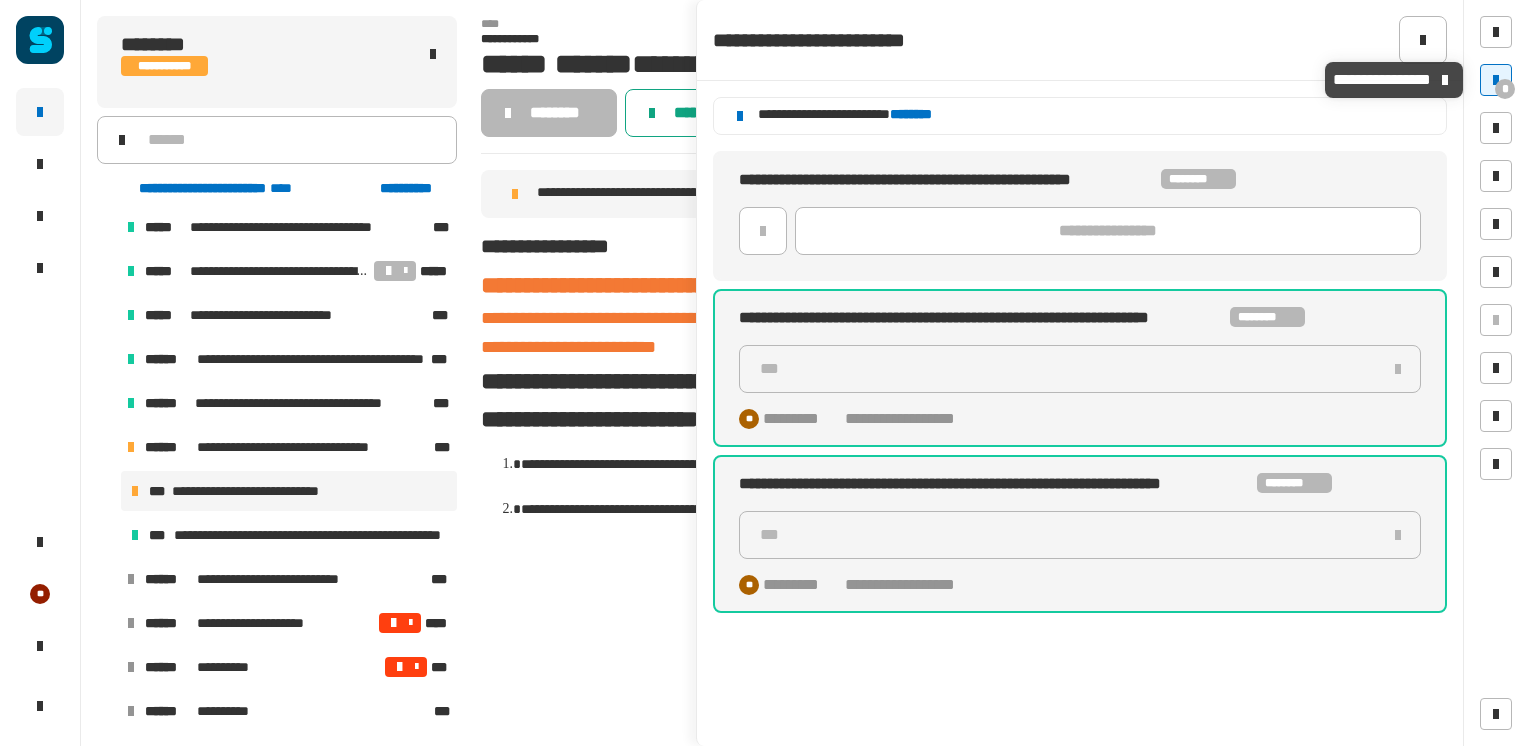 click on "********" 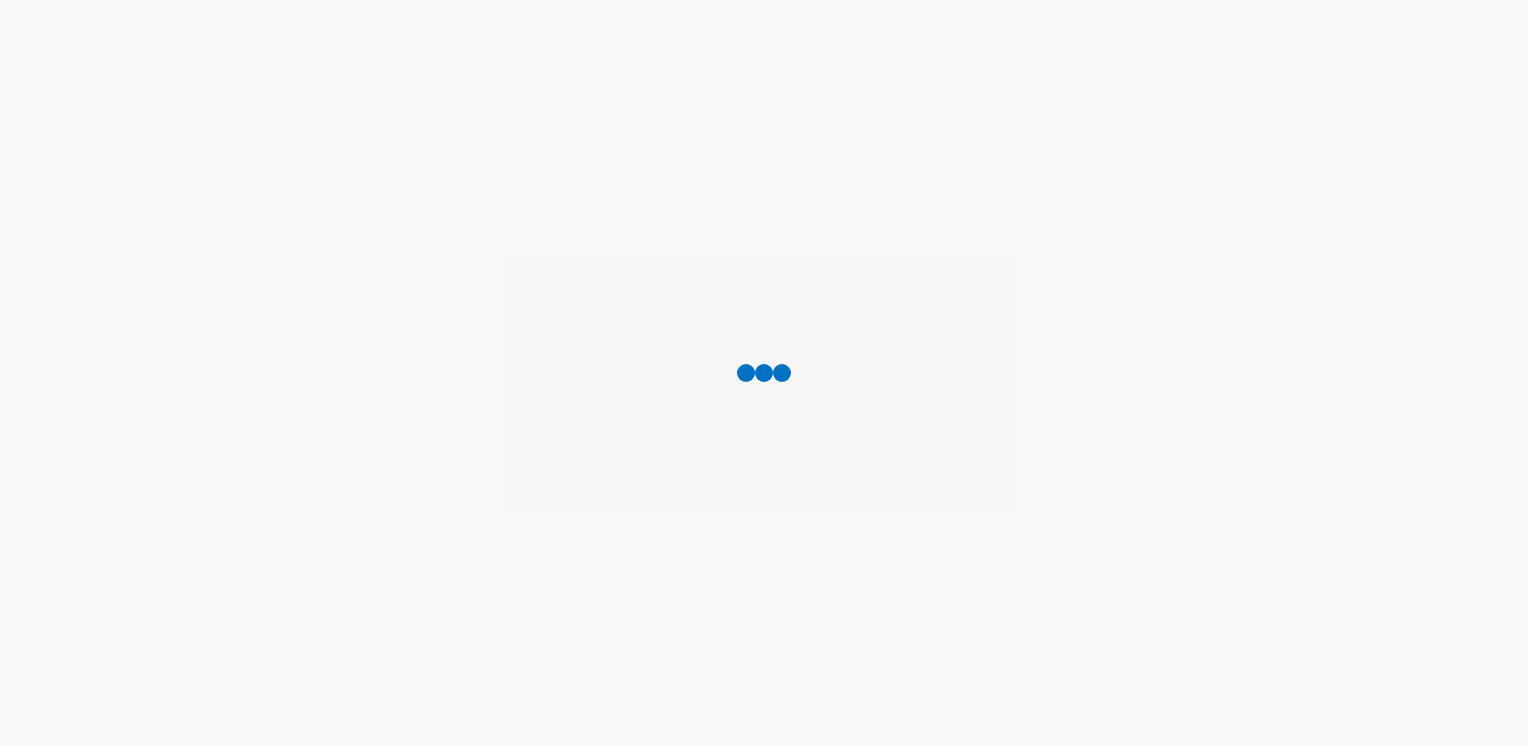 scroll, scrollTop: 0, scrollLeft: 0, axis: both 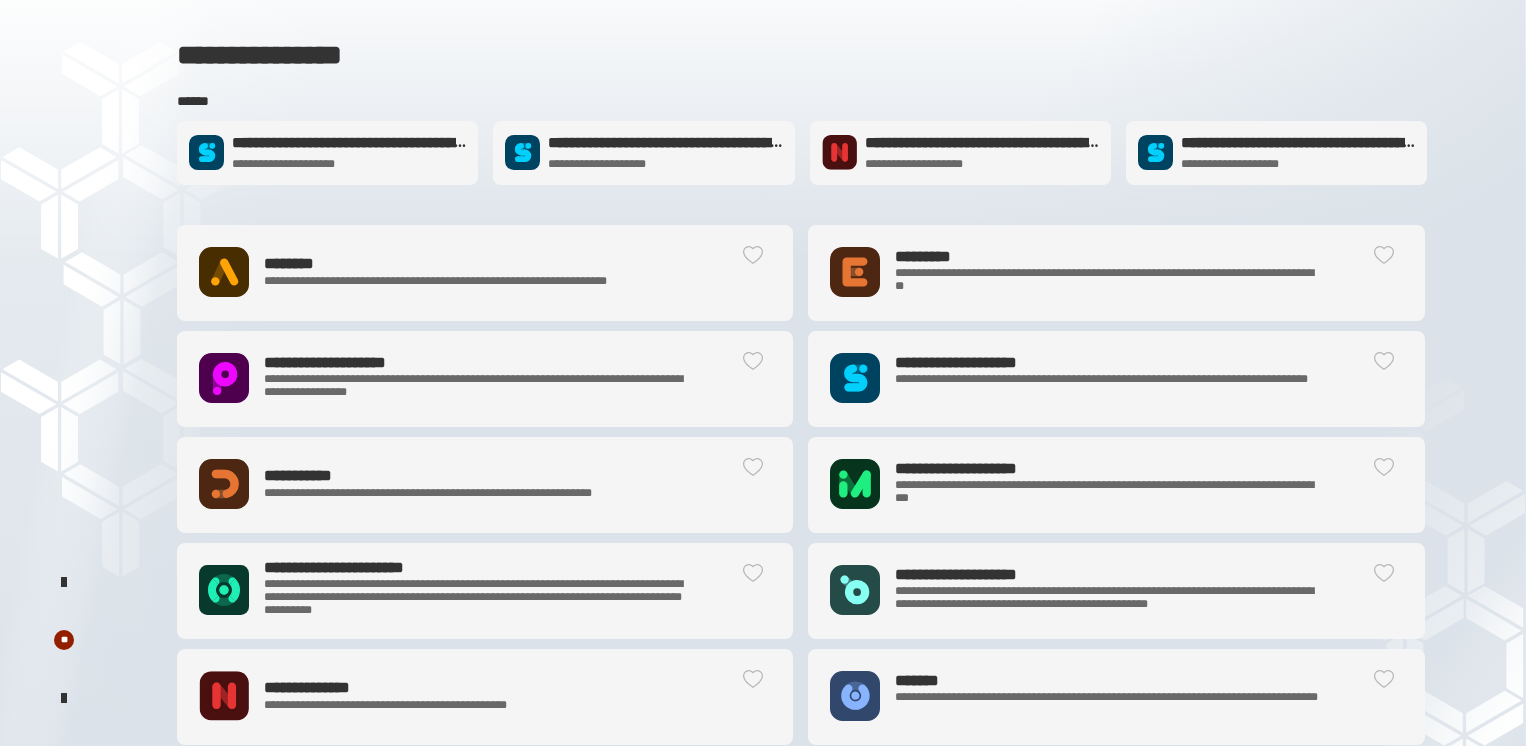 click on "**********" 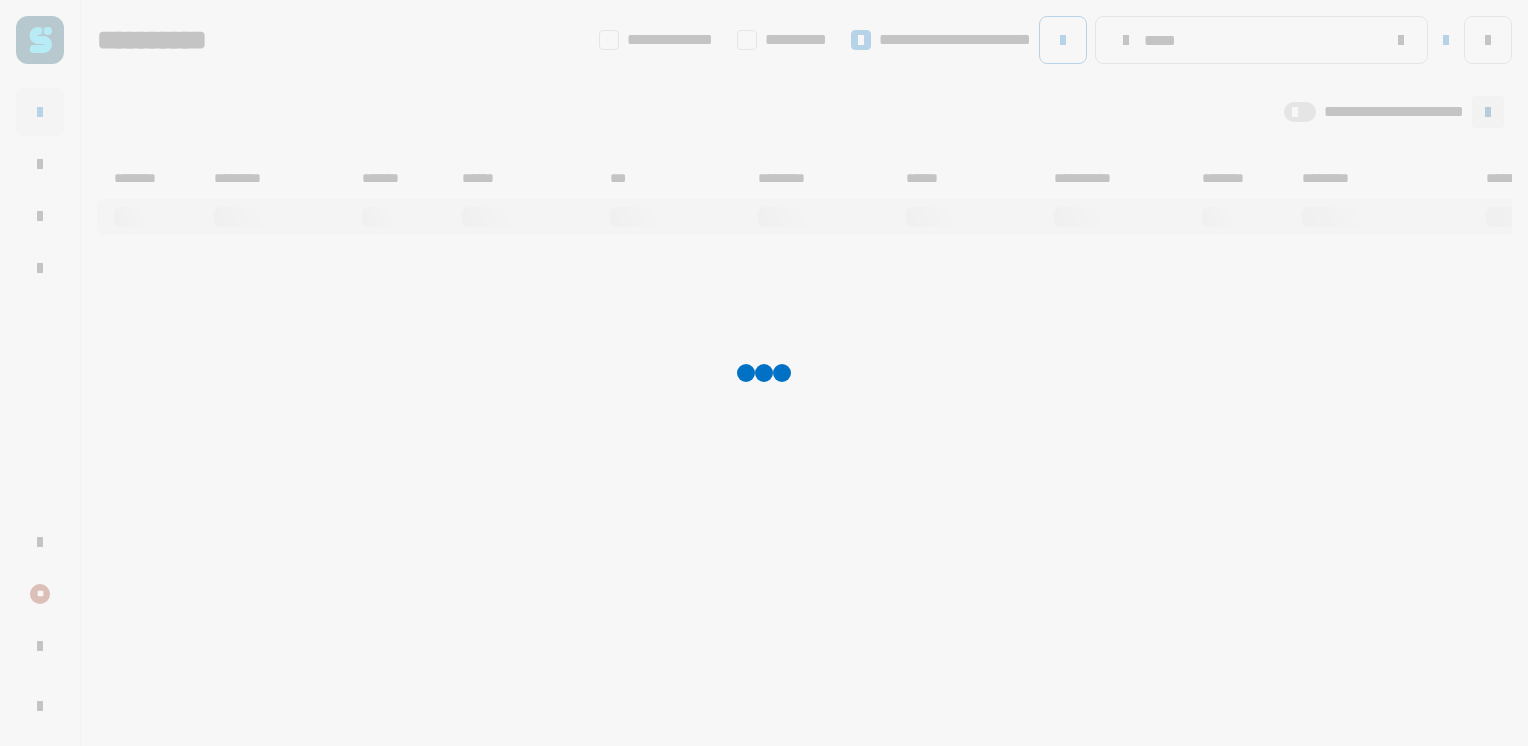 type on "*****" 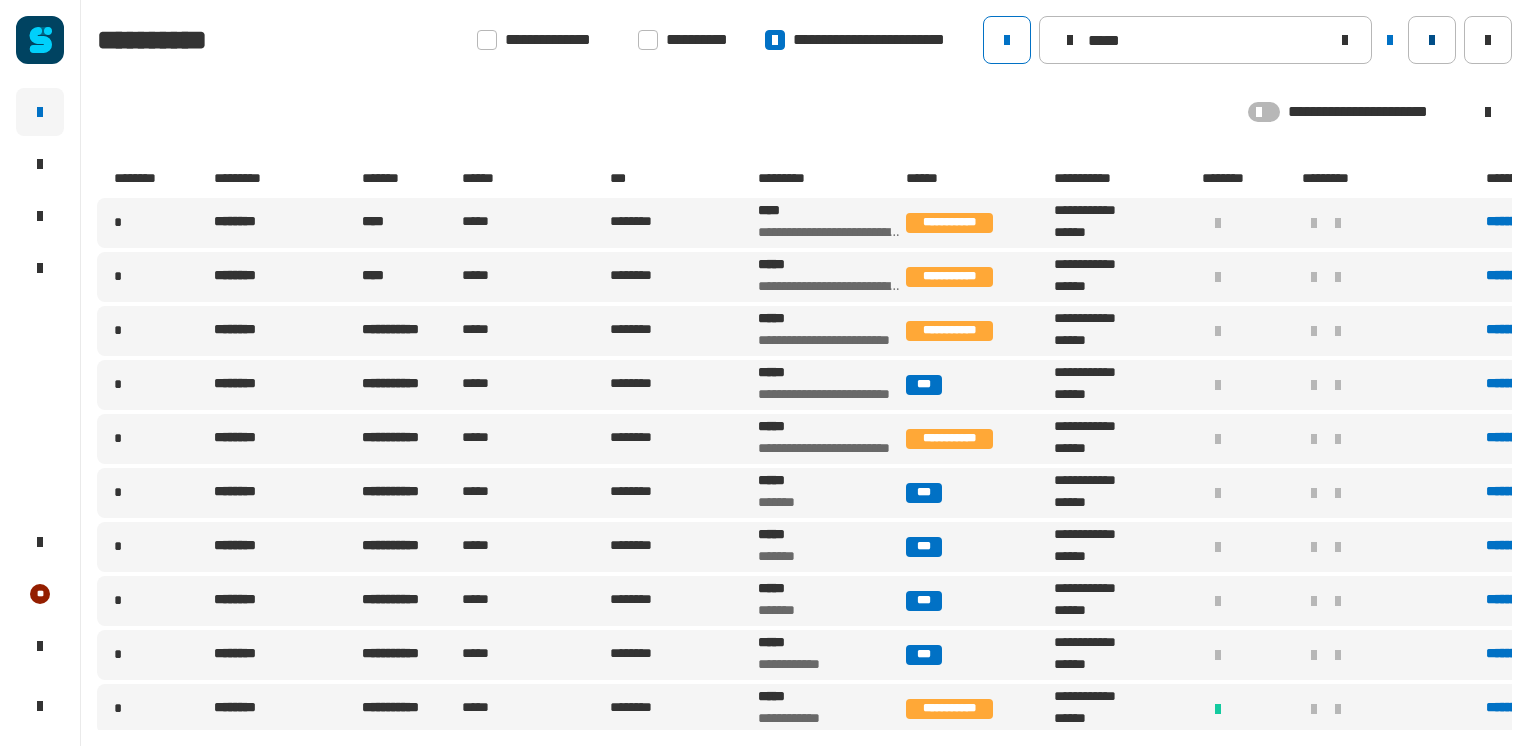 click 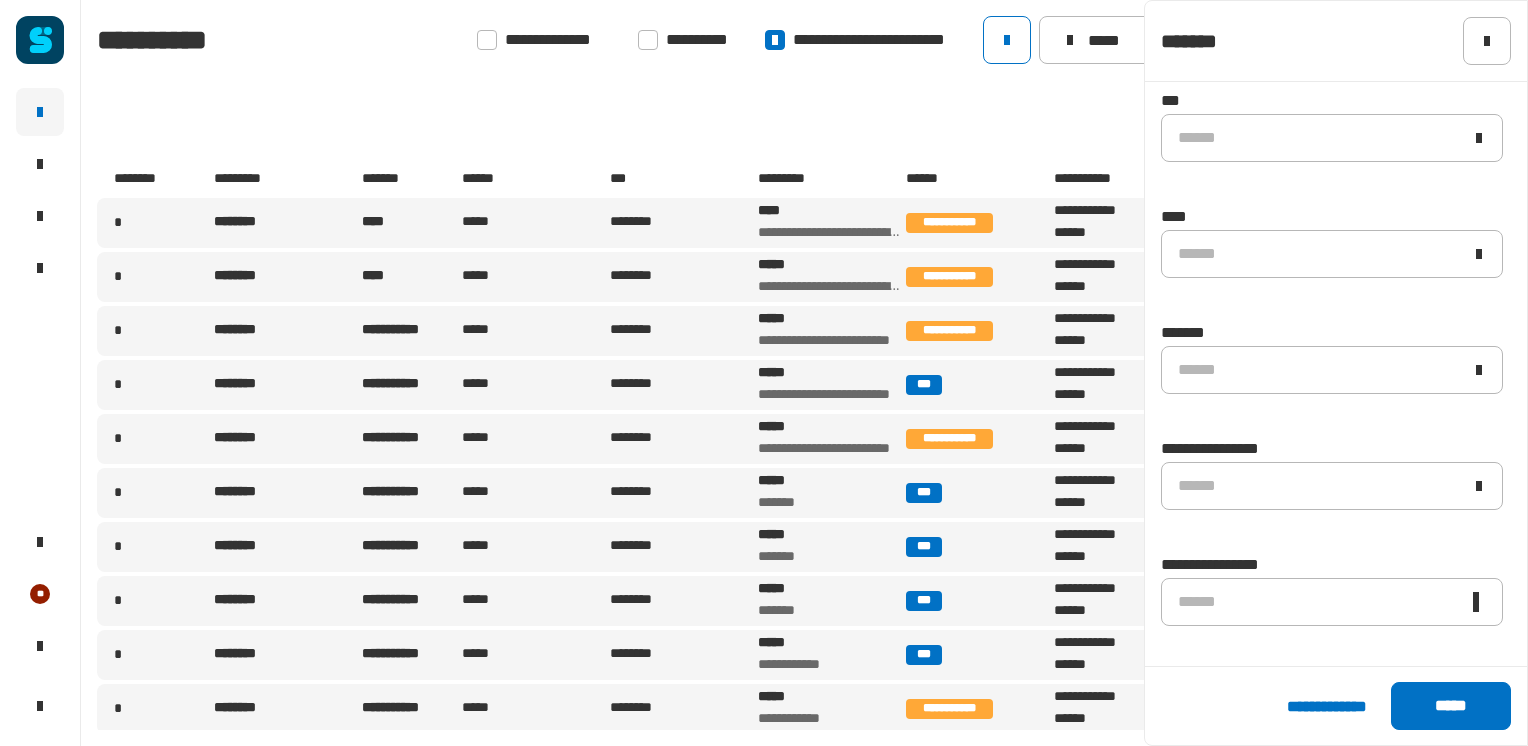 scroll, scrollTop: 0, scrollLeft: 0, axis: both 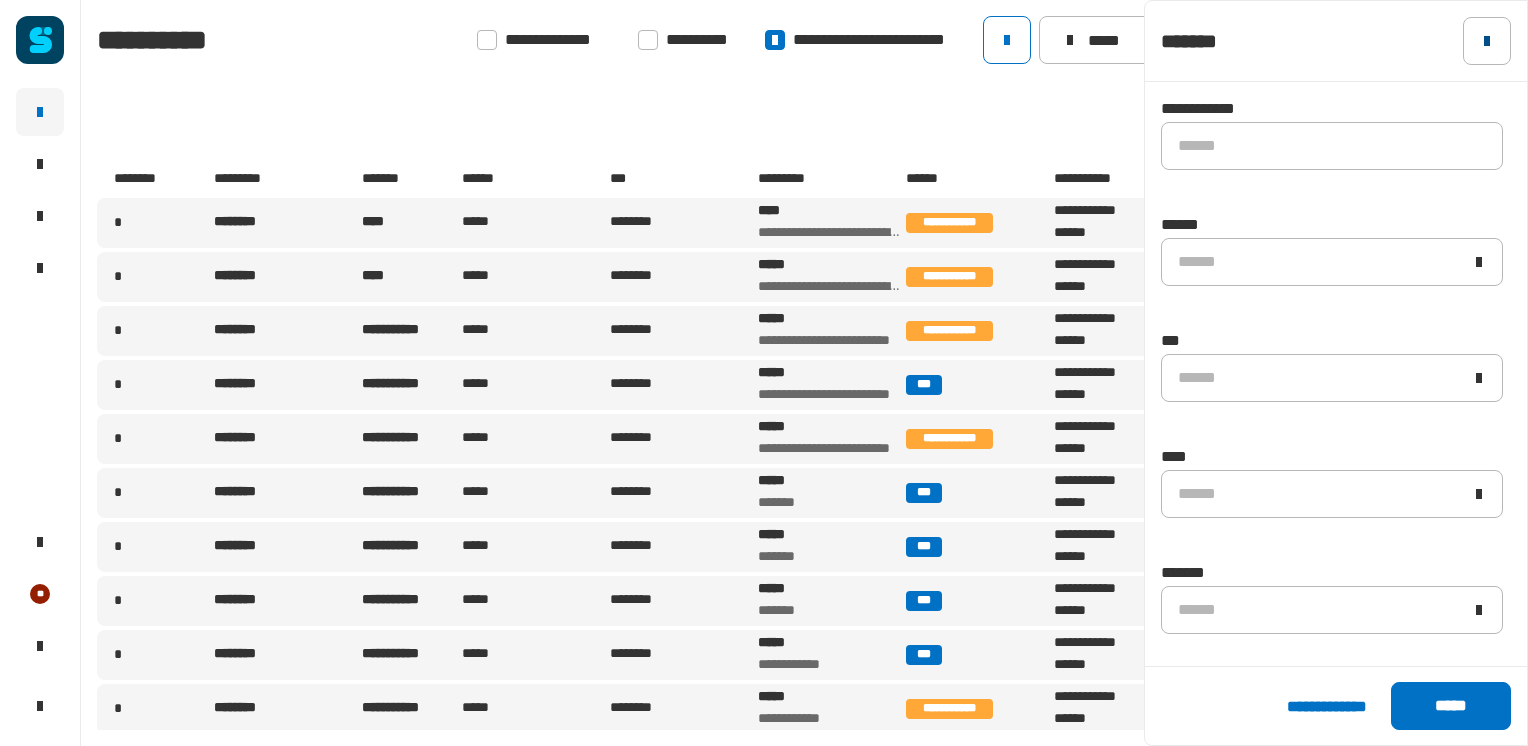 click 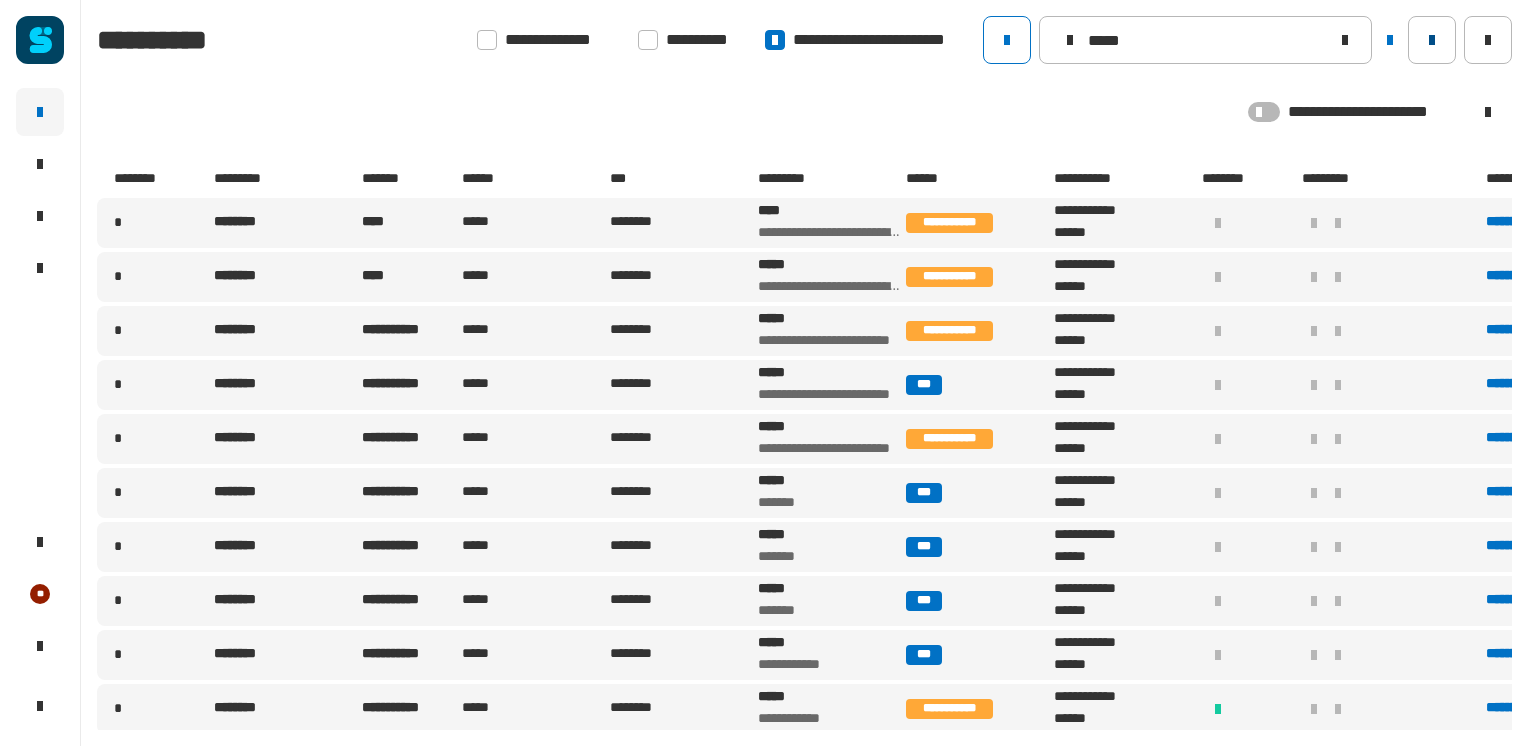click 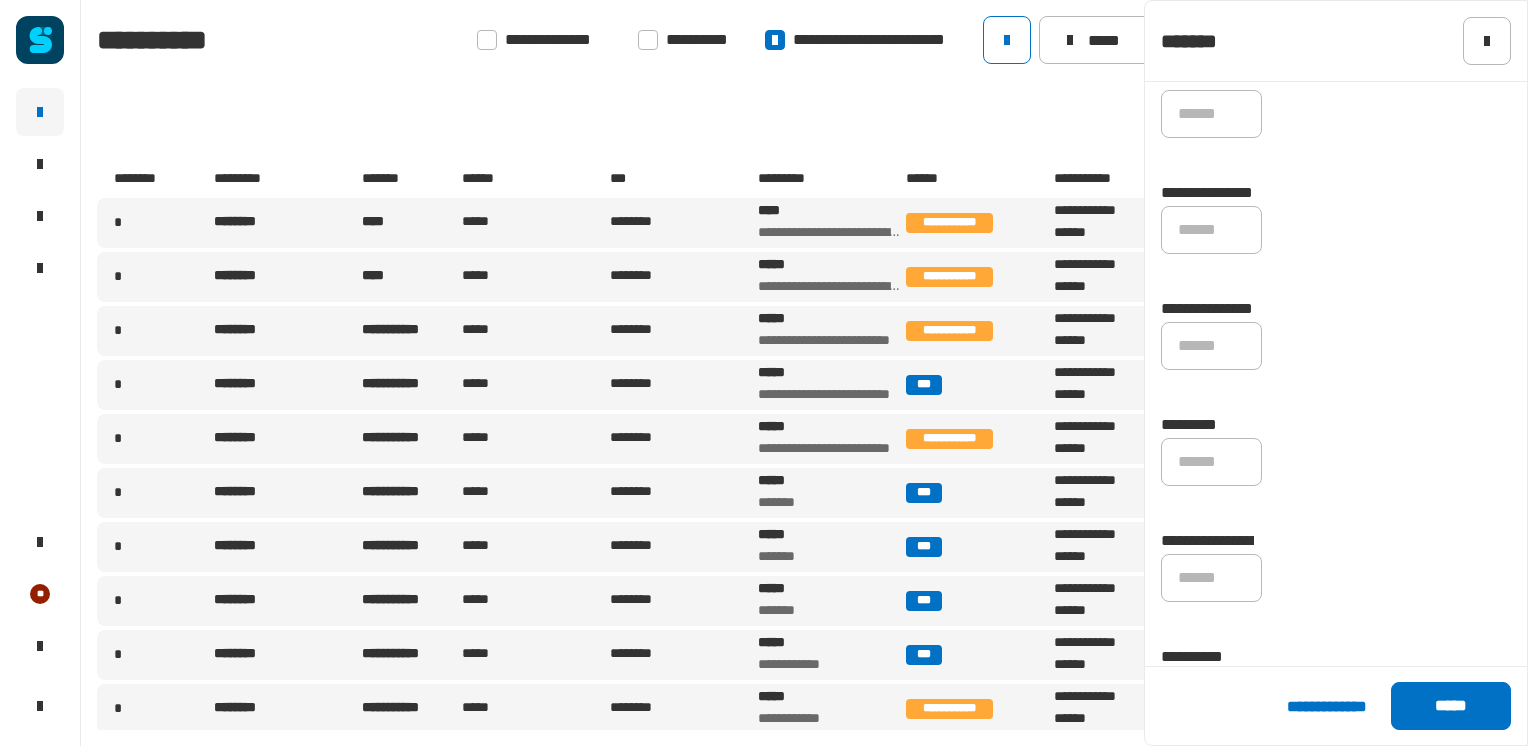 scroll, scrollTop: 1376, scrollLeft: 0, axis: vertical 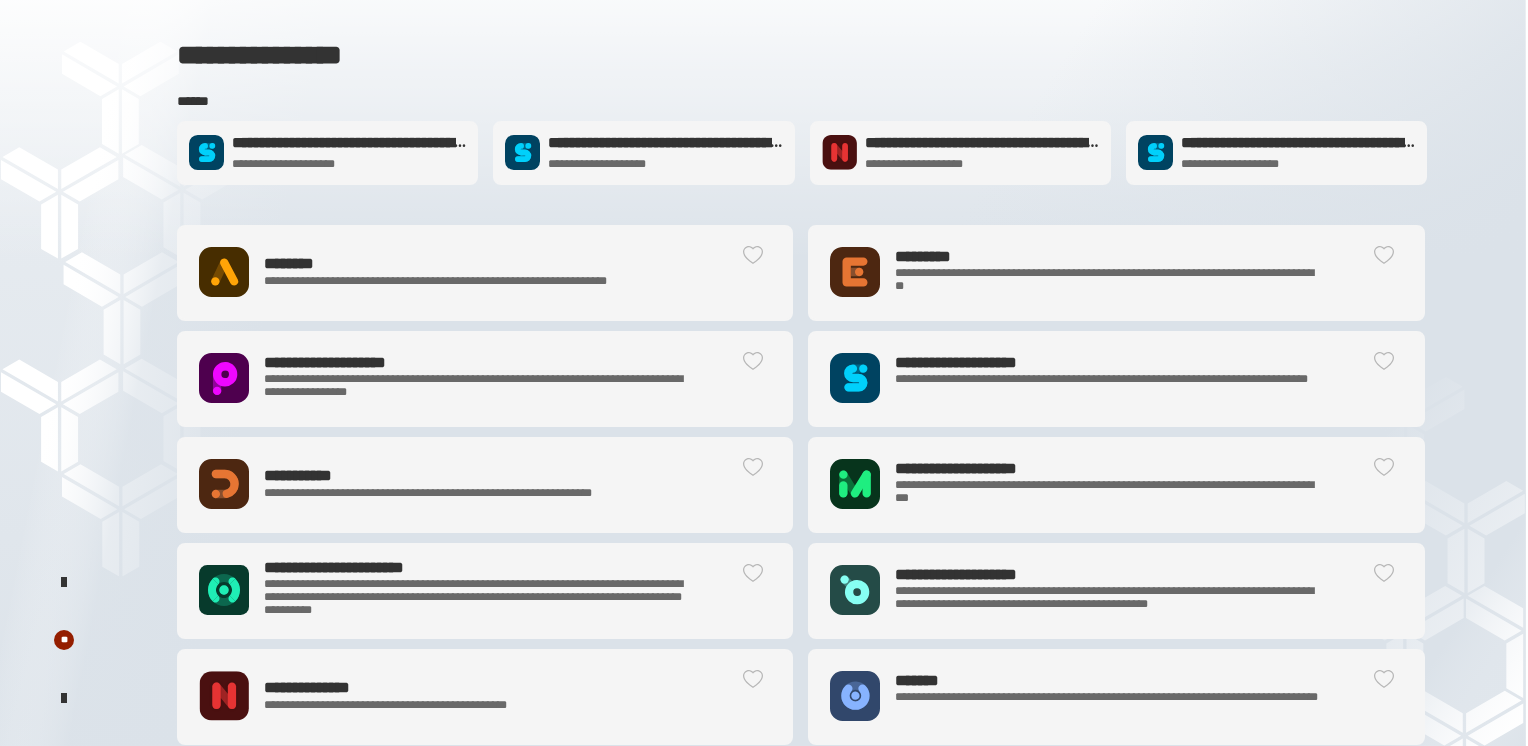 click on "**********" 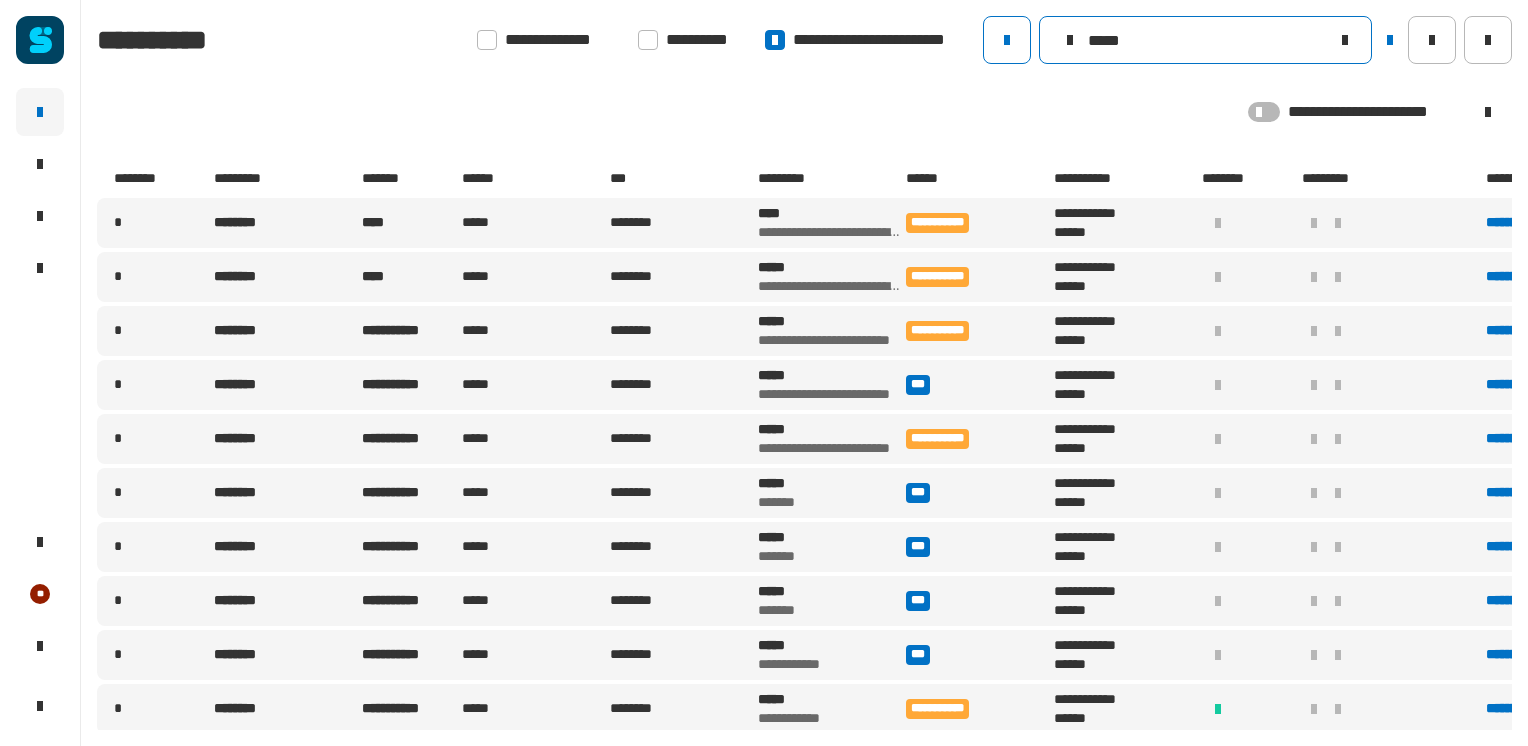 click on "*****" 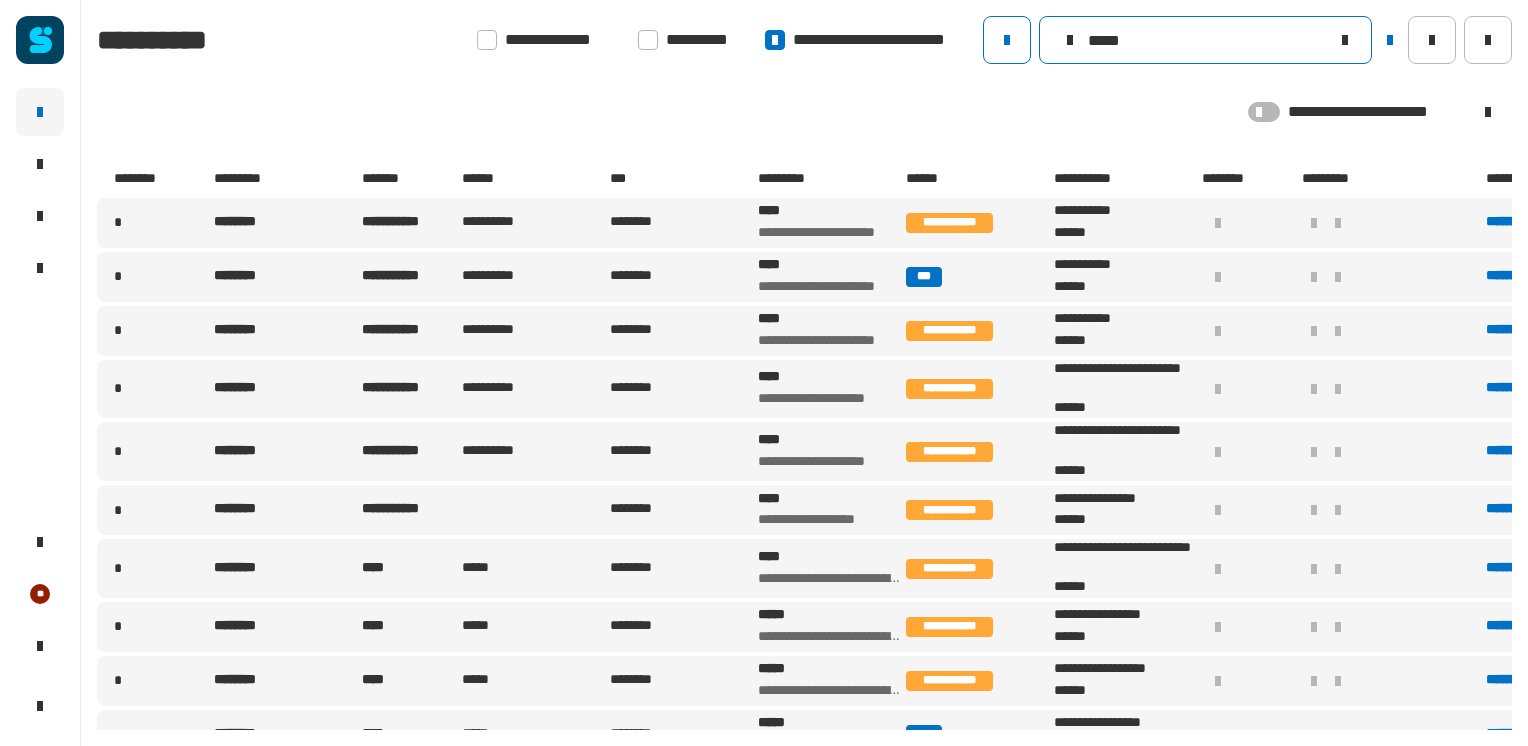 type on "*****" 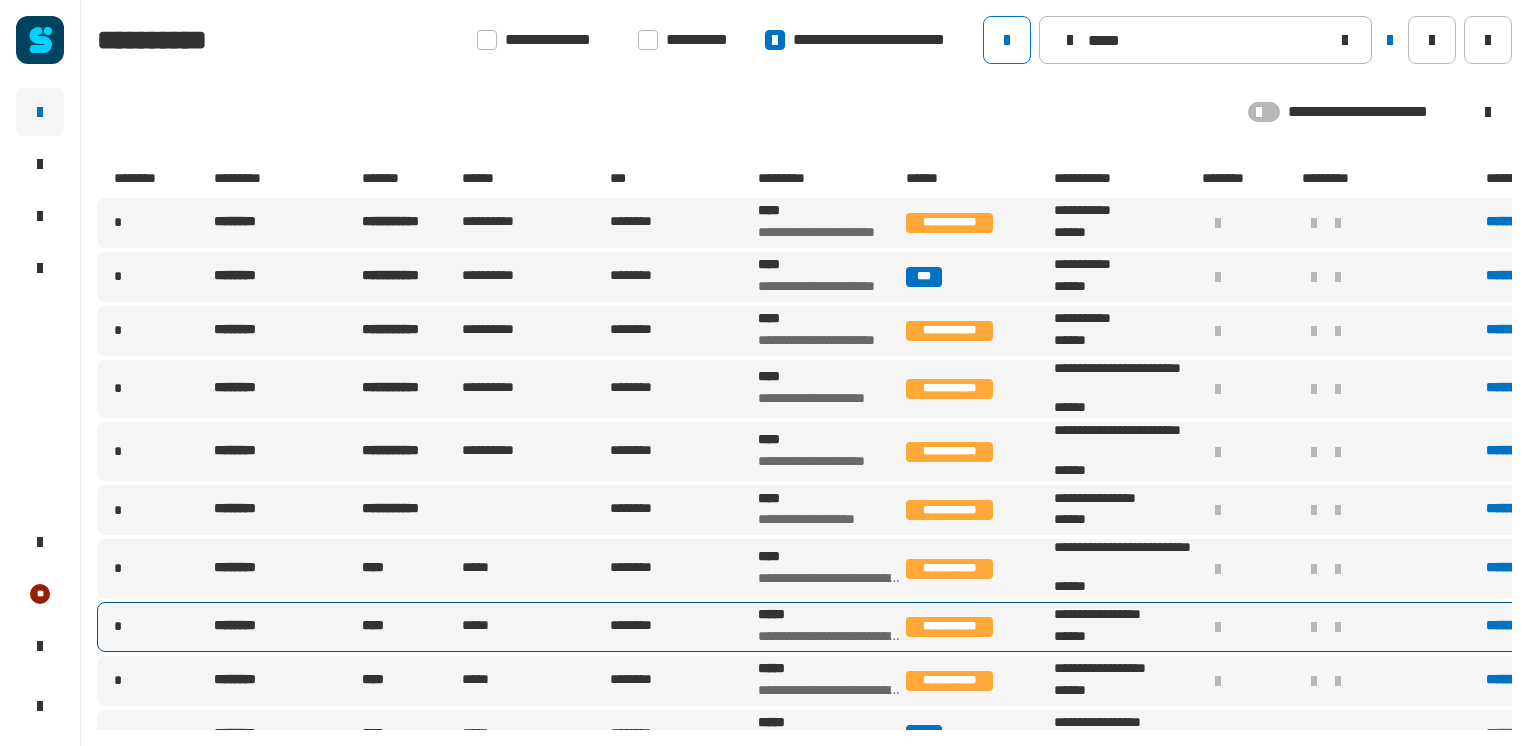 click on "**********" at bounding box center [830, 638] 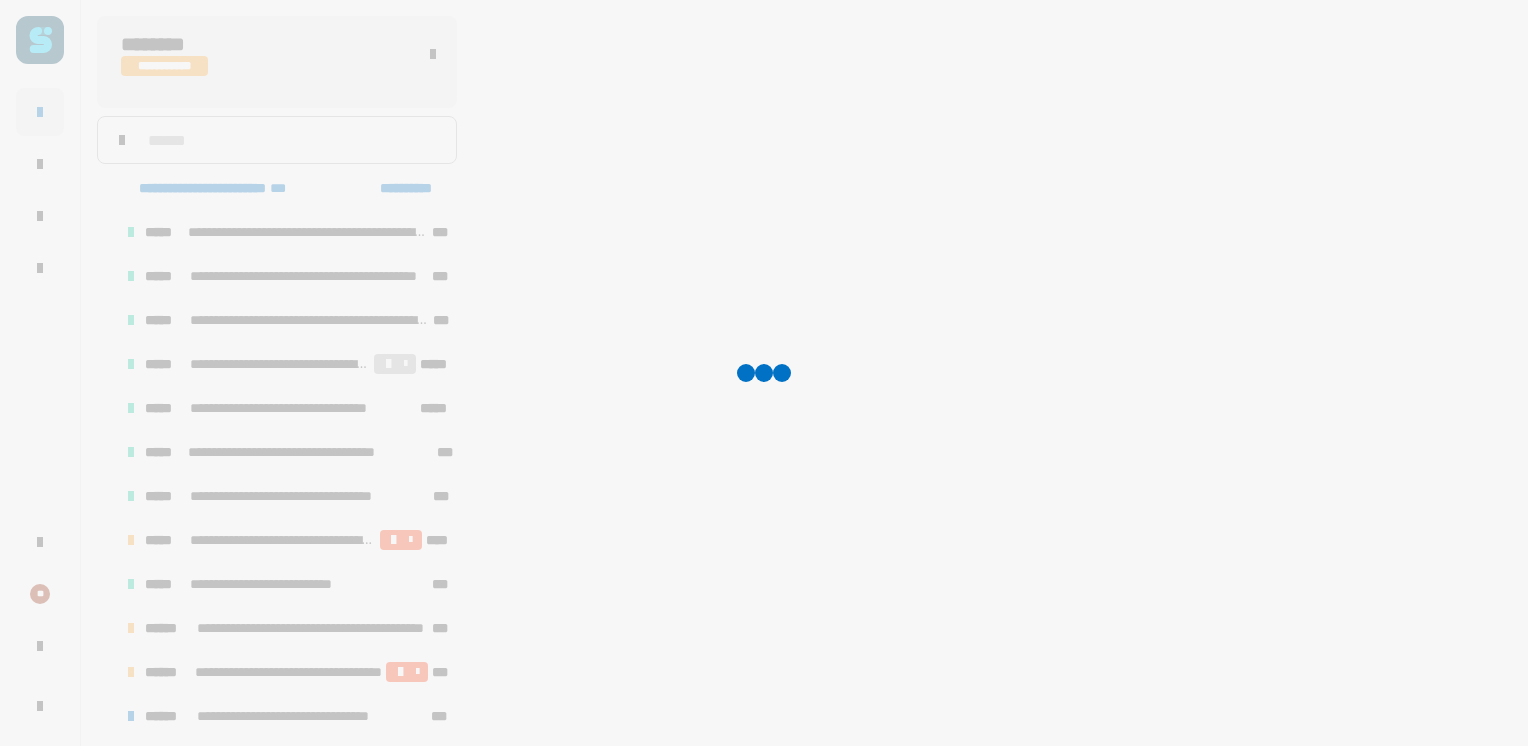 scroll, scrollTop: 268, scrollLeft: 0, axis: vertical 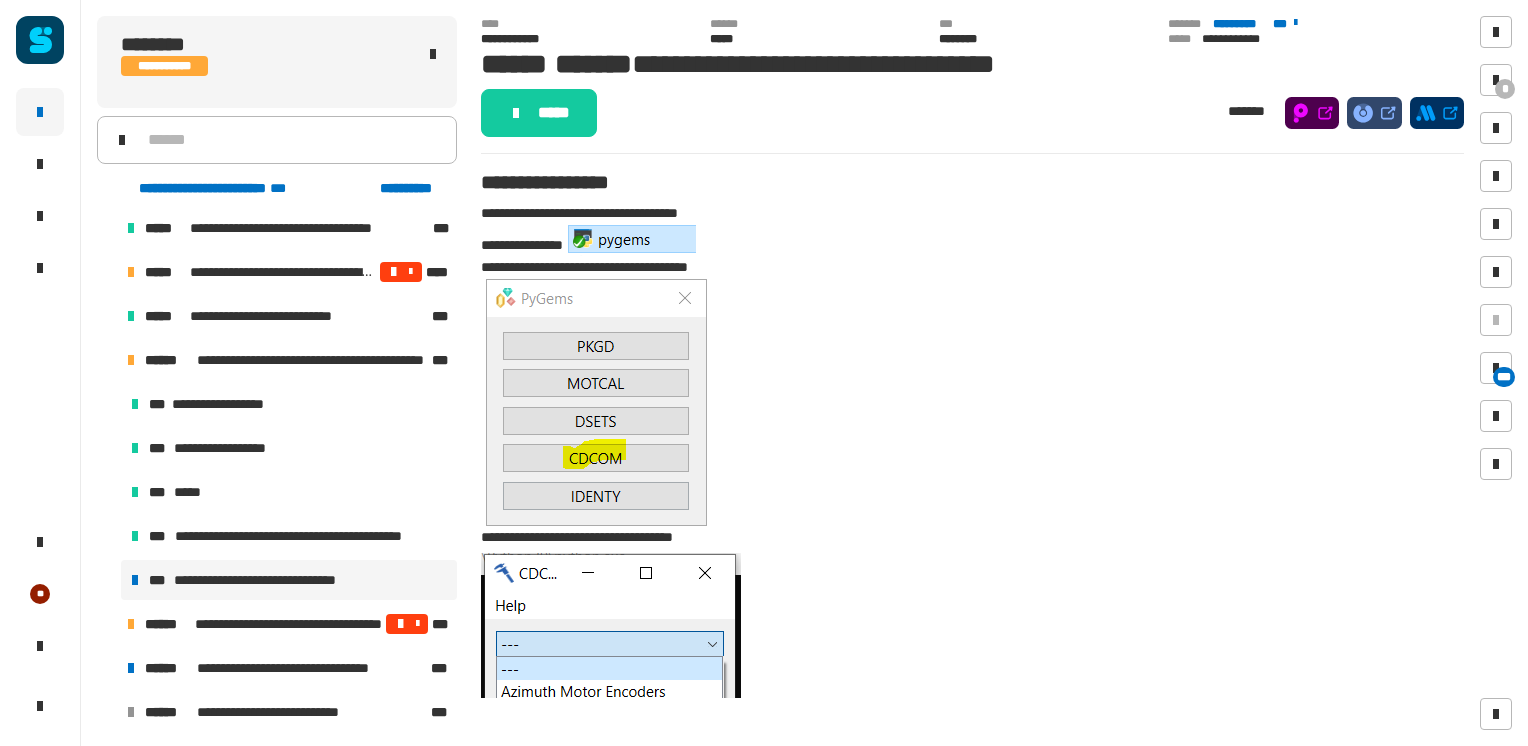 click at bounding box center [107, 360] 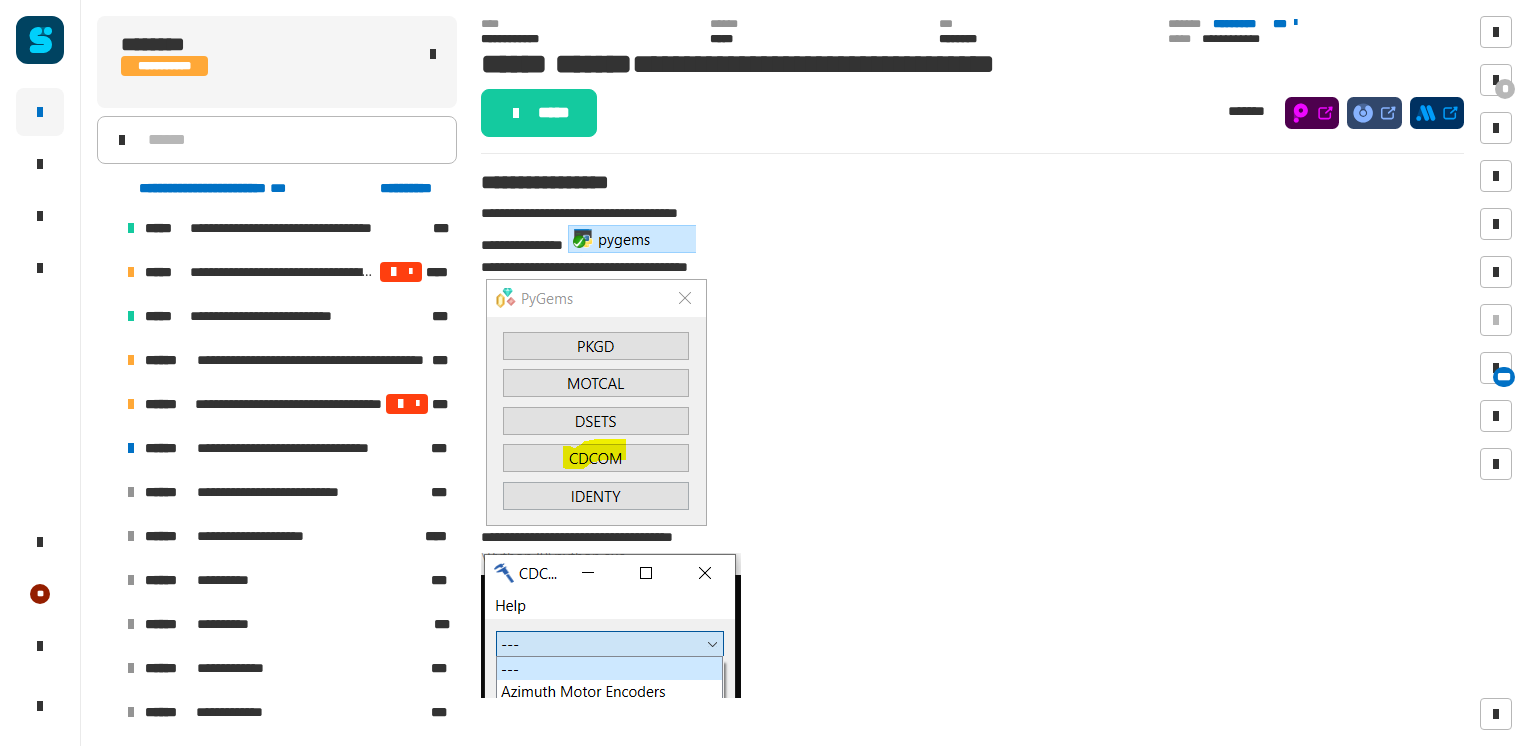 click at bounding box center (107, 448) 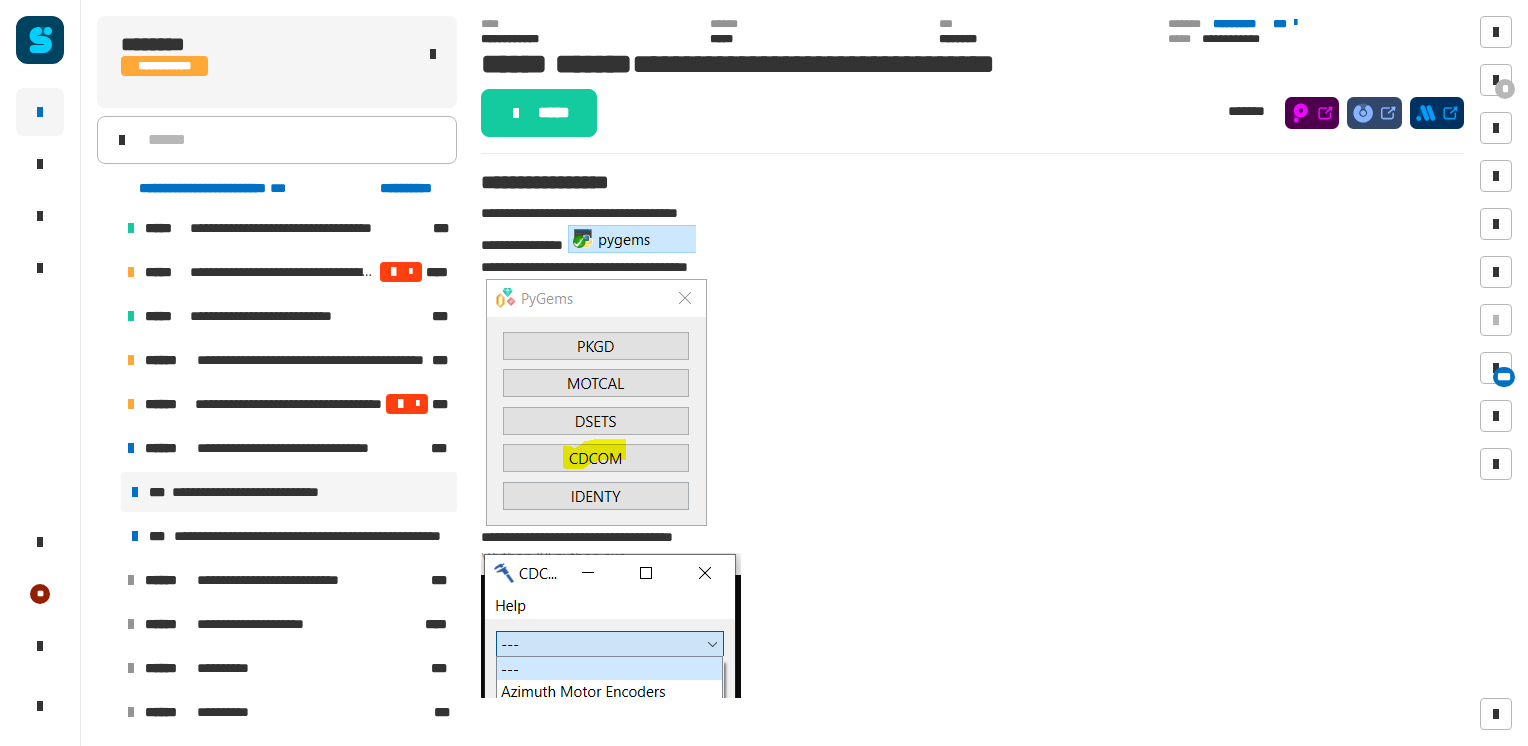 click on "**********" at bounding box center [289, 492] 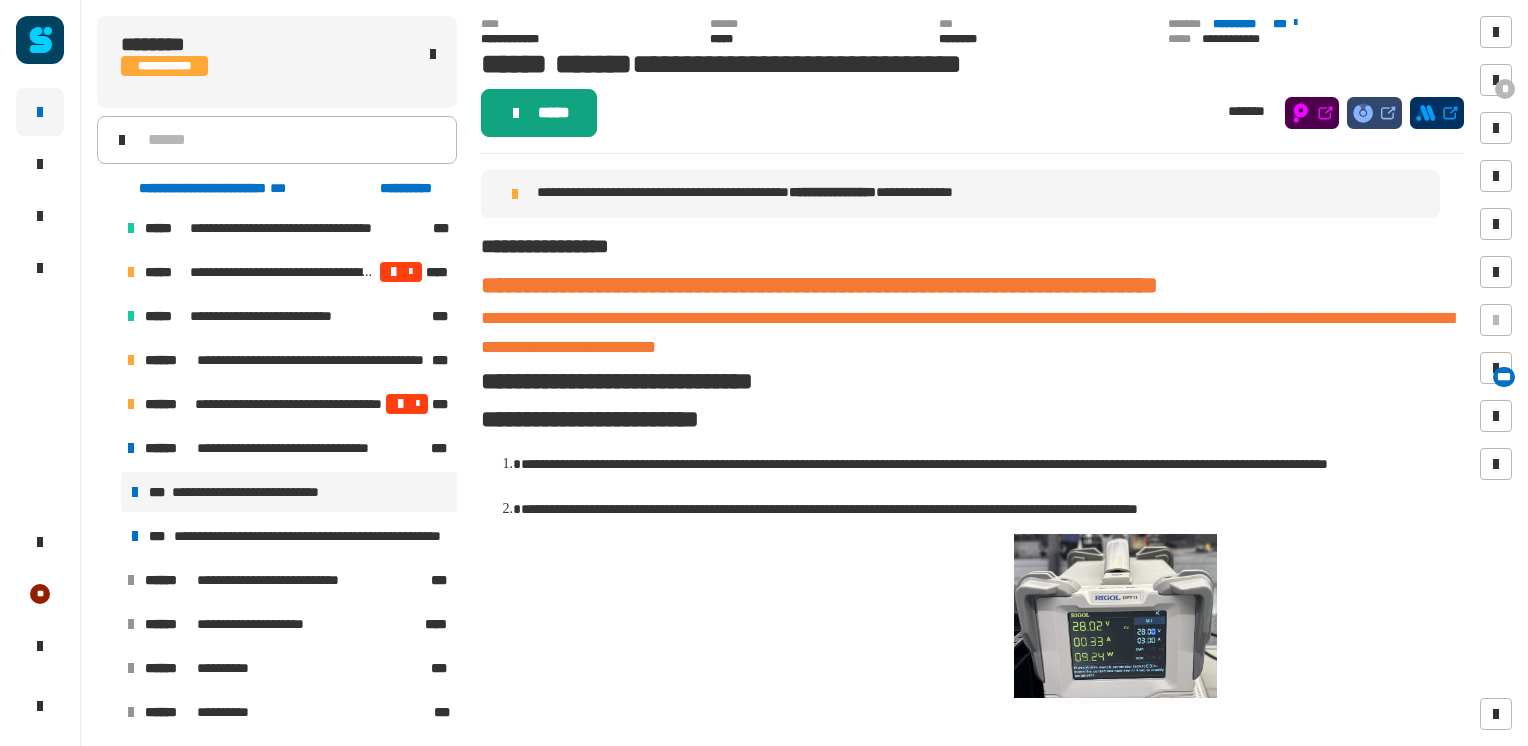 click on "*****" 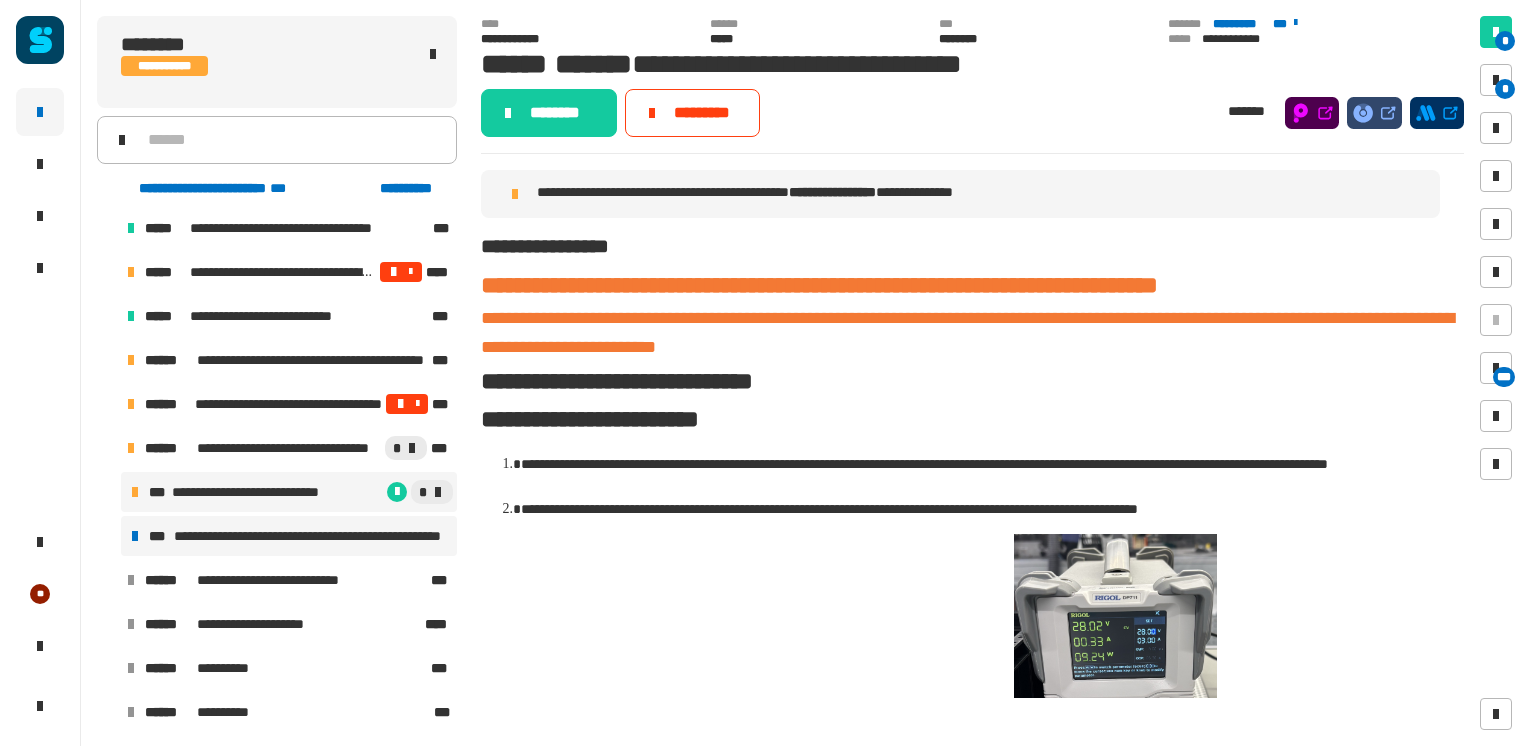 click on "**********" at bounding box center (311, 536) 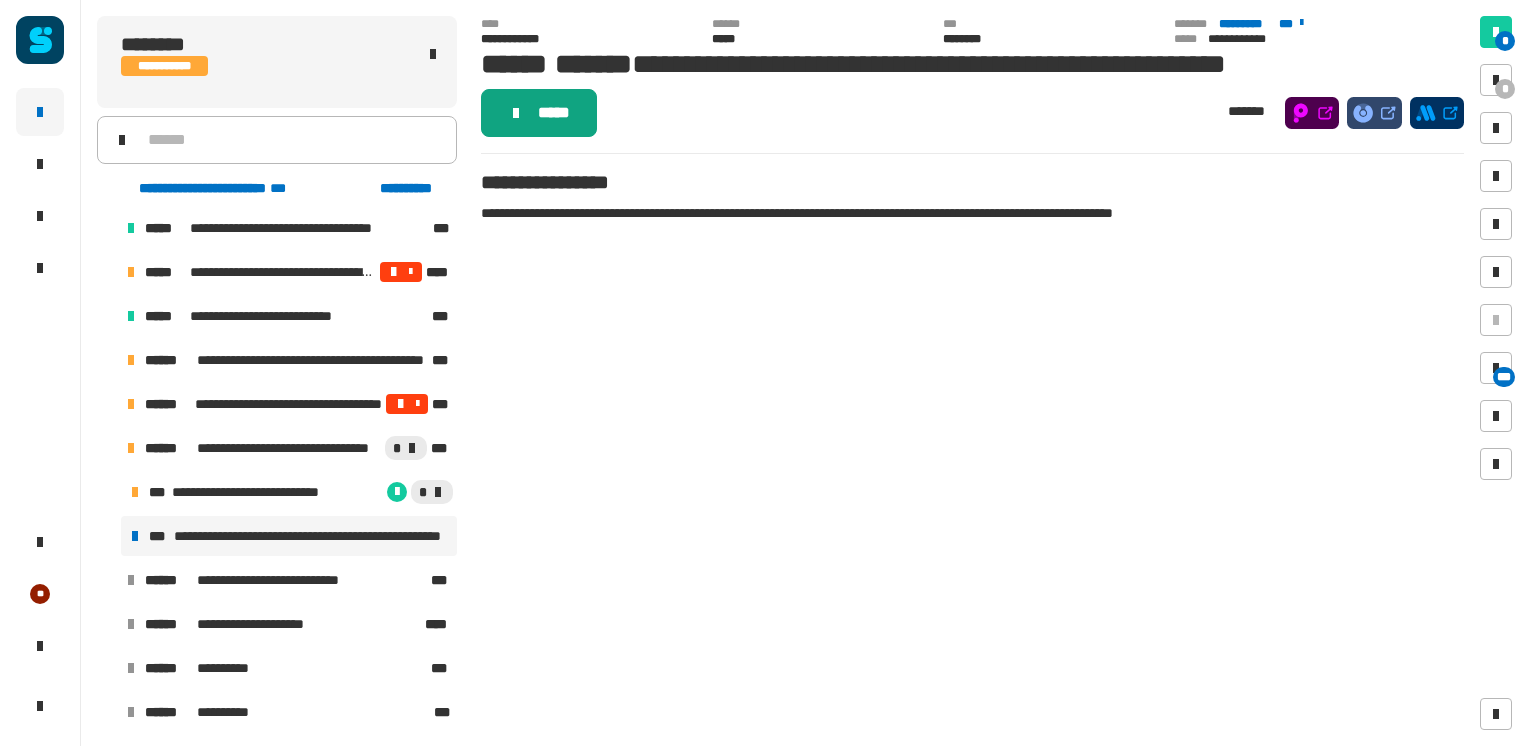 click on "*****" 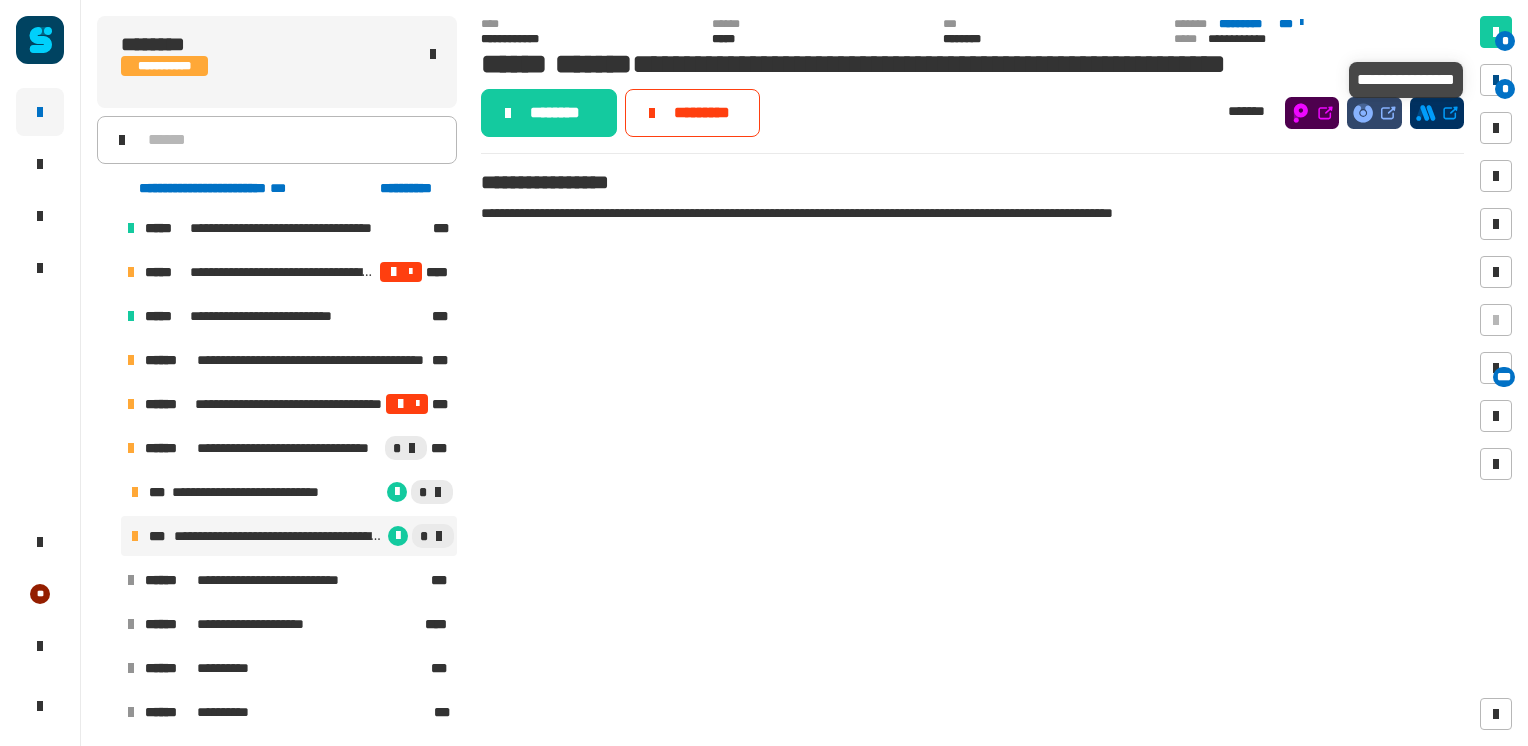 click at bounding box center [1496, 80] 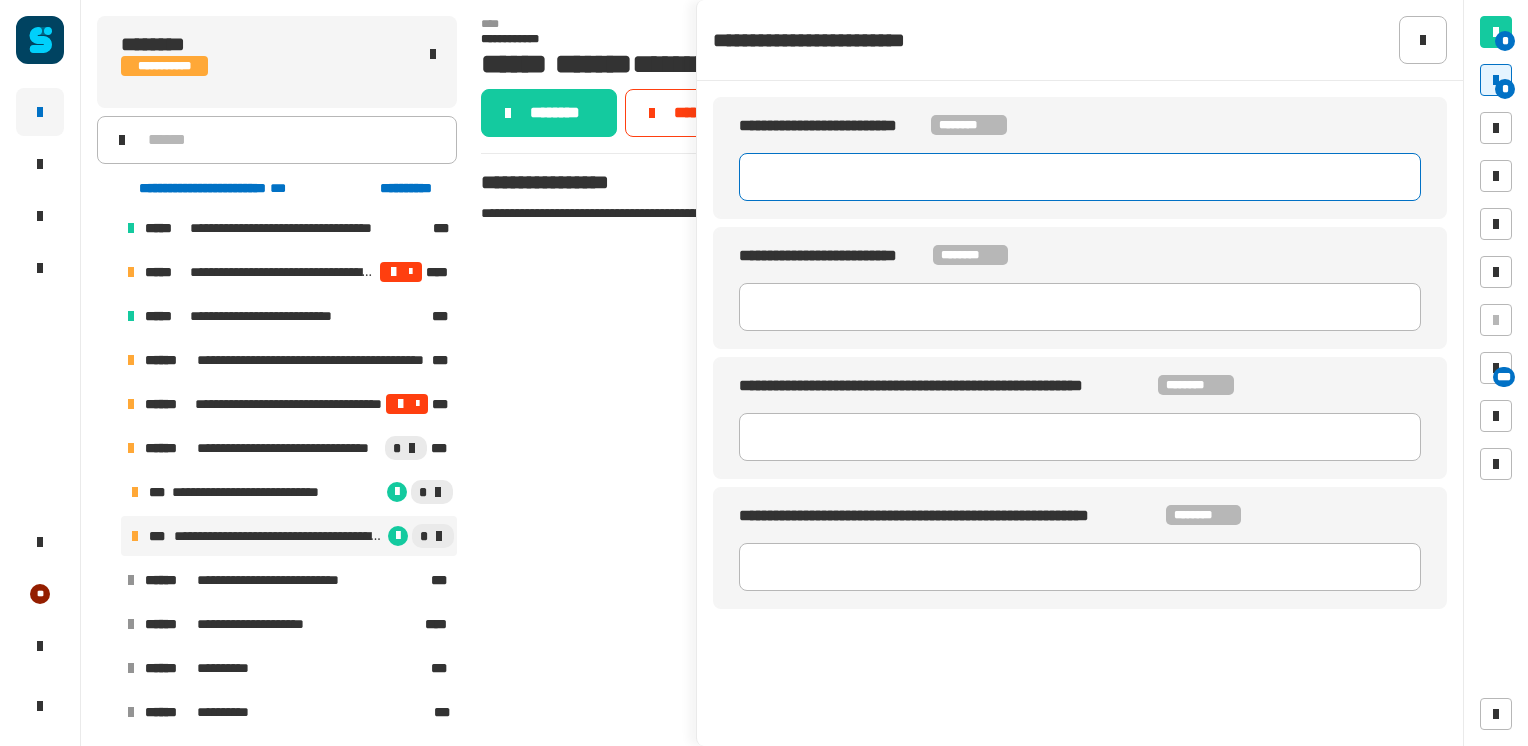 click 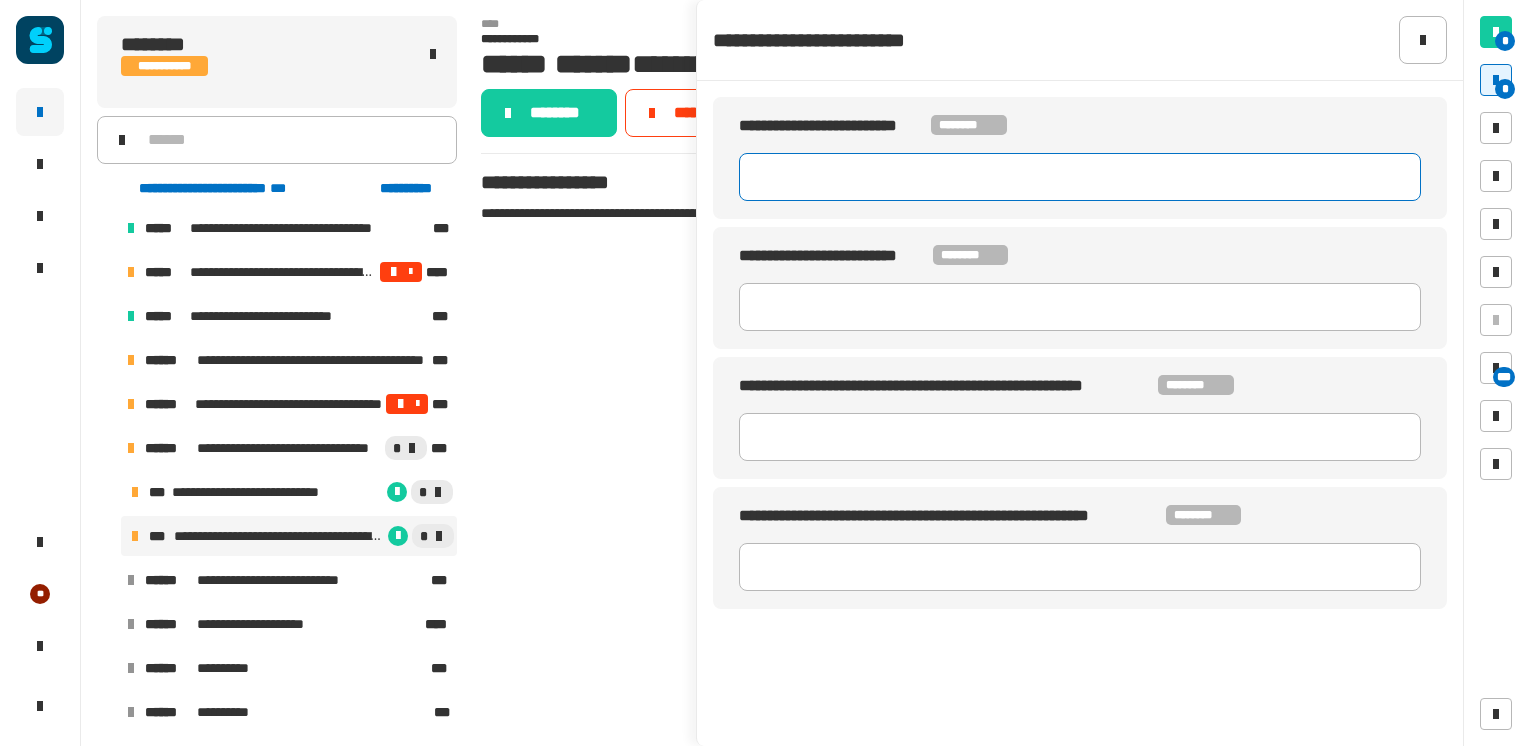 click 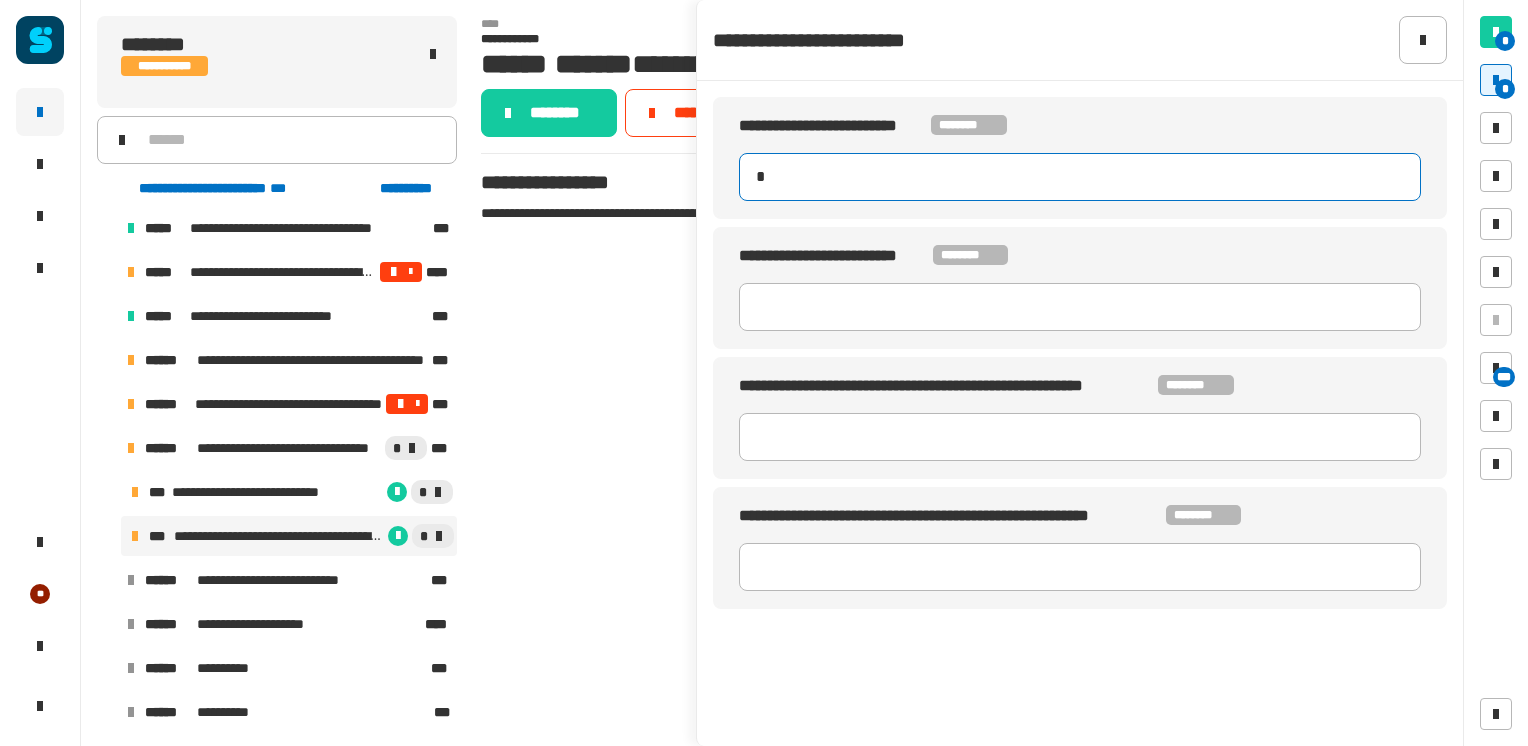 type on "*" 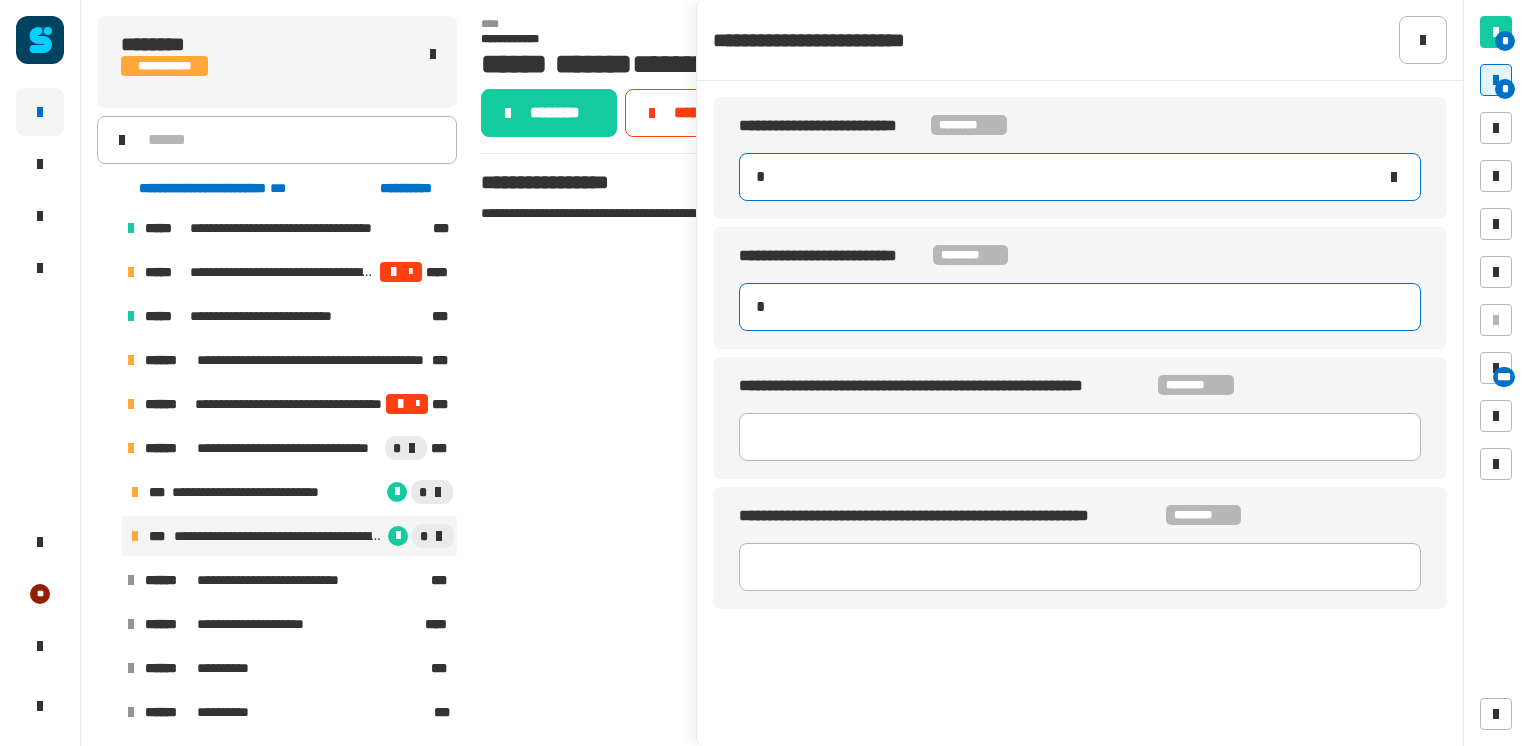 type on "*" 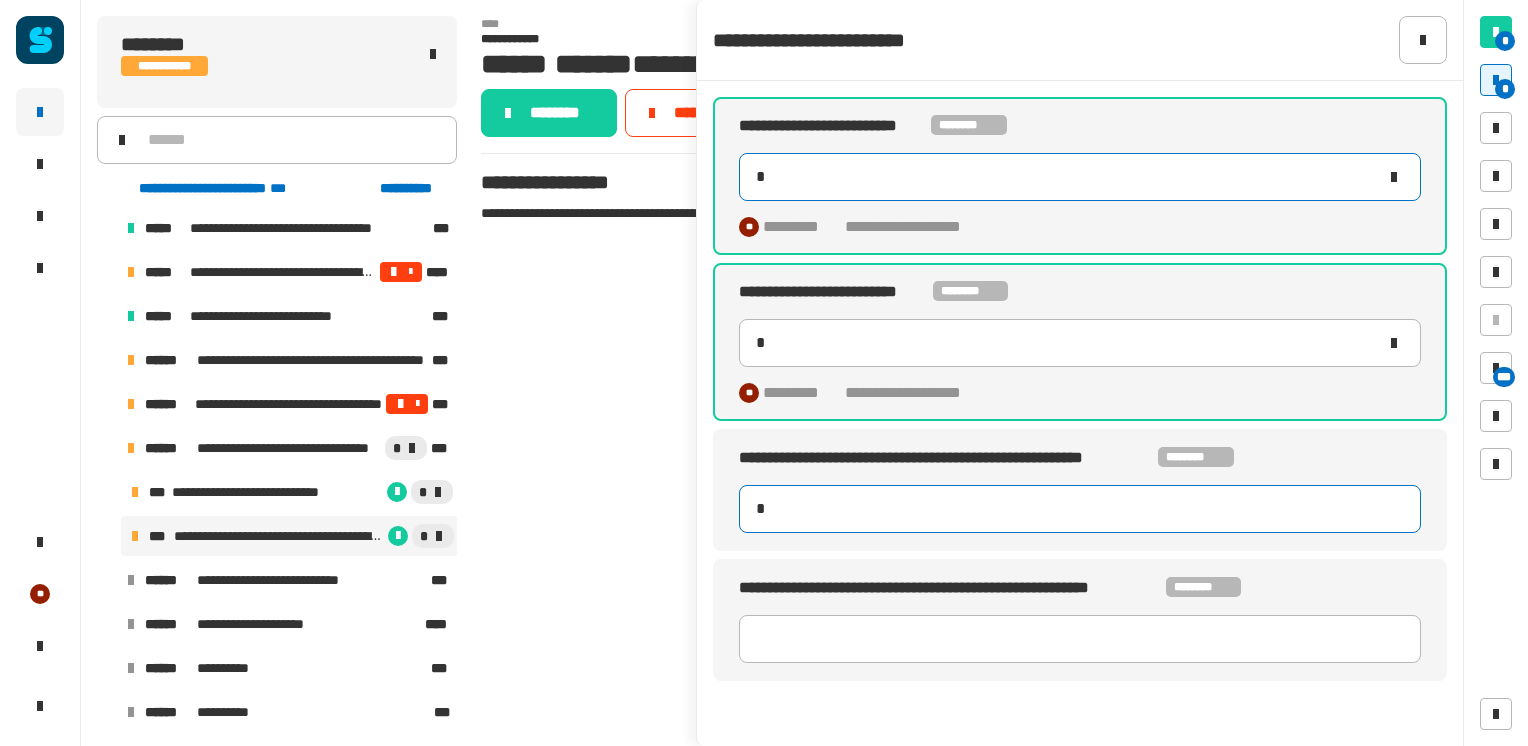 type on "*" 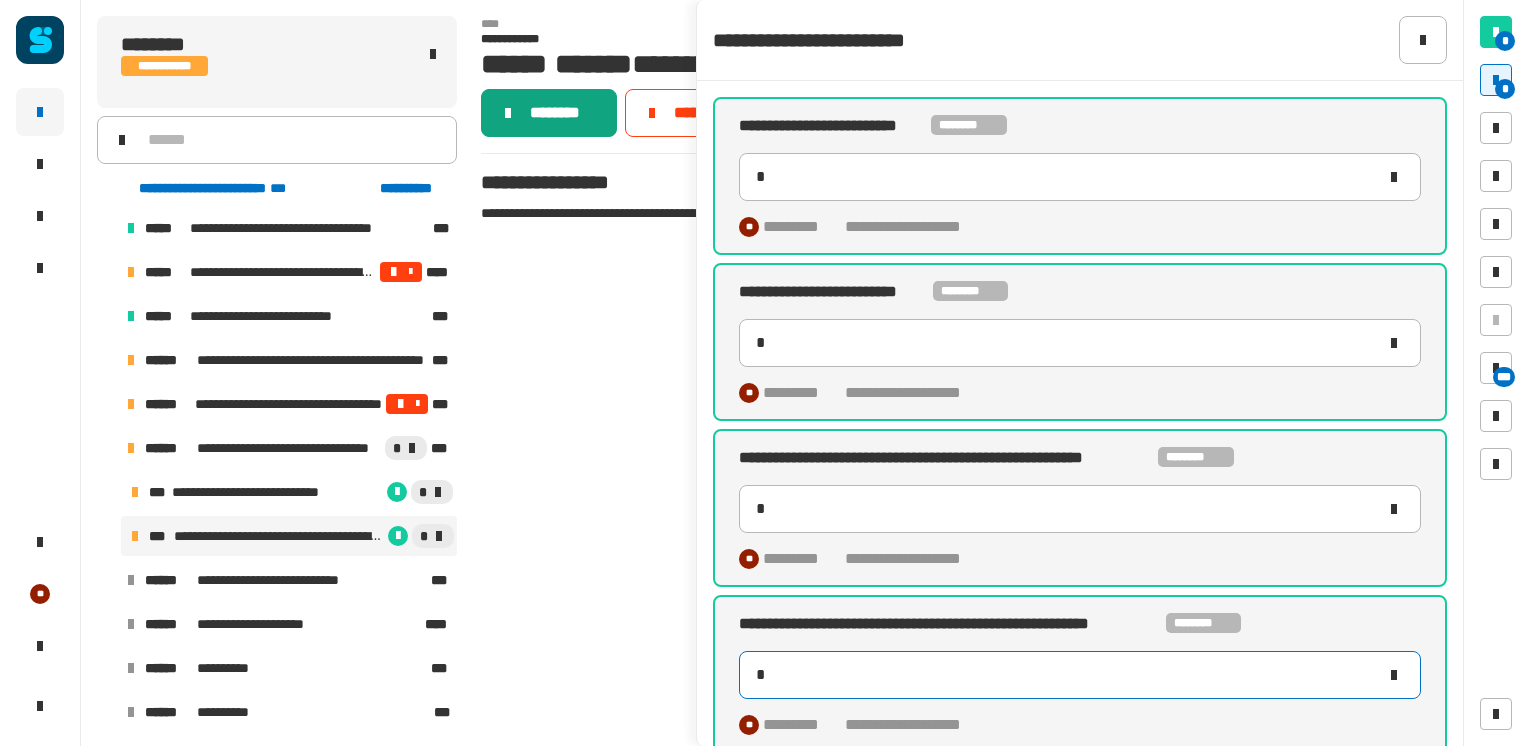 type on "*" 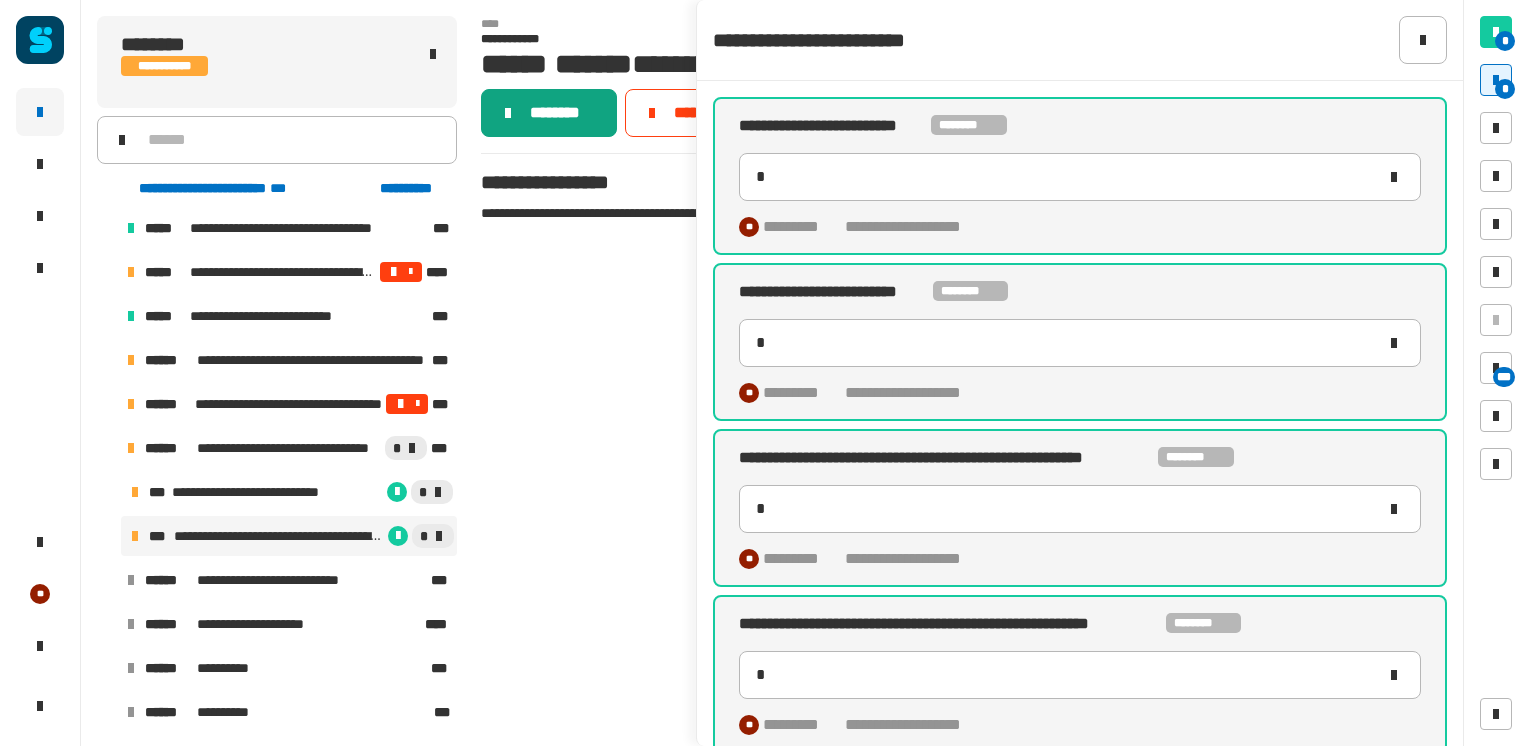 click on "********" 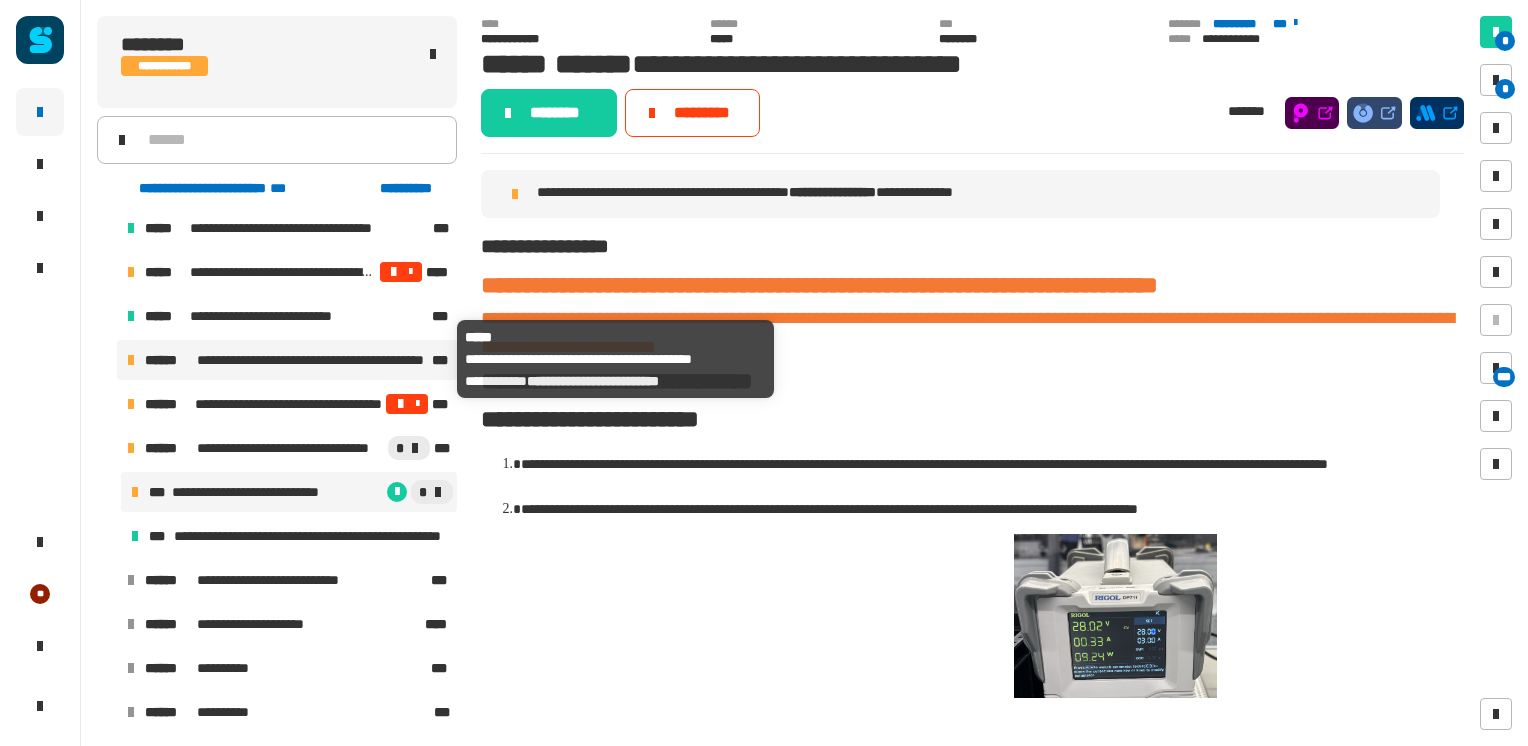 click on "**********" at bounding box center (312, 360) 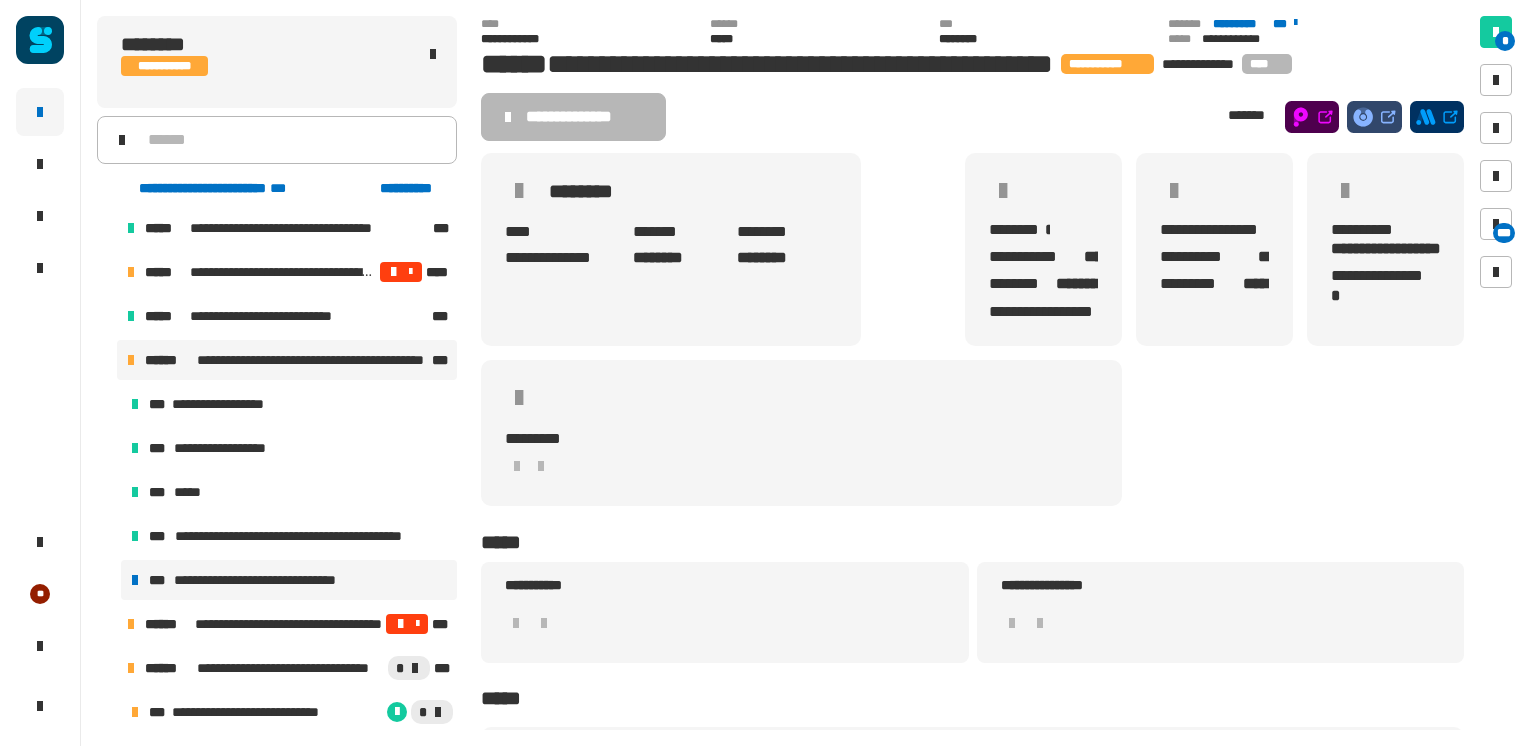 click on "**********" at bounding box center [268, 580] 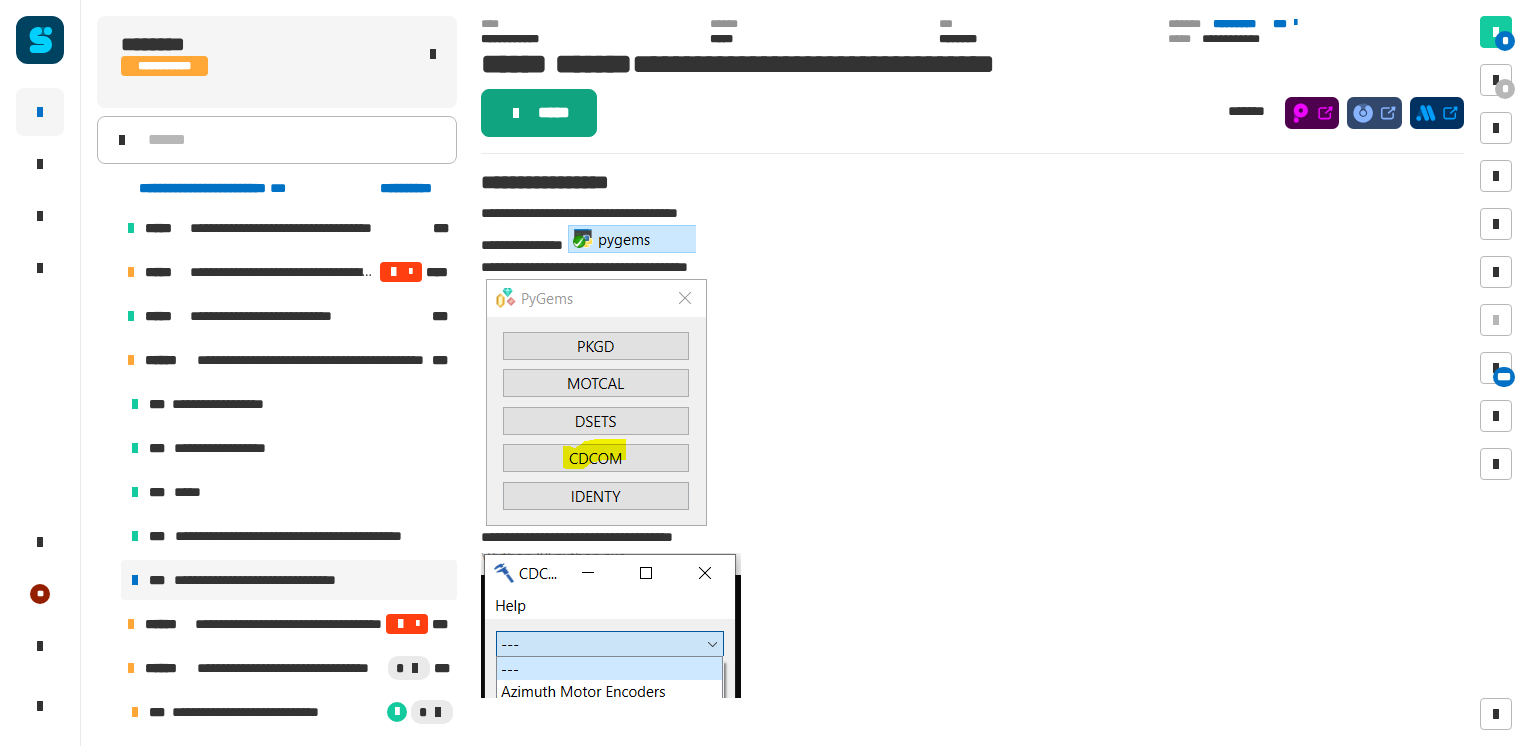 click on "*****" 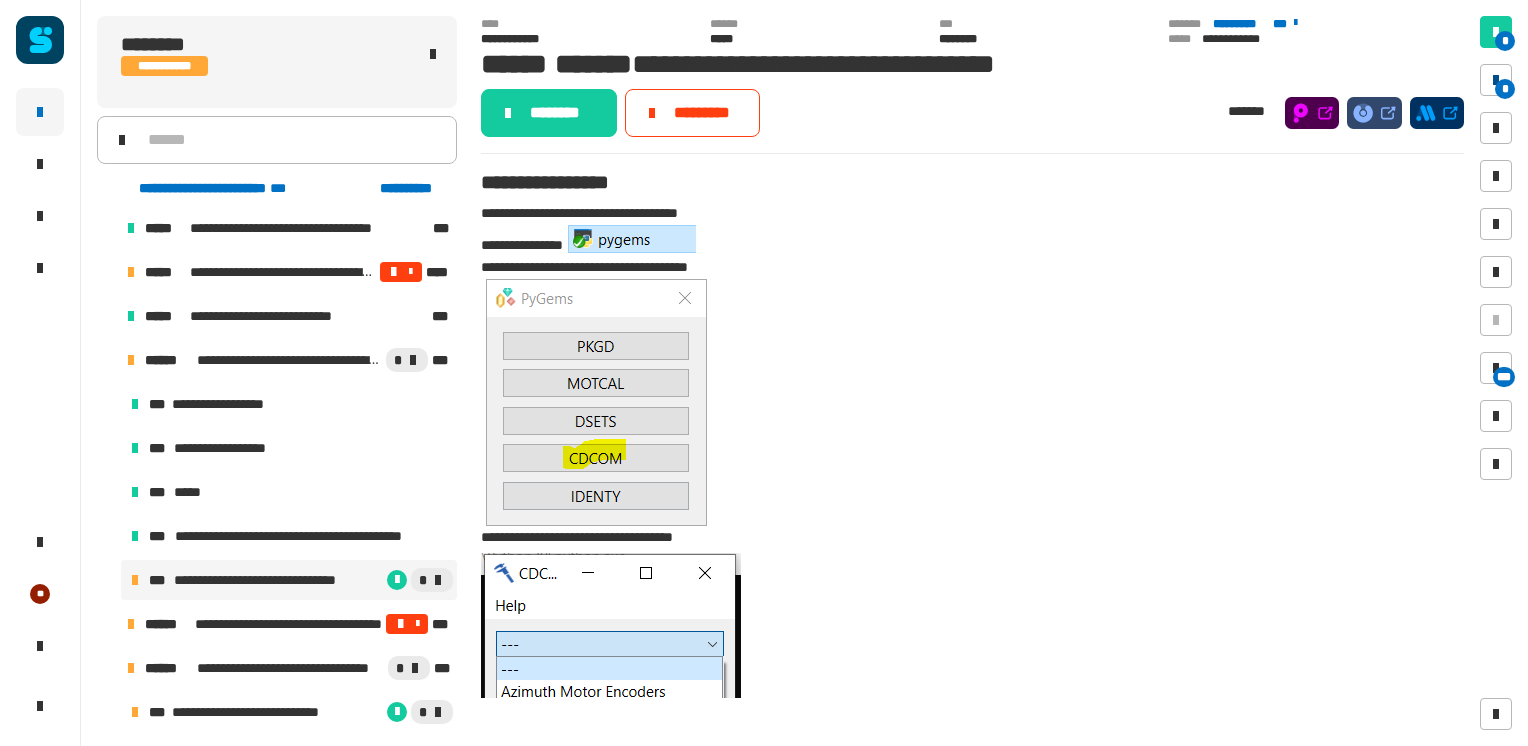 click at bounding box center (1496, 80) 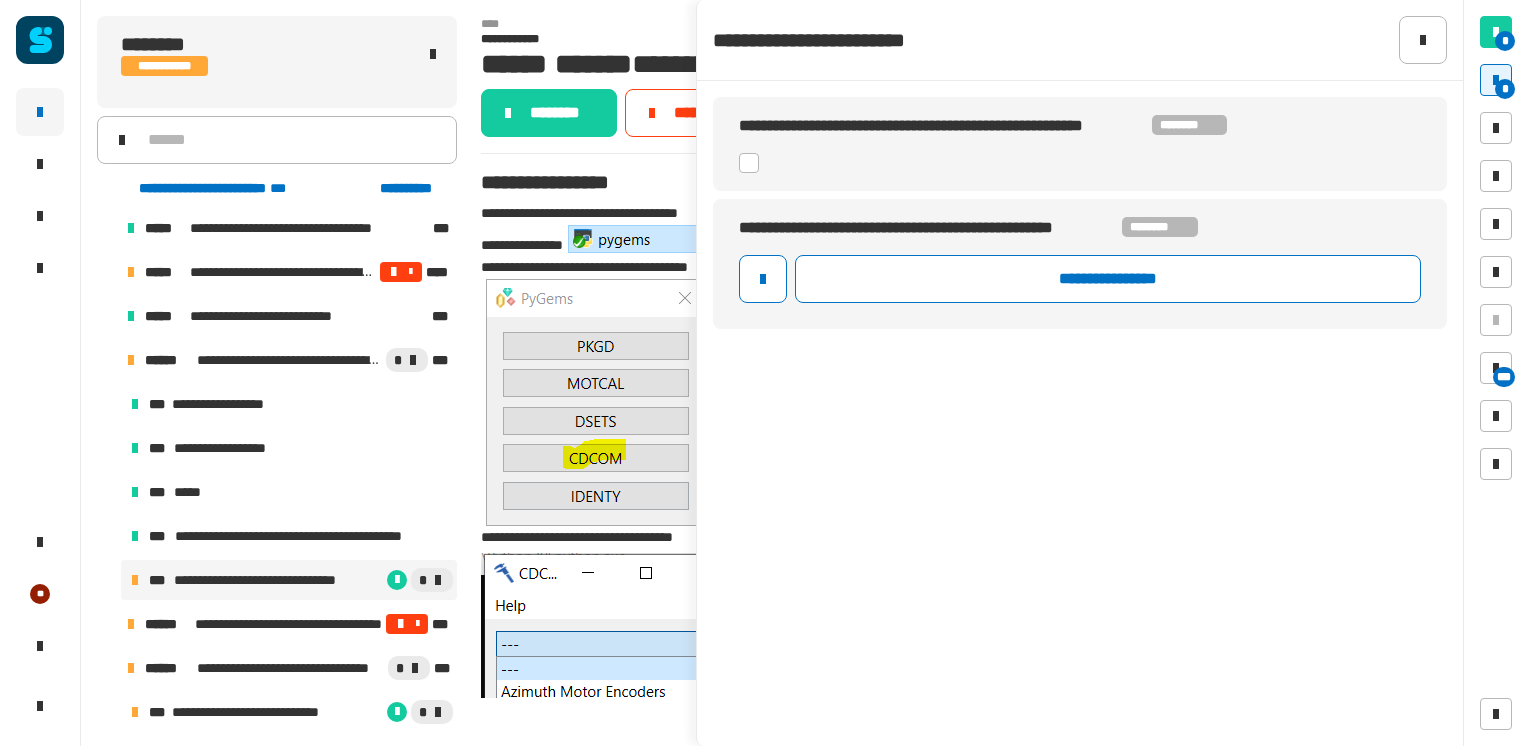 click 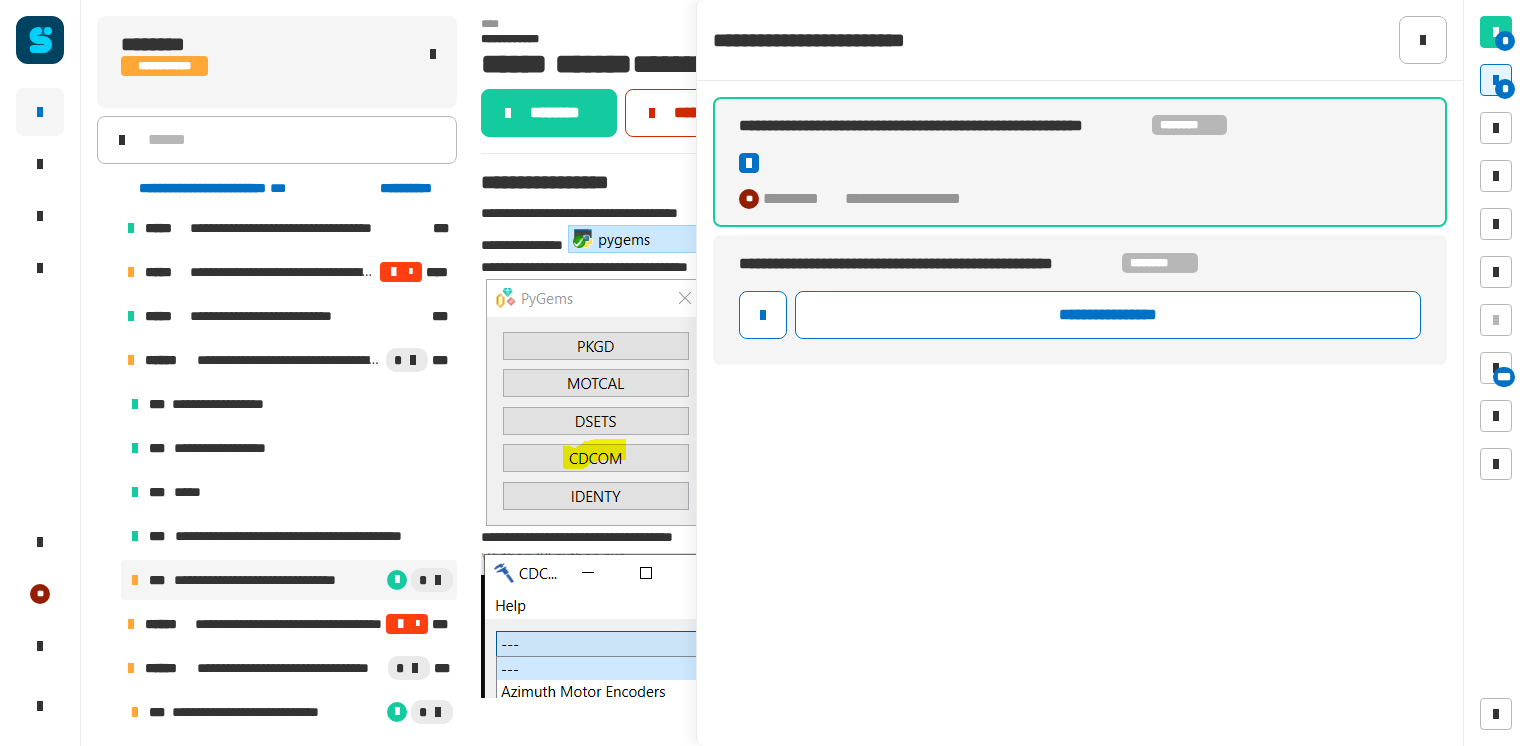 click on "*********" 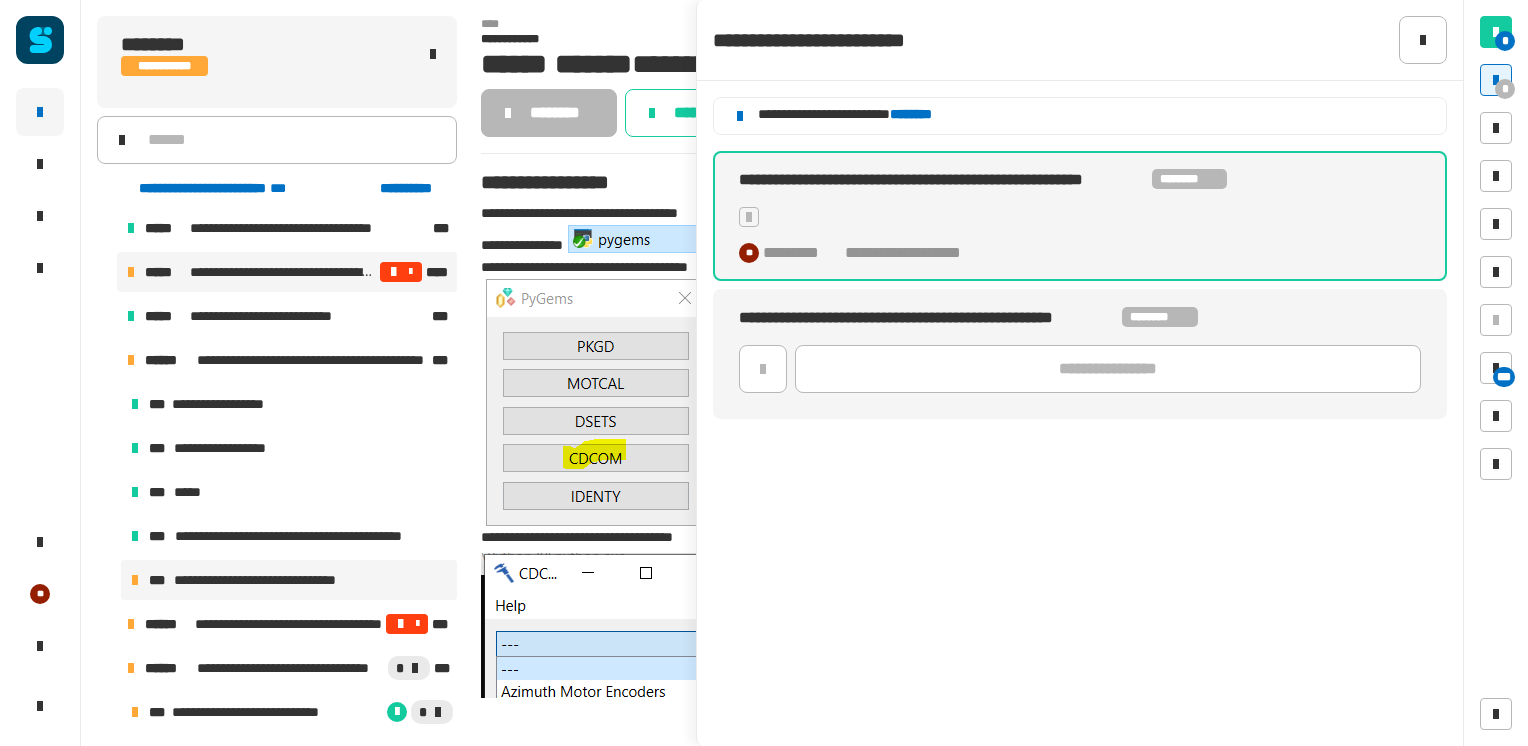 click on "**********" at bounding box center (283, 272) 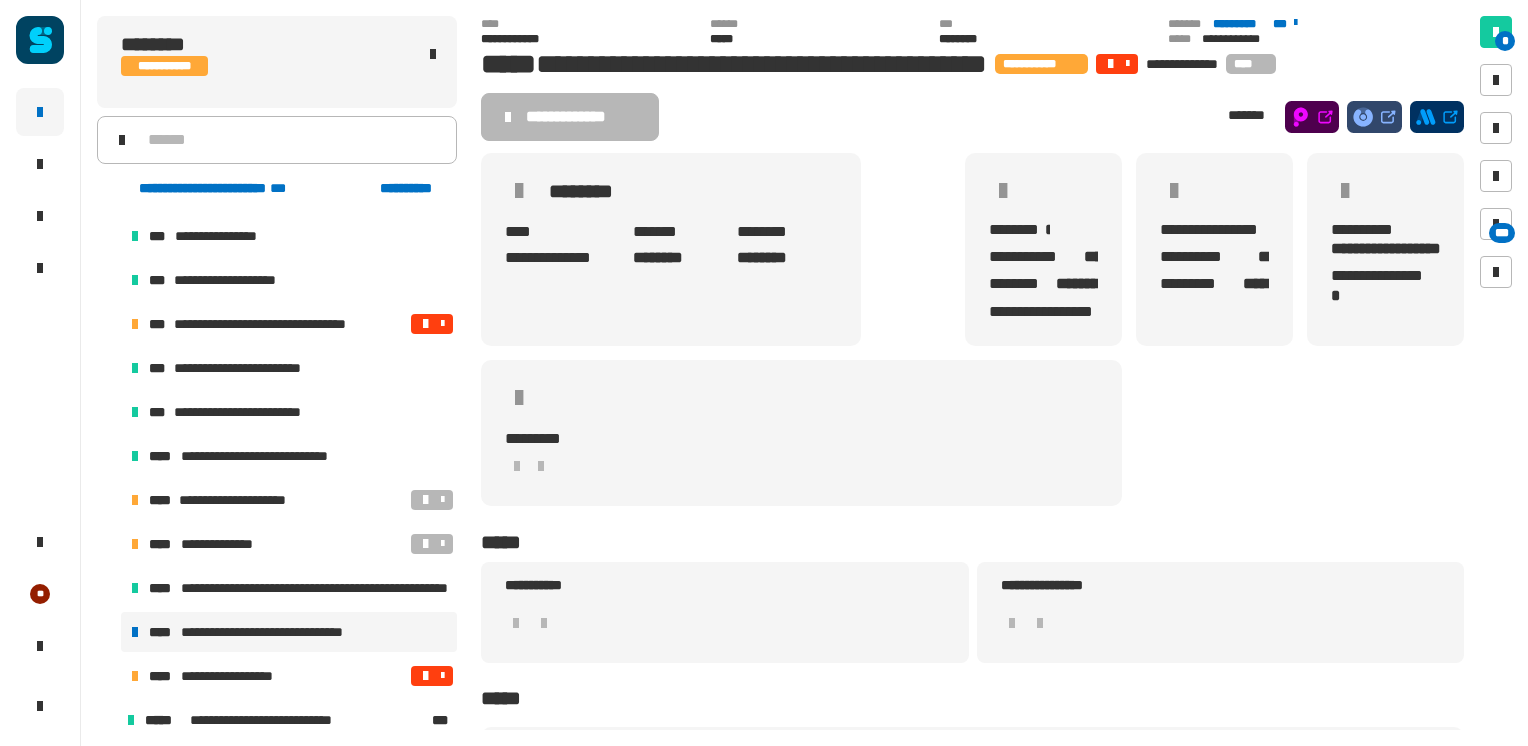 click on "**********" at bounding box center [275, 632] 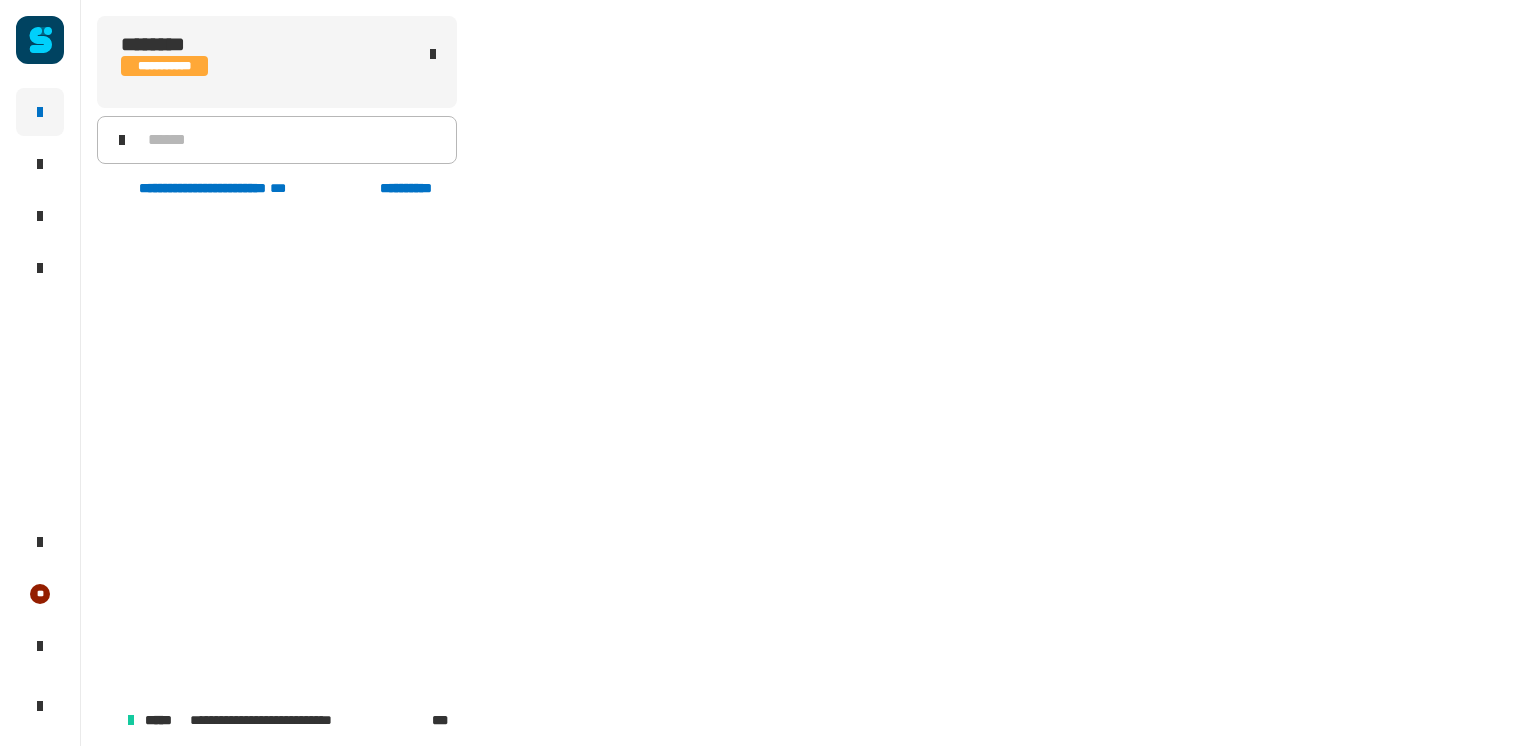 scroll, scrollTop: 995, scrollLeft: 0, axis: vertical 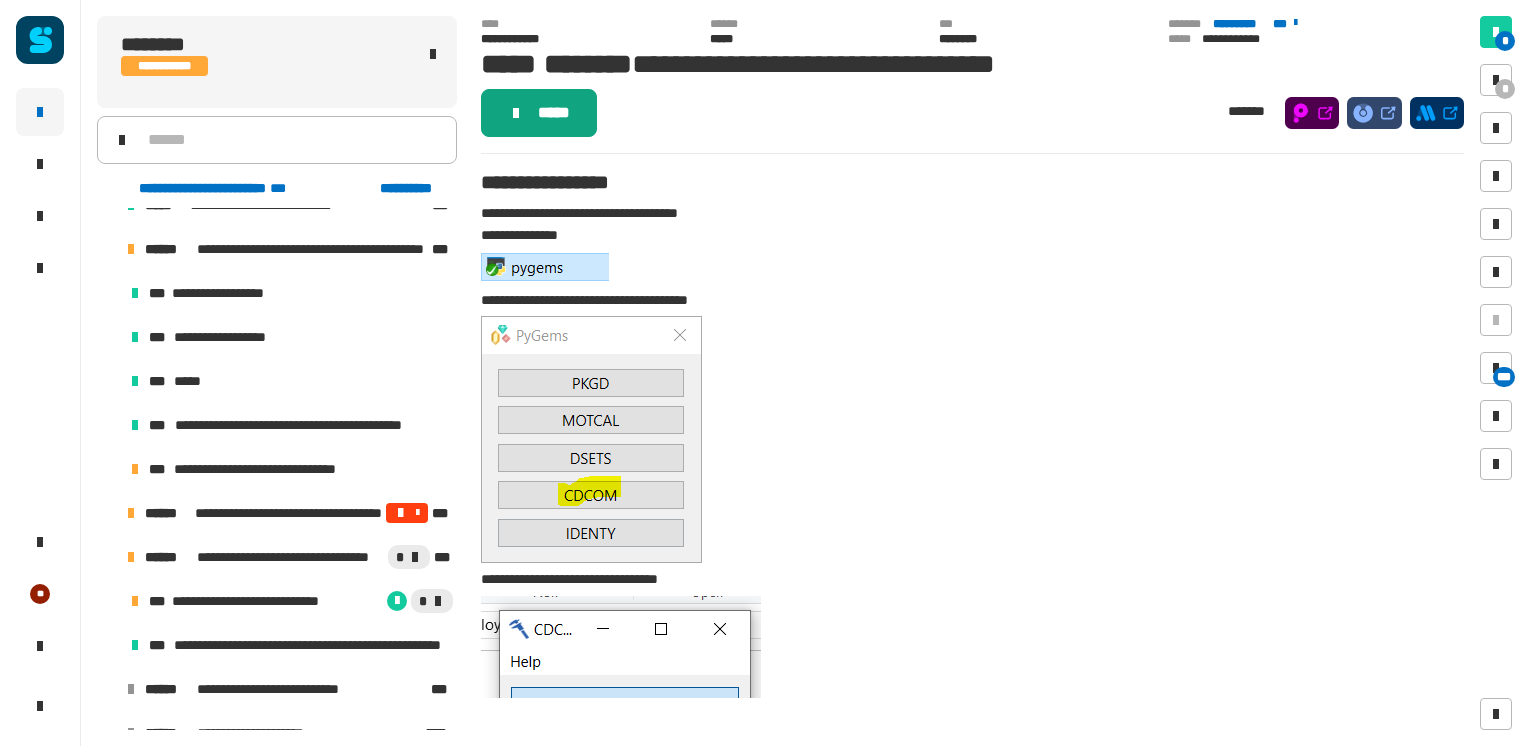 click on "*****" 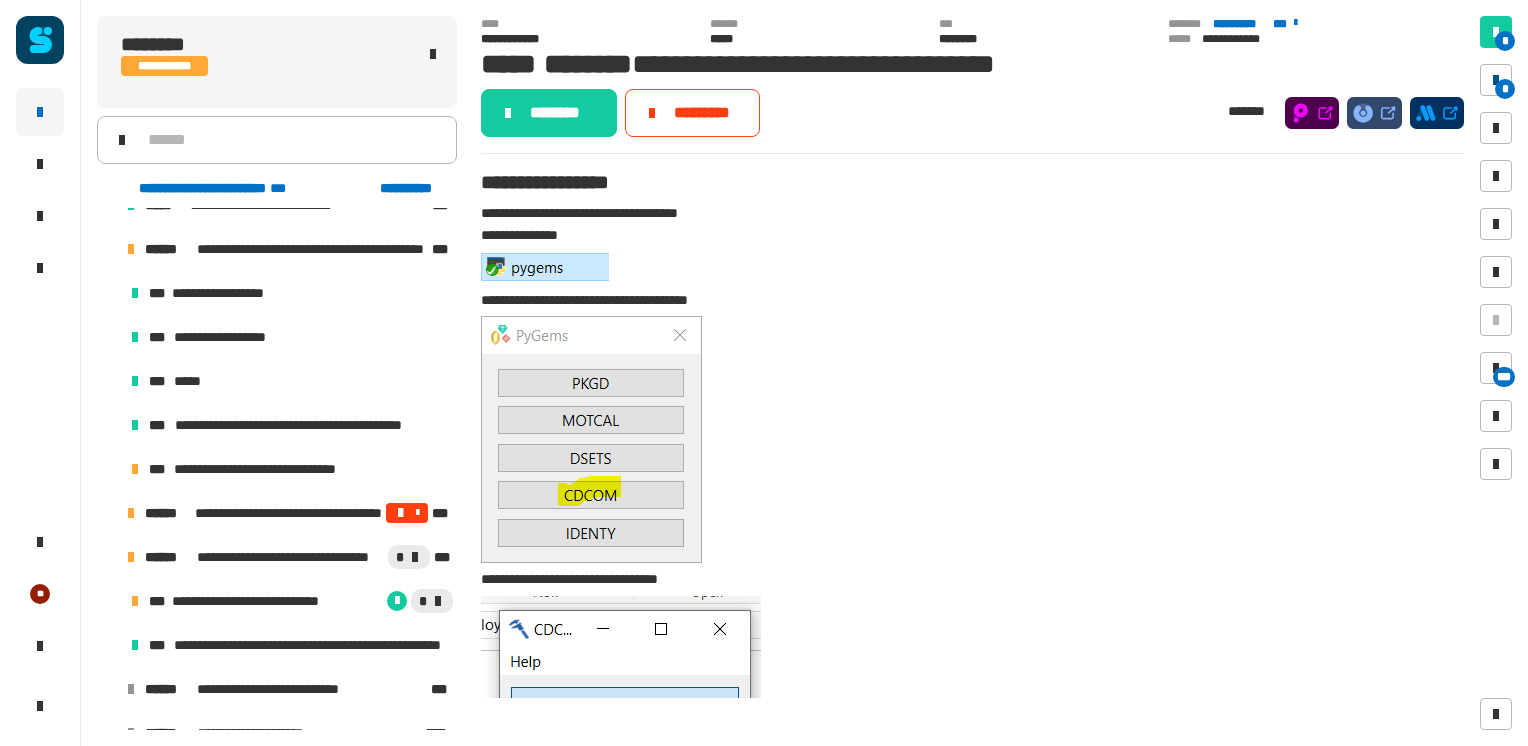 click at bounding box center [1496, 80] 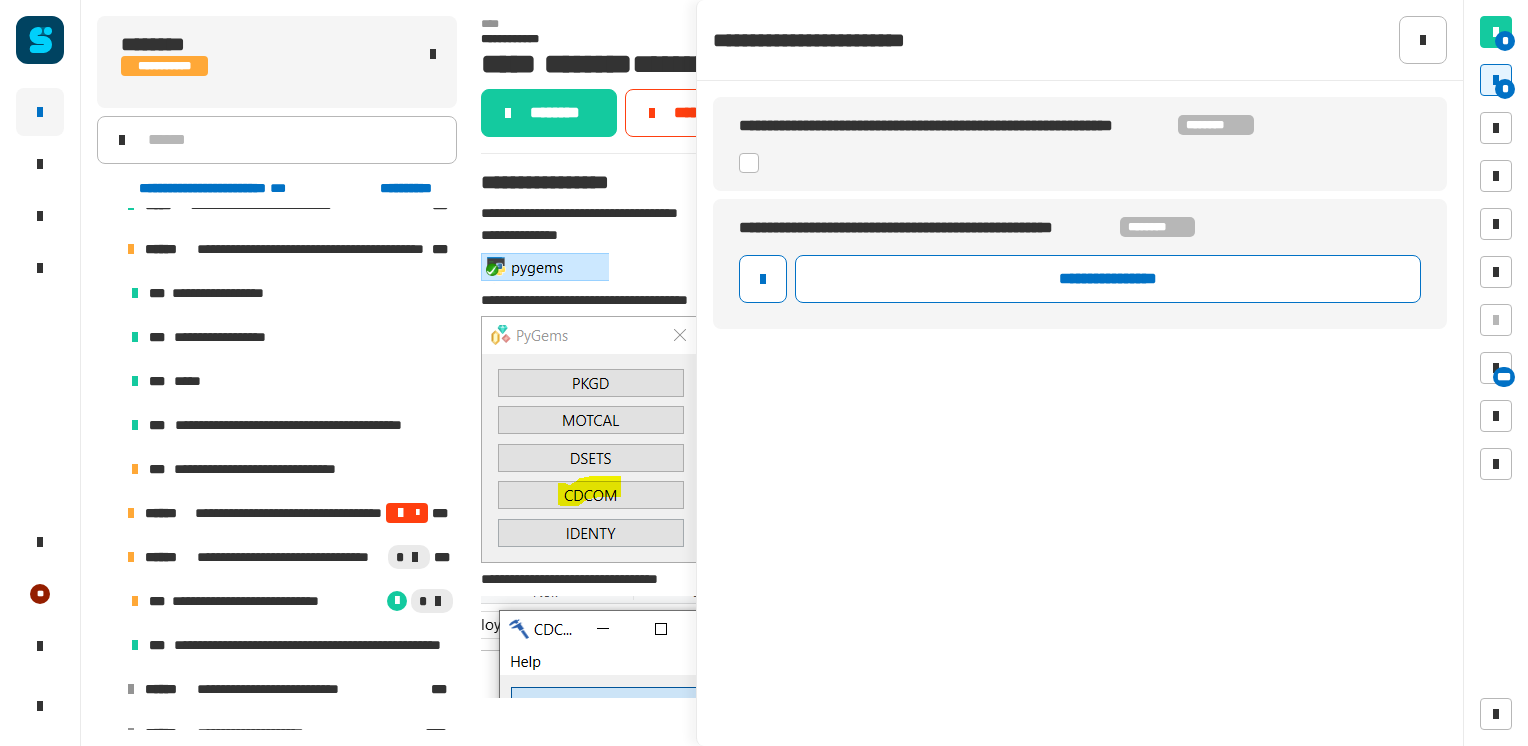 click 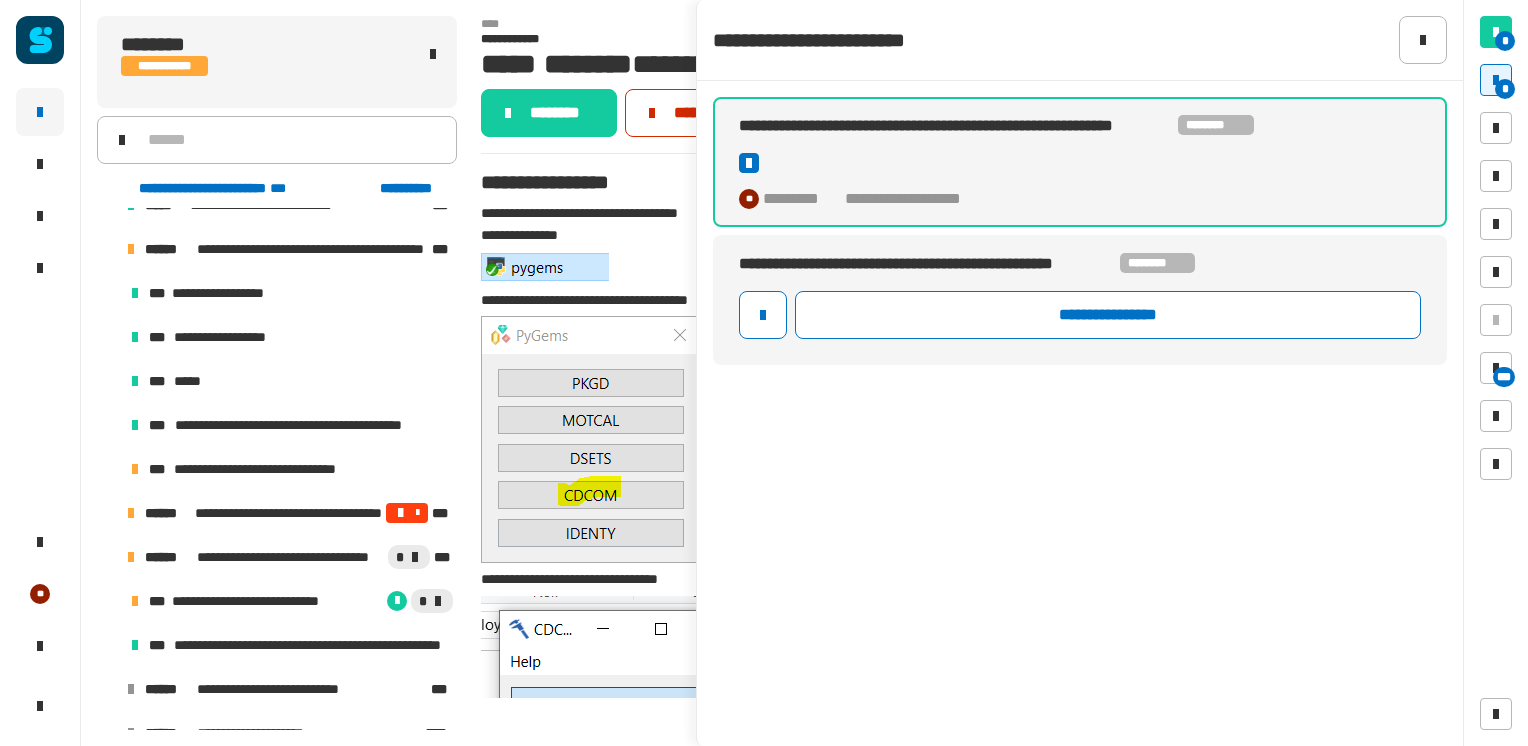 click on "*********" 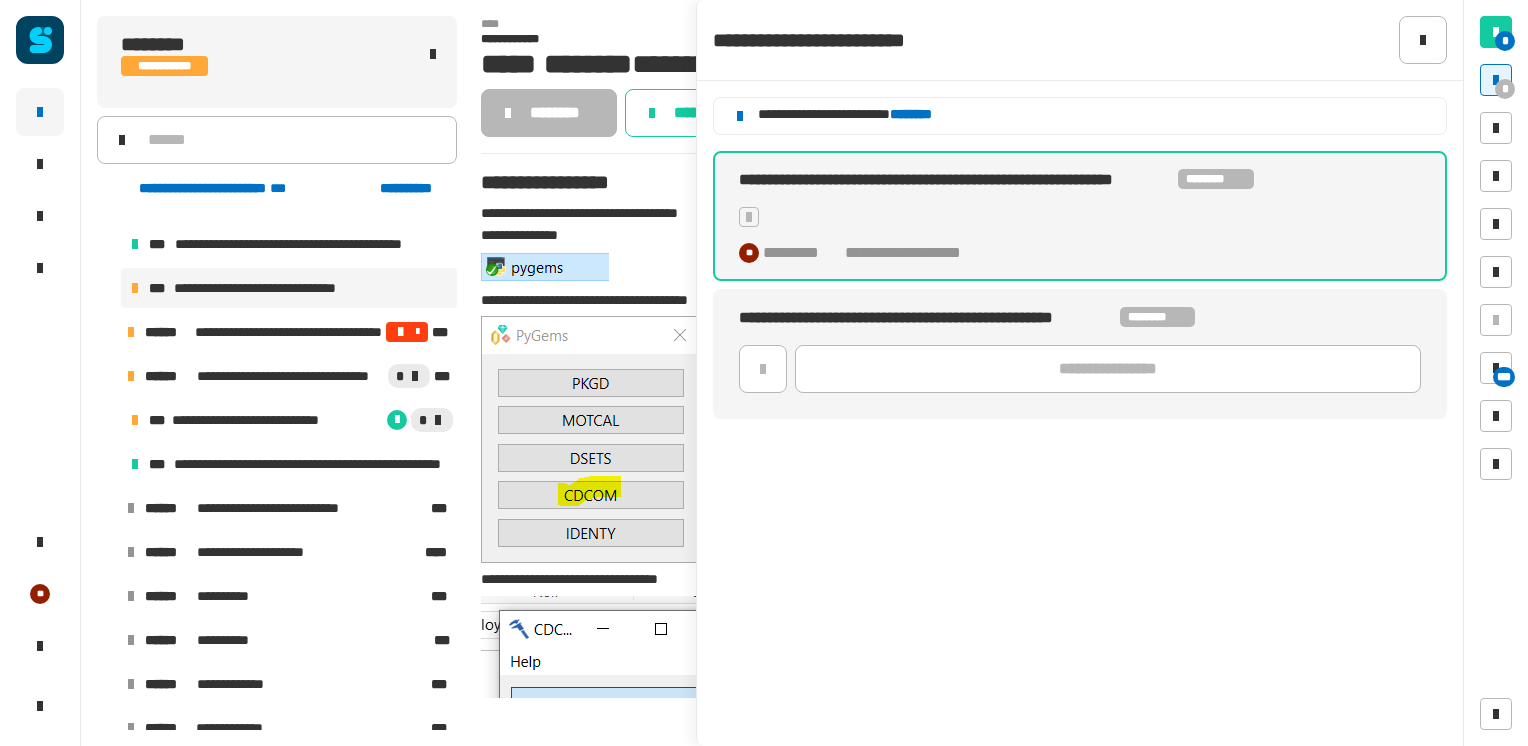 scroll, scrollTop: 1179, scrollLeft: 0, axis: vertical 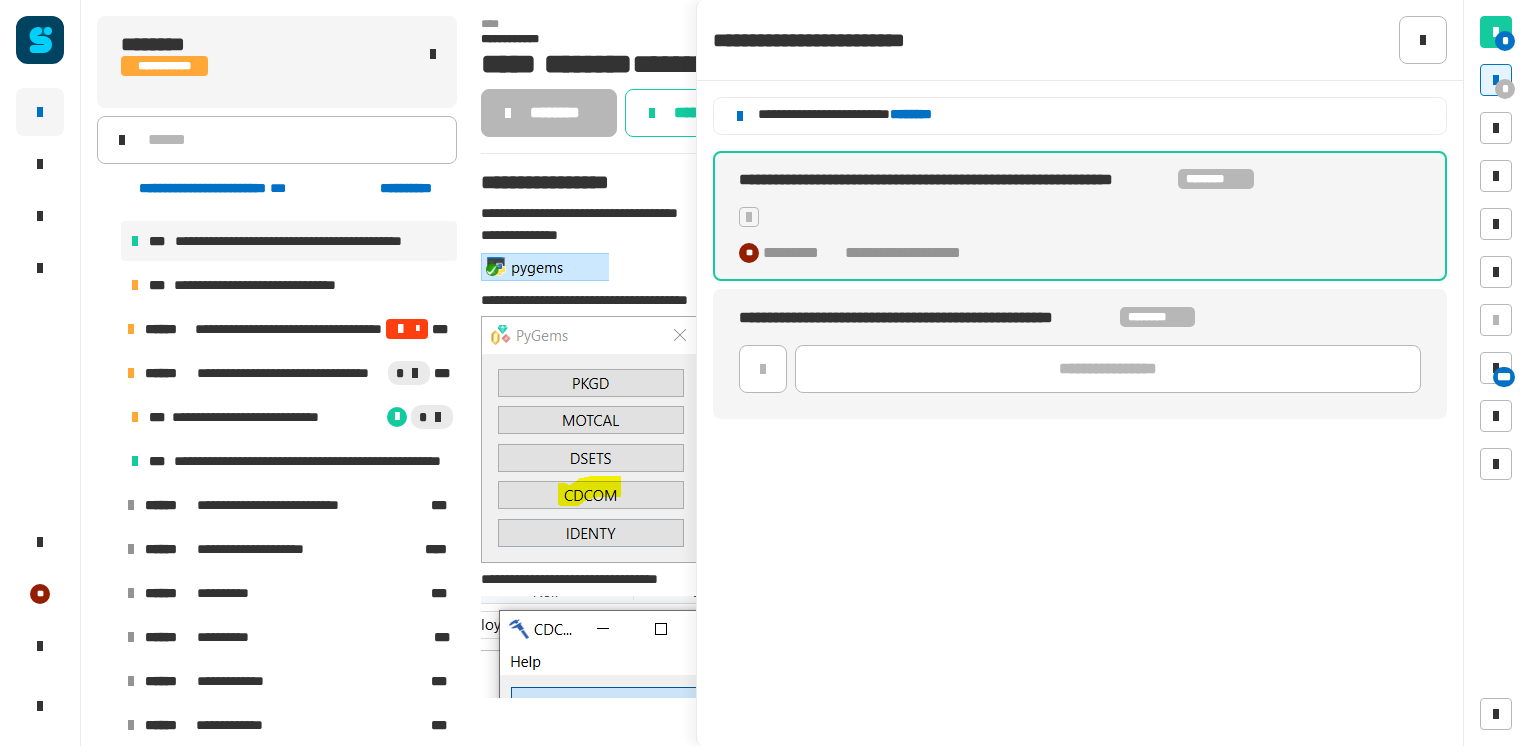 click on "**********" at bounding box center (312, 241) 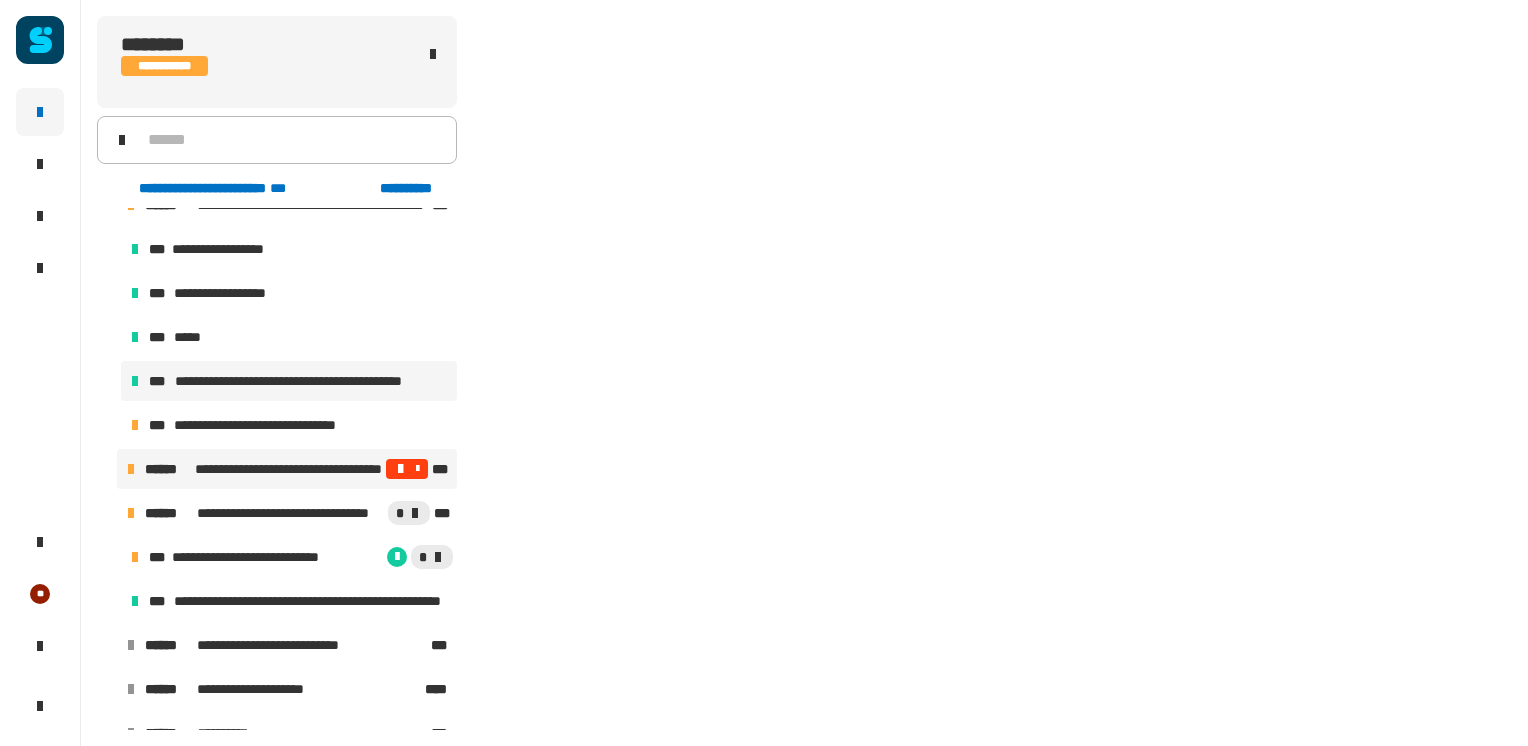 scroll, scrollTop: 1028, scrollLeft: 0, axis: vertical 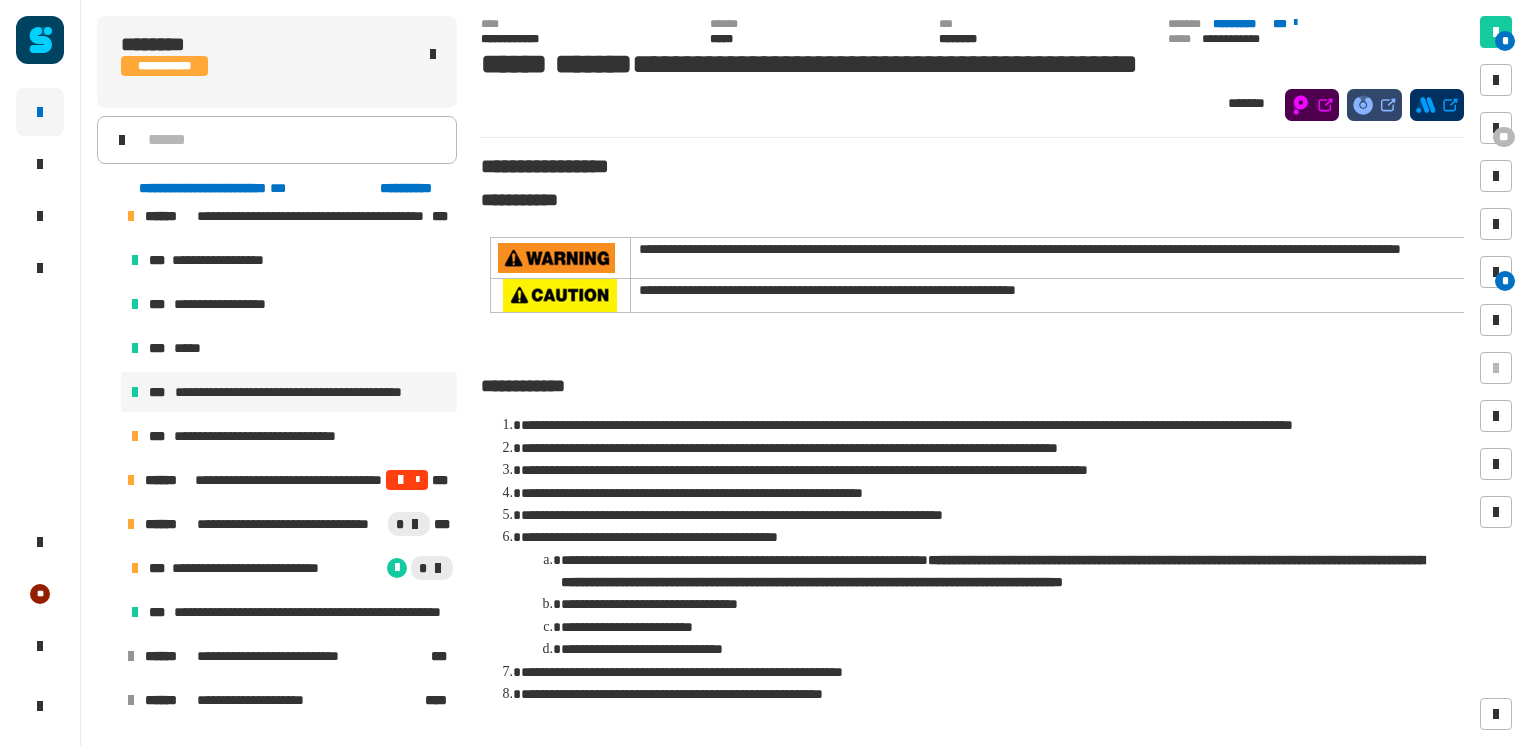 click on "**********" at bounding box center [312, 392] 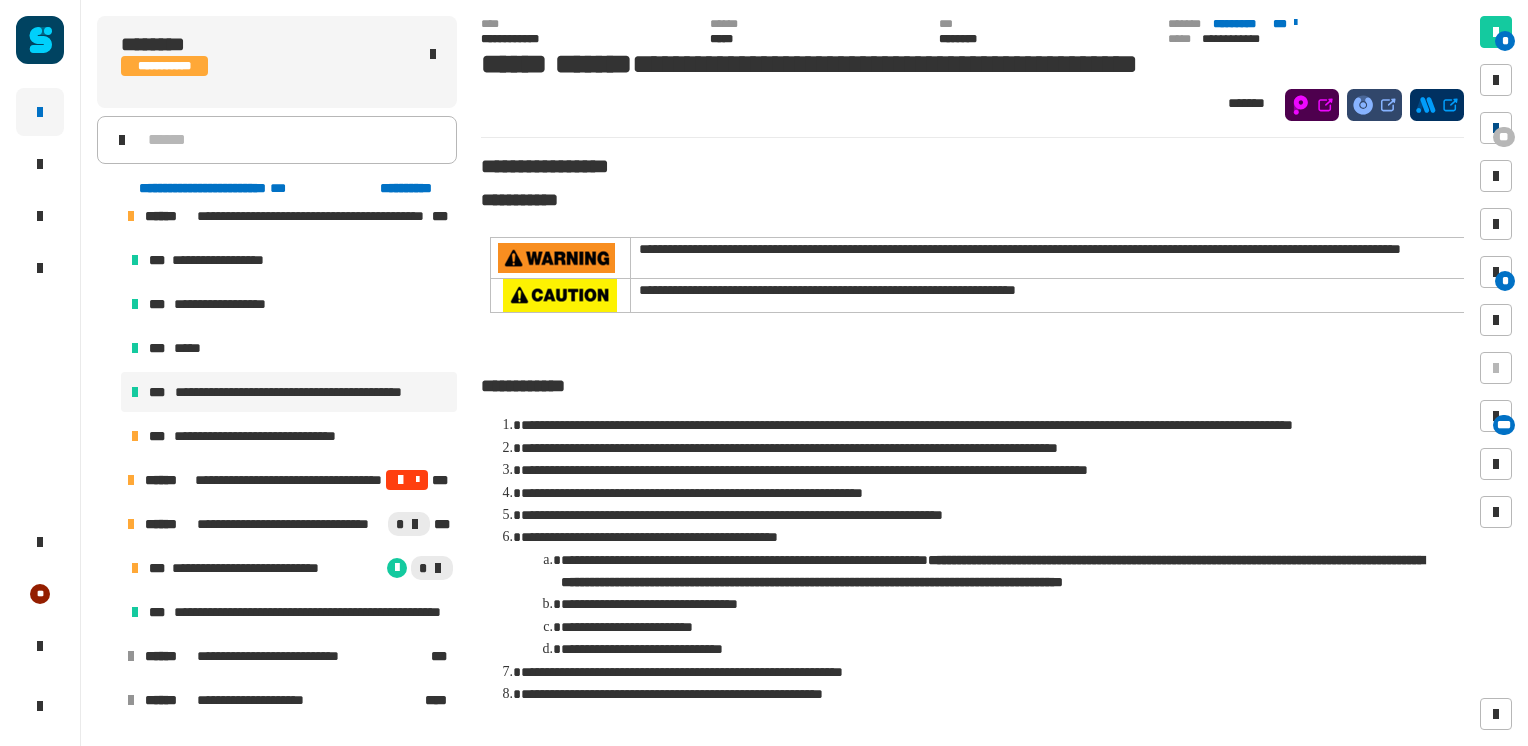 click on "**" at bounding box center [1504, 137] 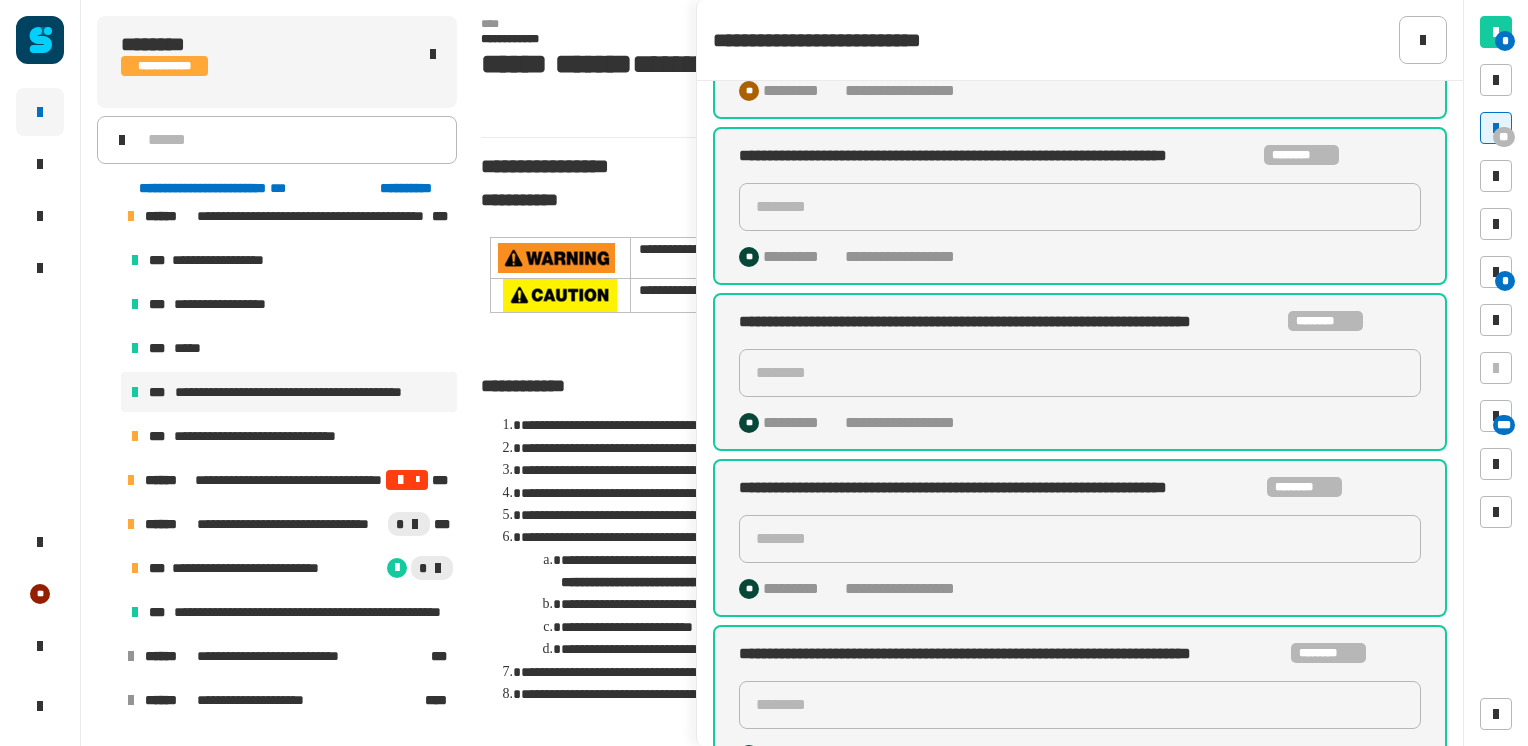 scroll, scrollTop: 702, scrollLeft: 0, axis: vertical 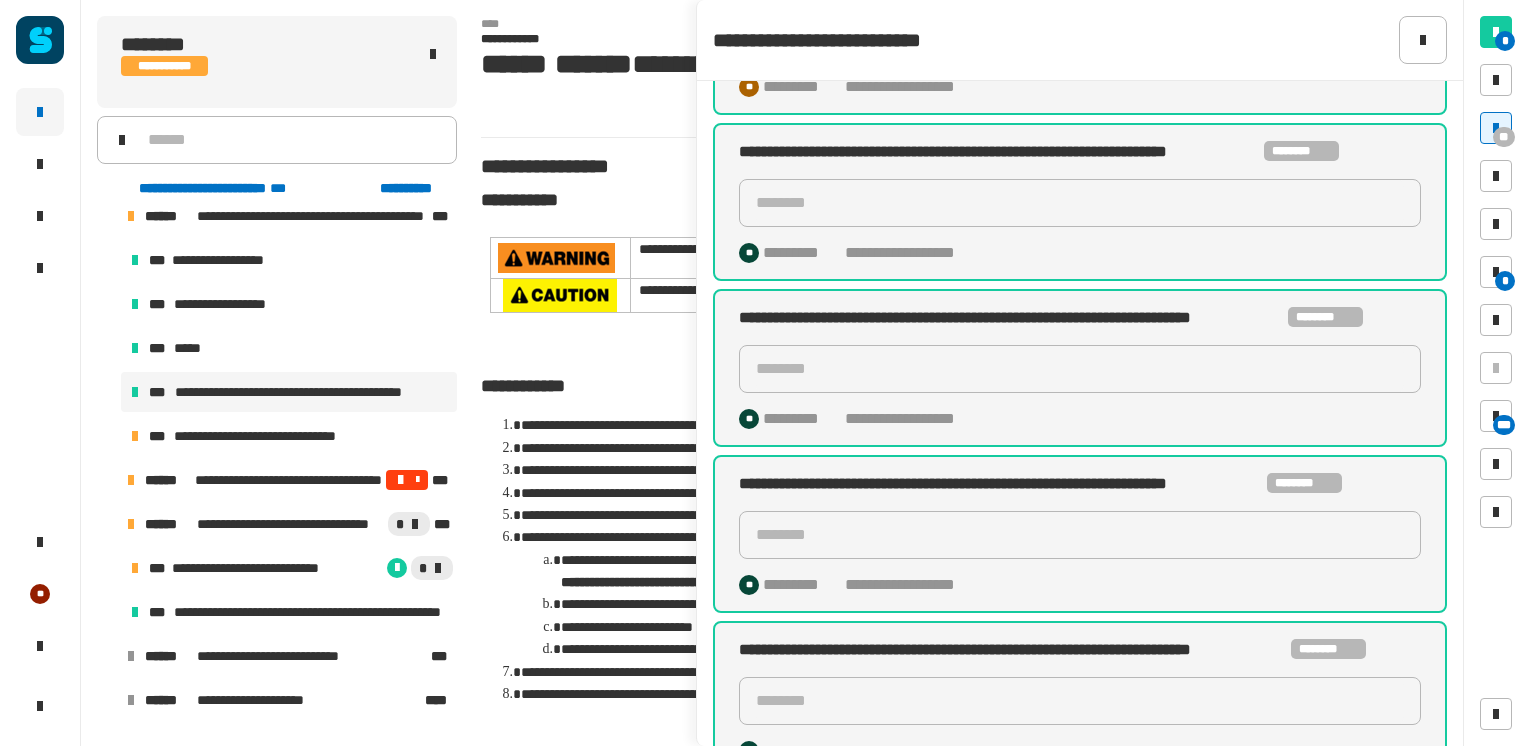 click on "********" 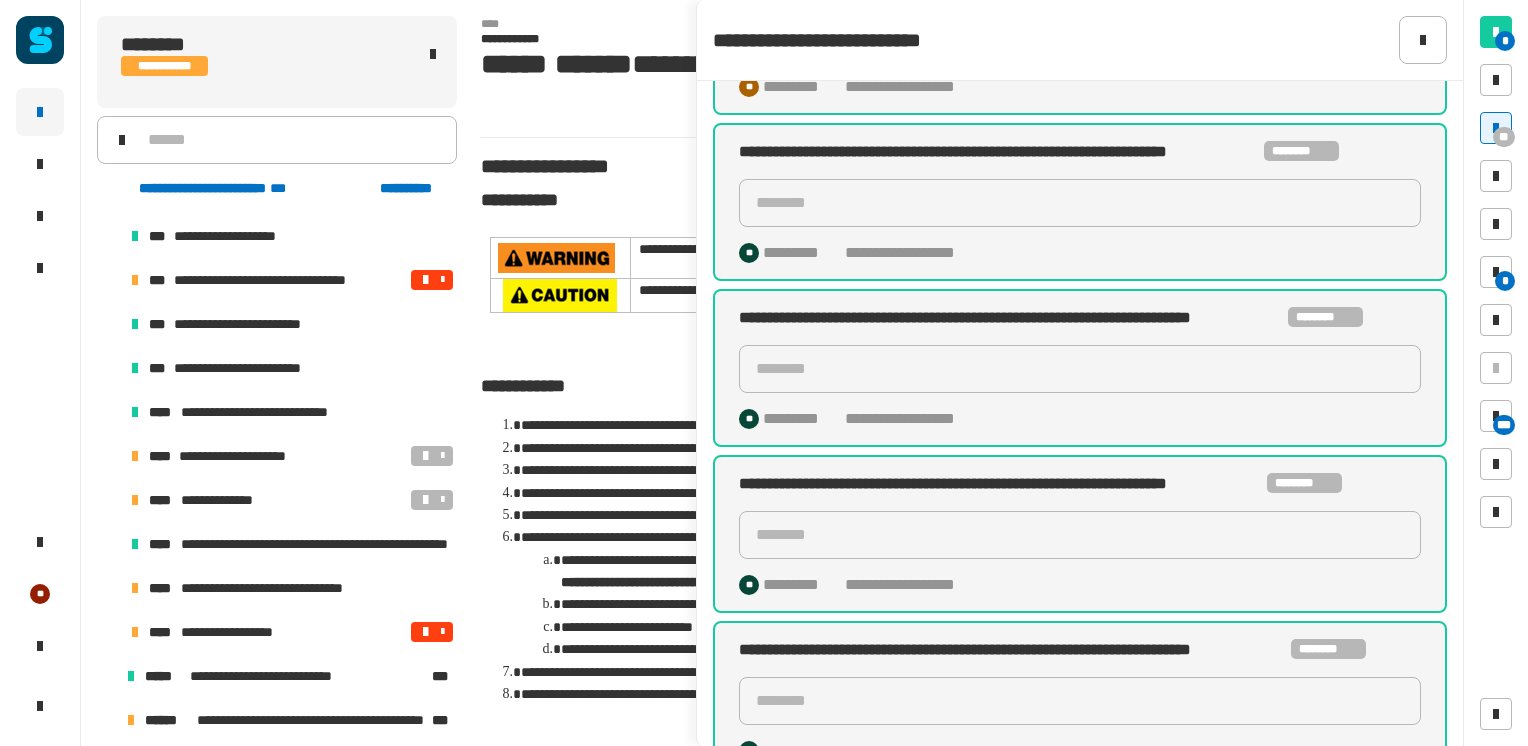 scroll, scrollTop: 524, scrollLeft: 0, axis: vertical 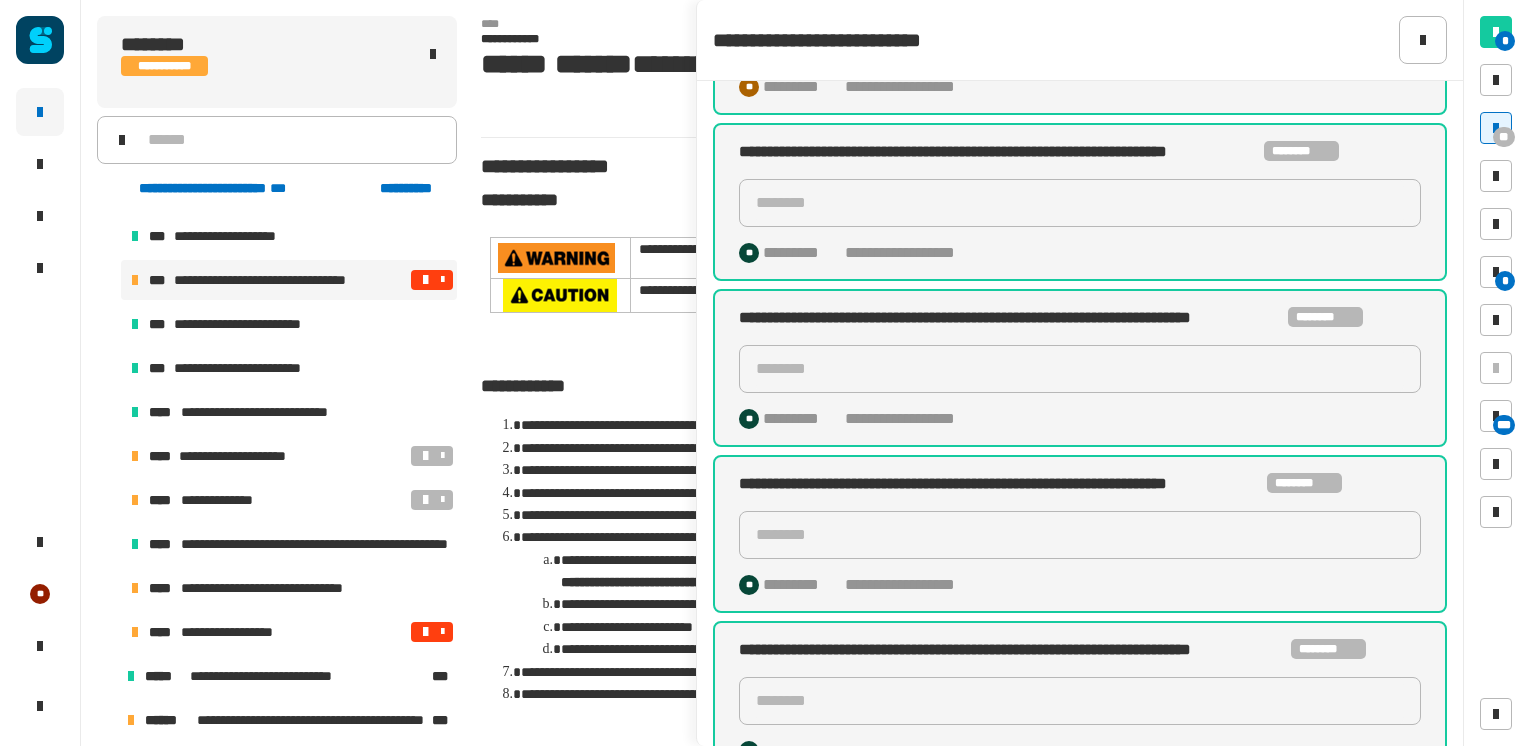 click on "**********" at bounding box center [289, 280] 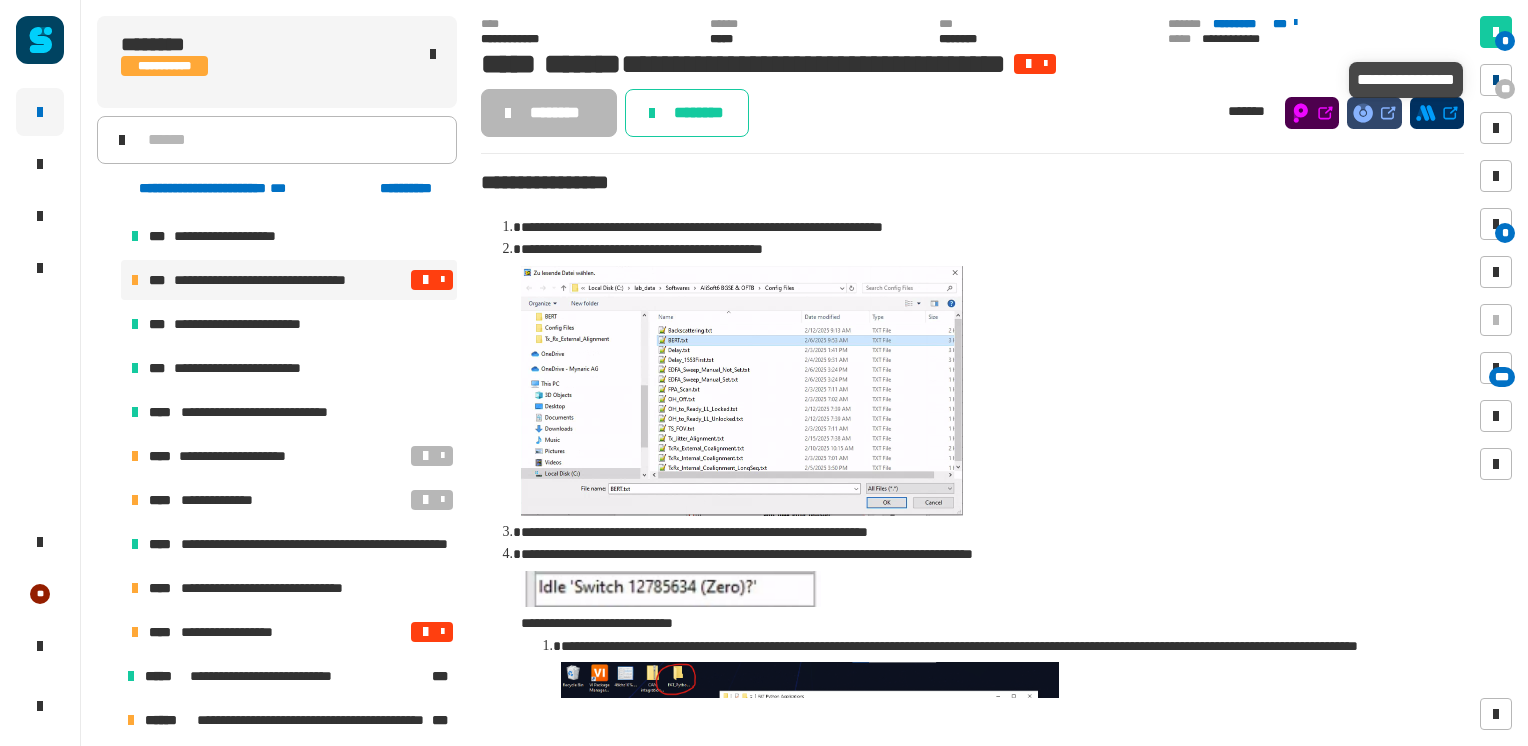 click on "**" at bounding box center [1496, 80] 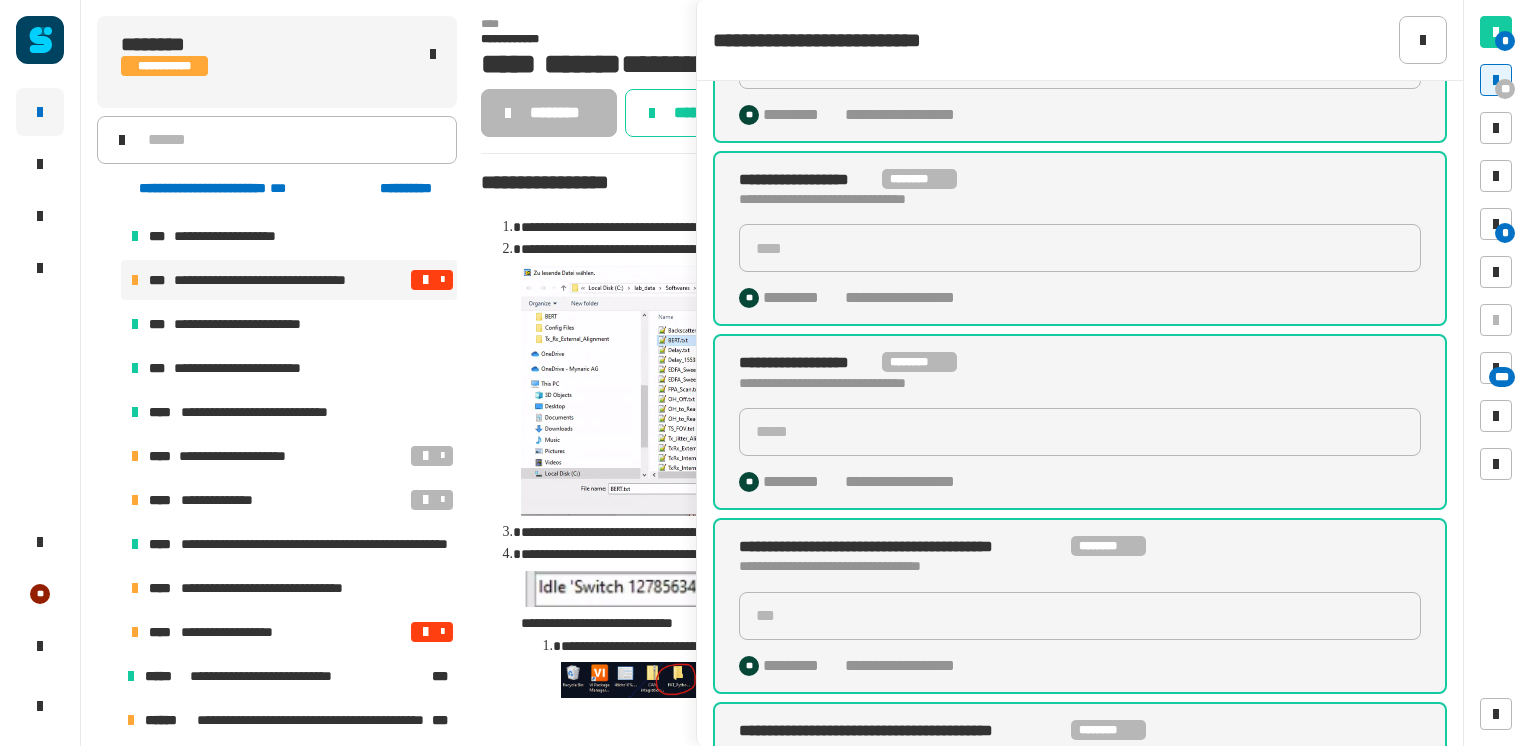scroll, scrollTop: 164, scrollLeft: 0, axis: vertical 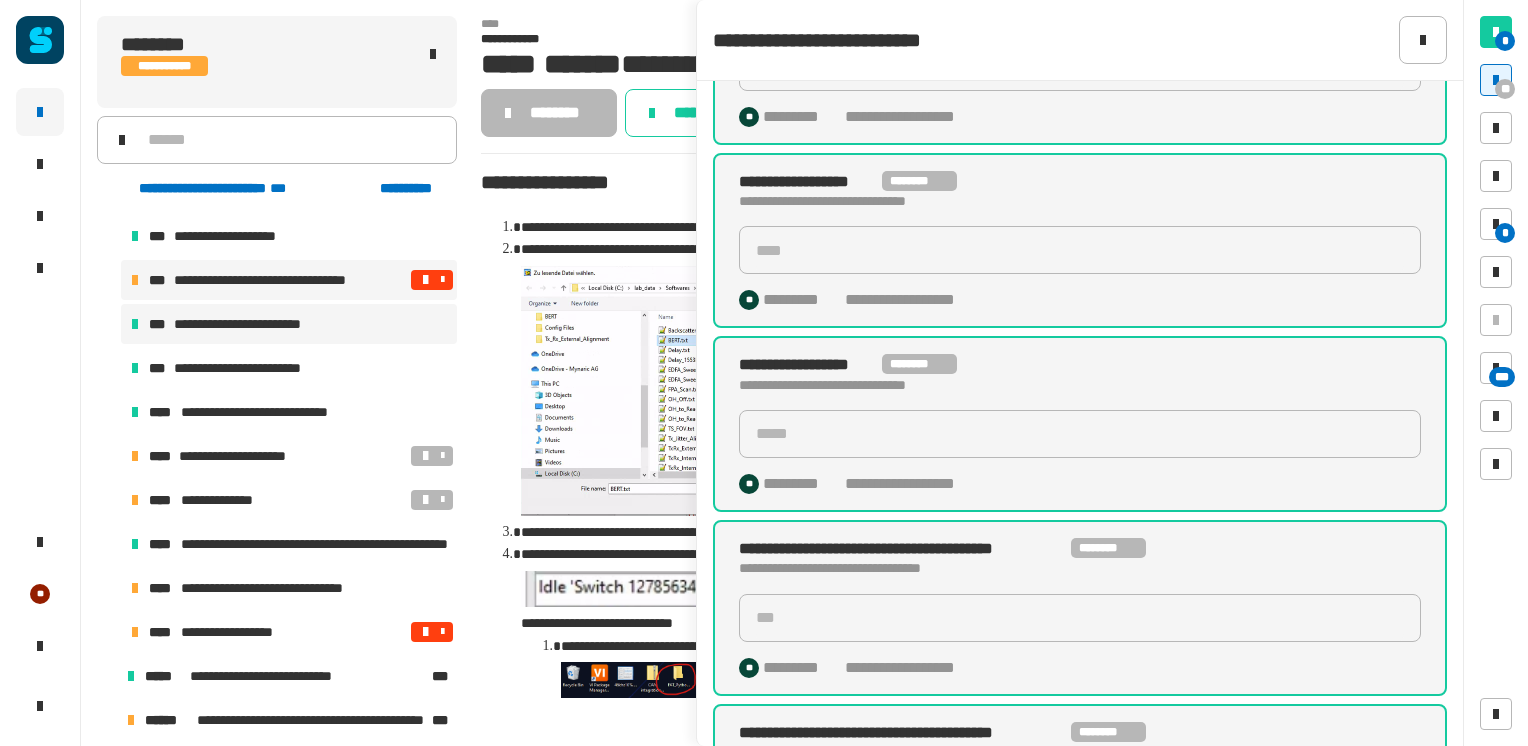 click on "**********" at bounding box center (258, 324) 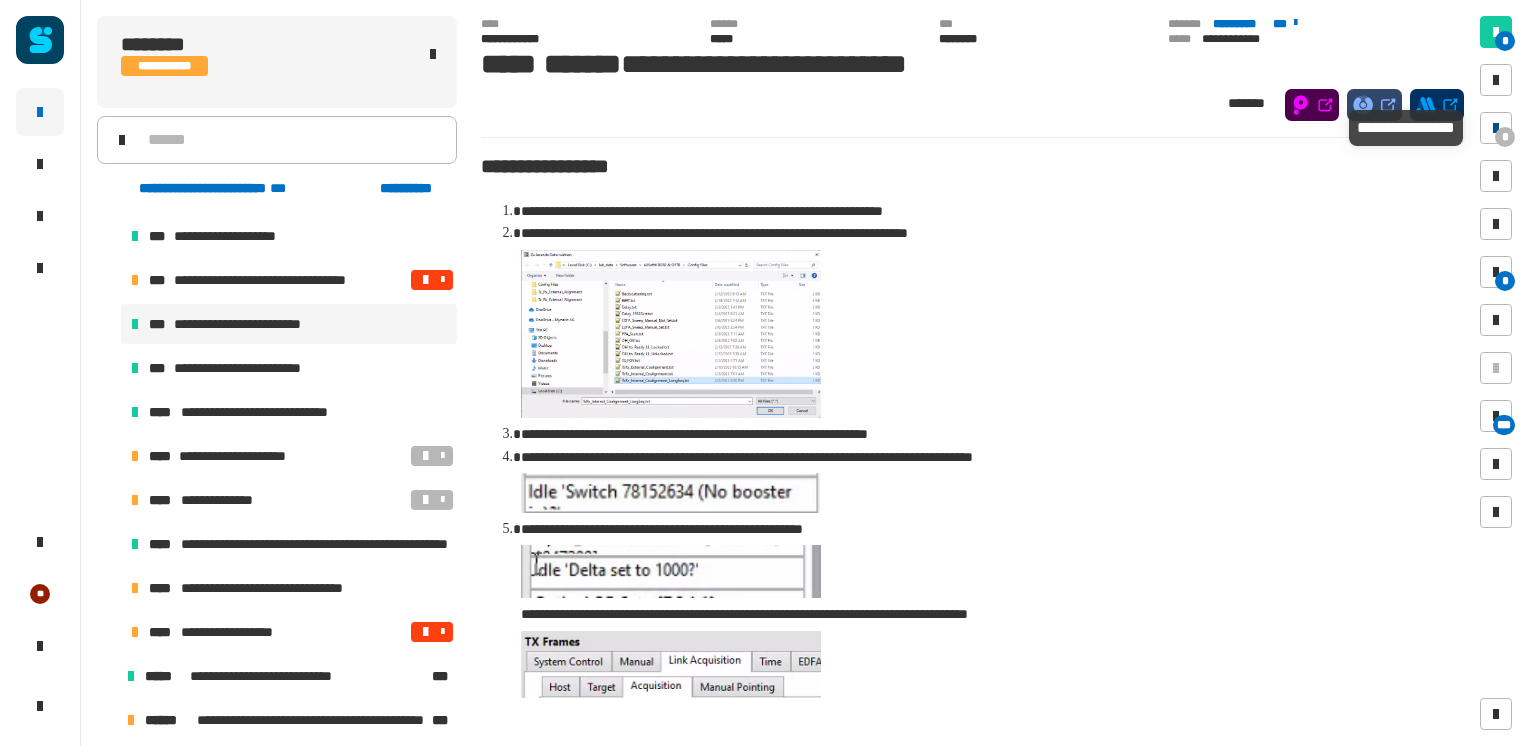 click at bounding box center (1496, 128) 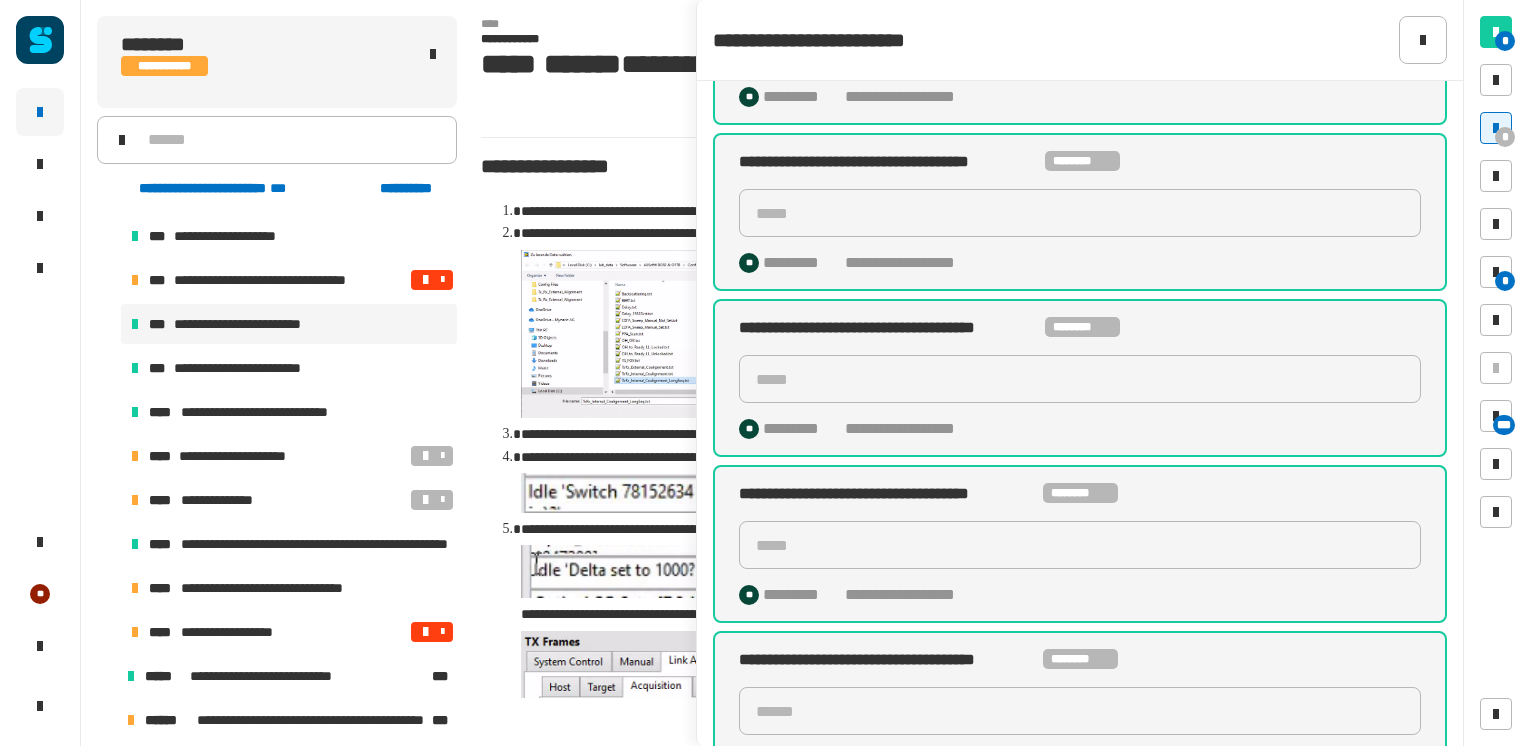 scroll, scrollTop: 148, scrollLeft: 0, axis: vertical 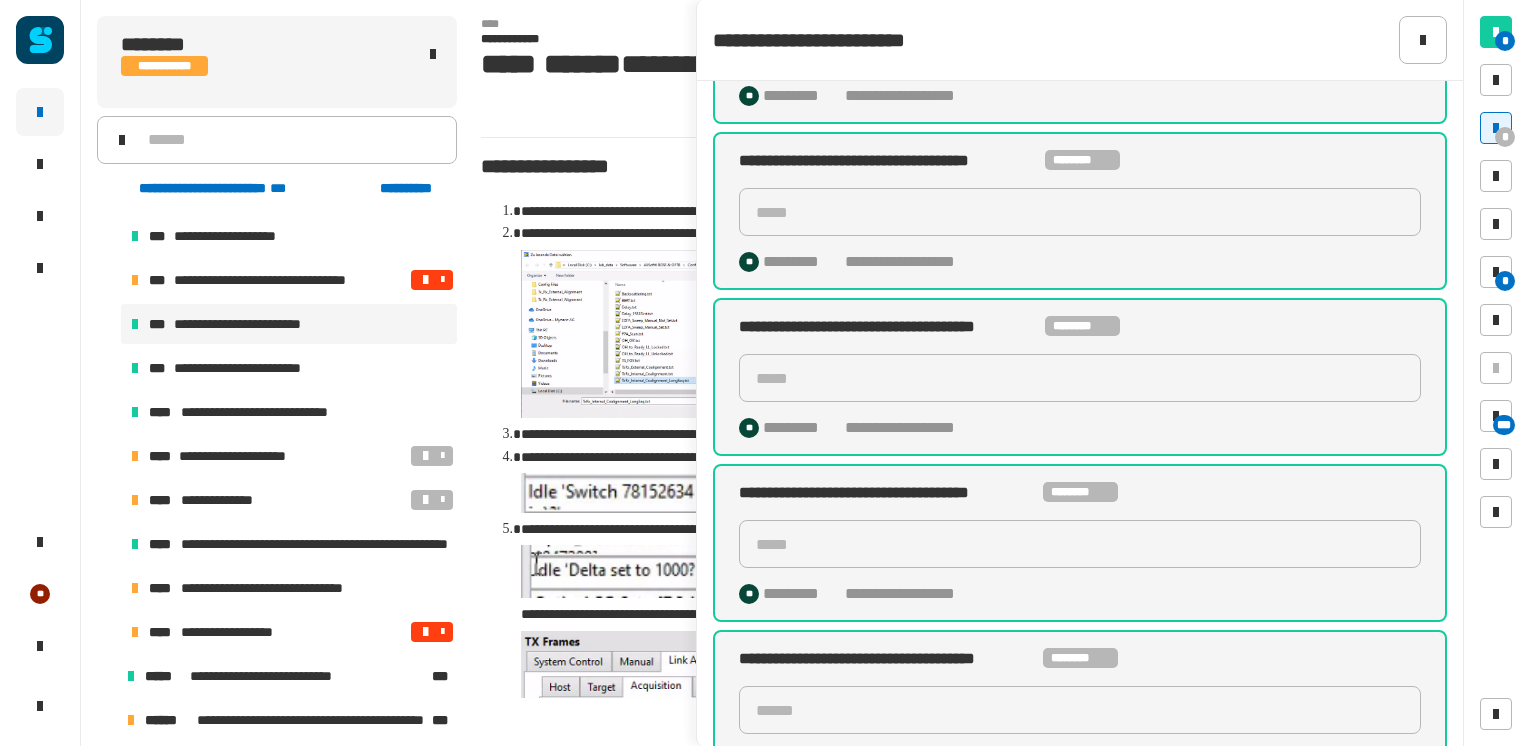 click on "**********" at bounding box center [289, 346] 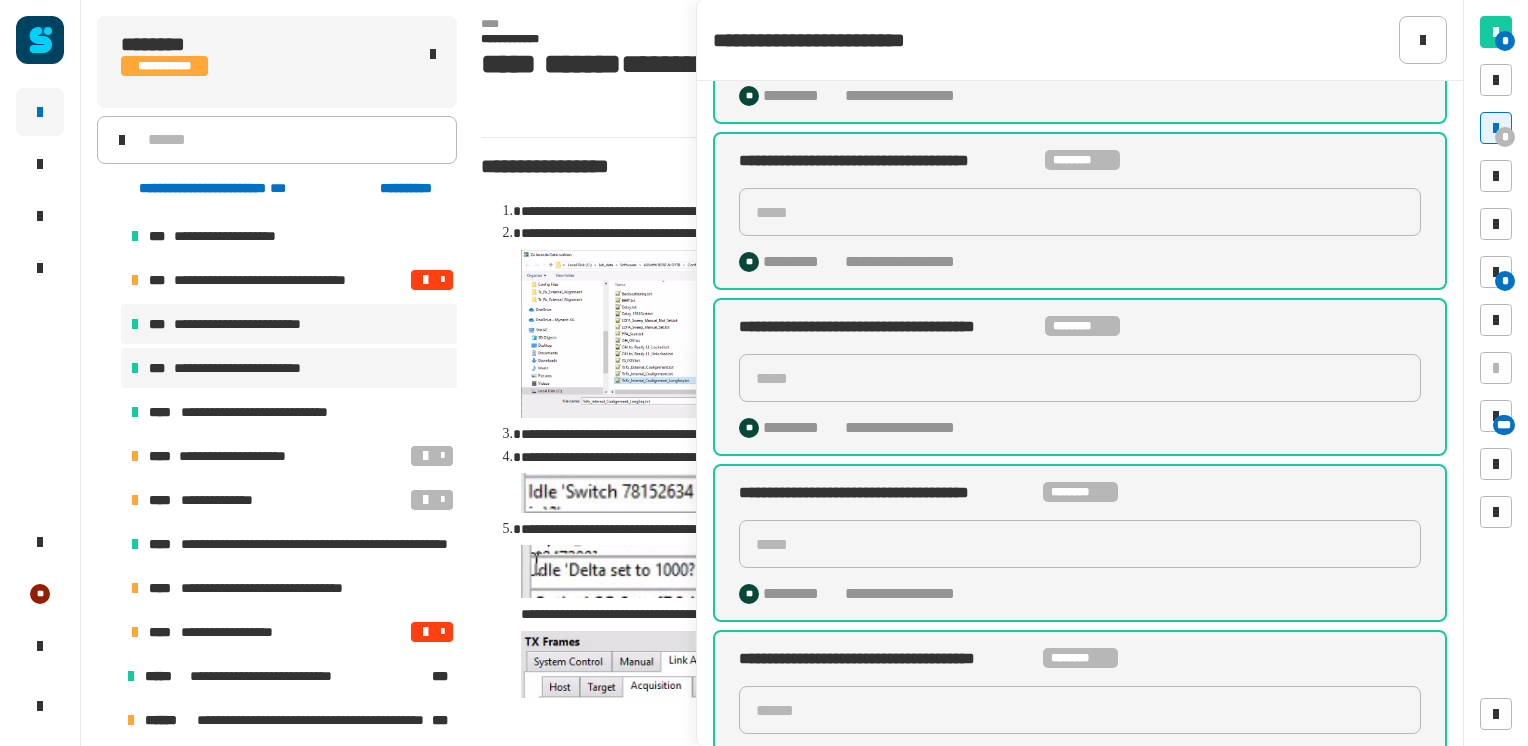 click on "**********" at bounding box center (260, 368) 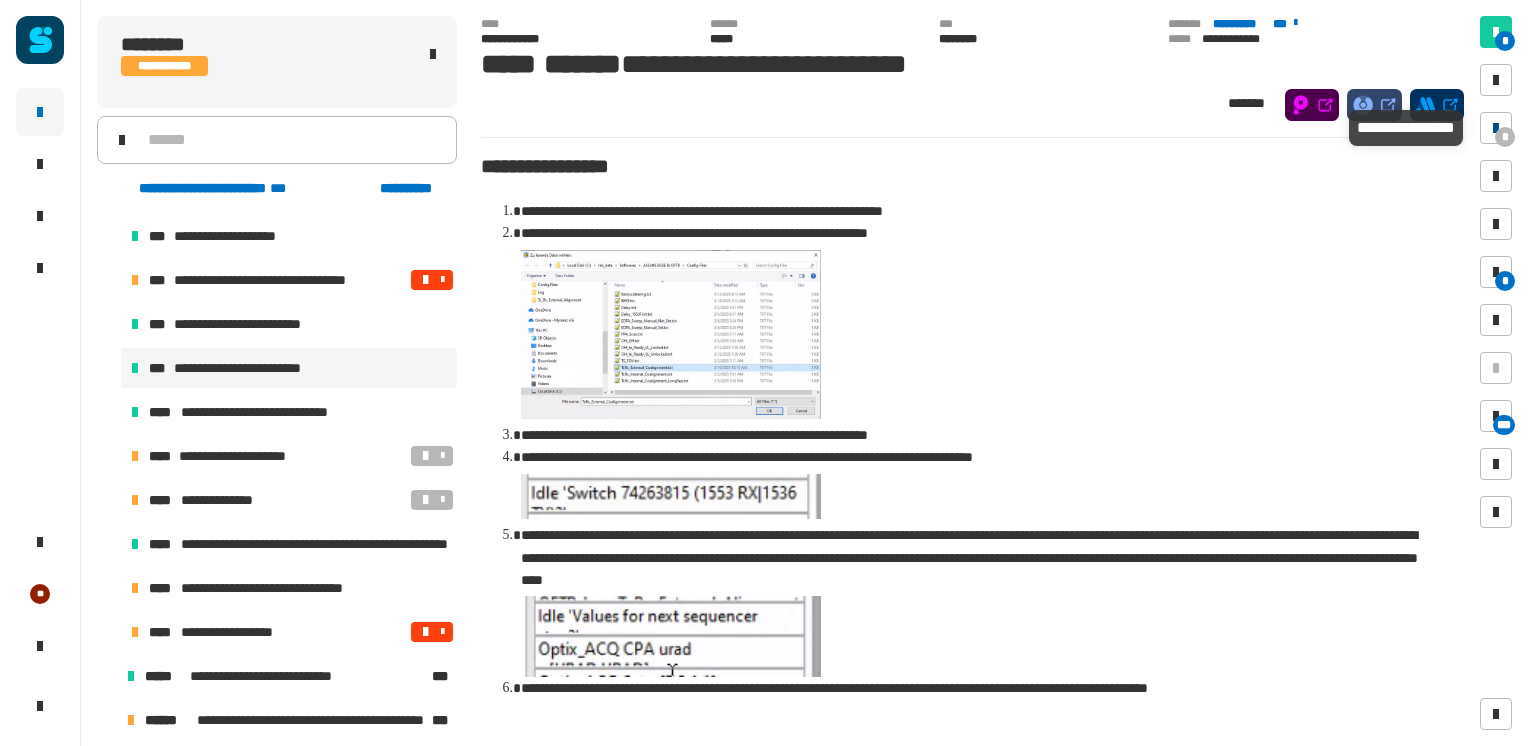 click on "*" at bounding box center [1505, 137] 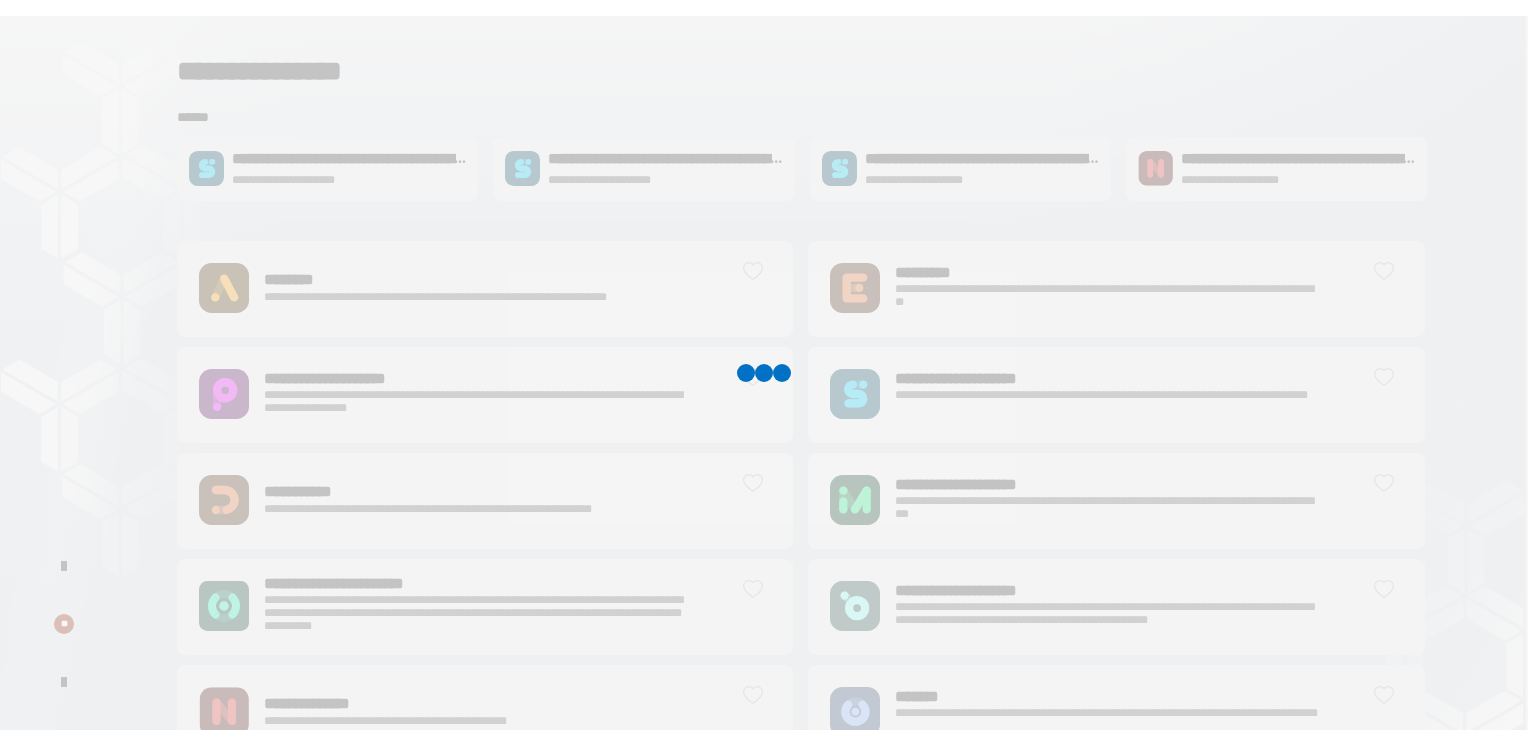 scroll, scrollTop: 0, scrollLeft: 0, axis: both 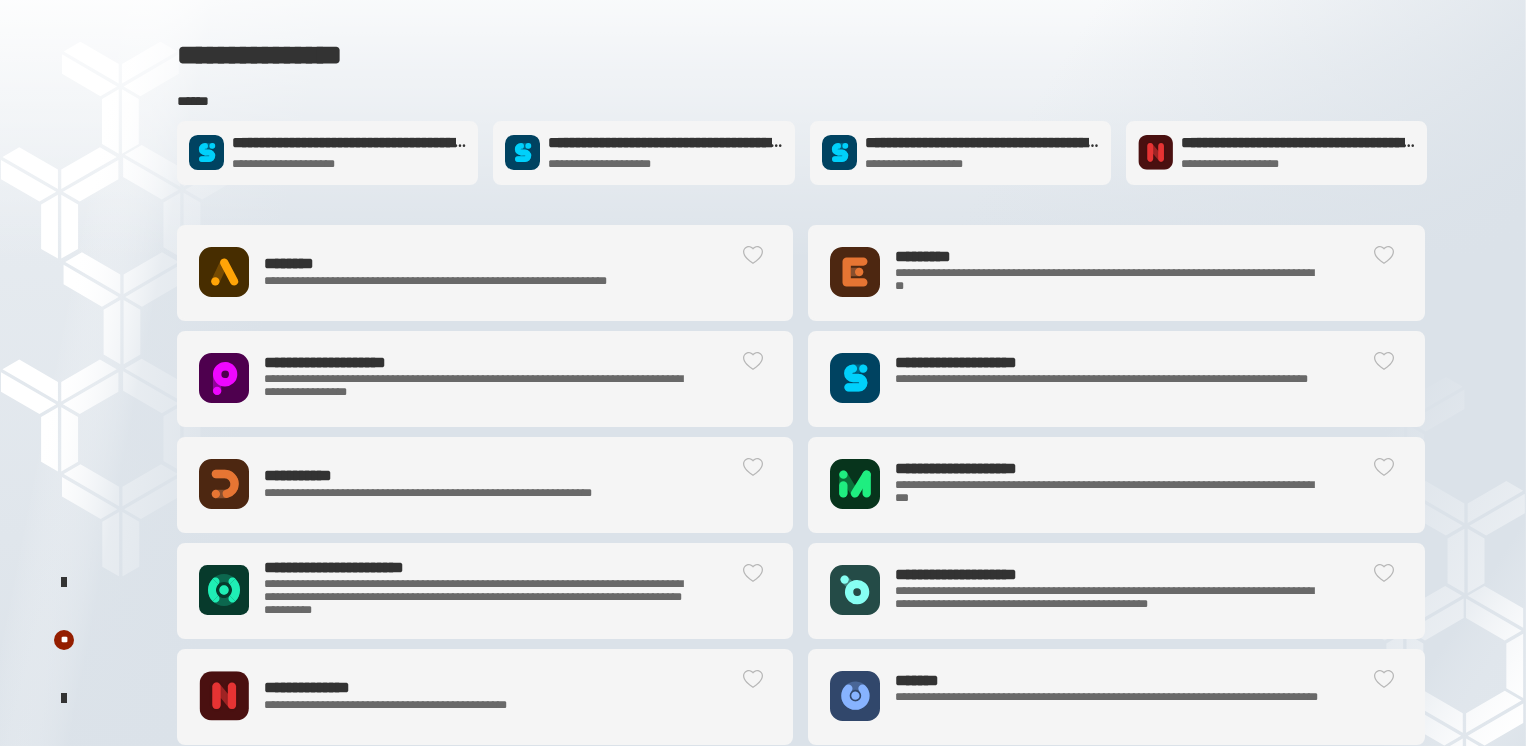 click on "**********" 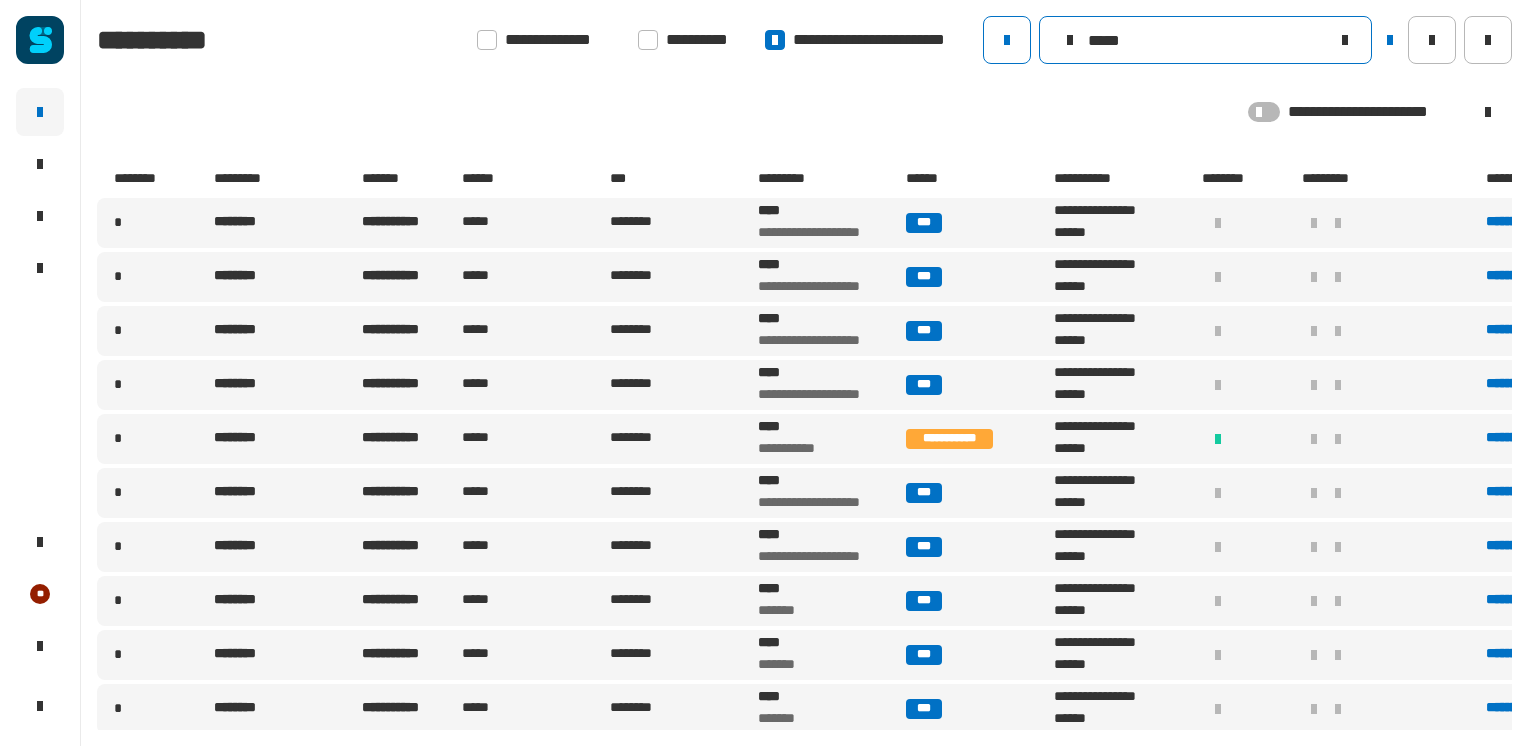 click on "*****" 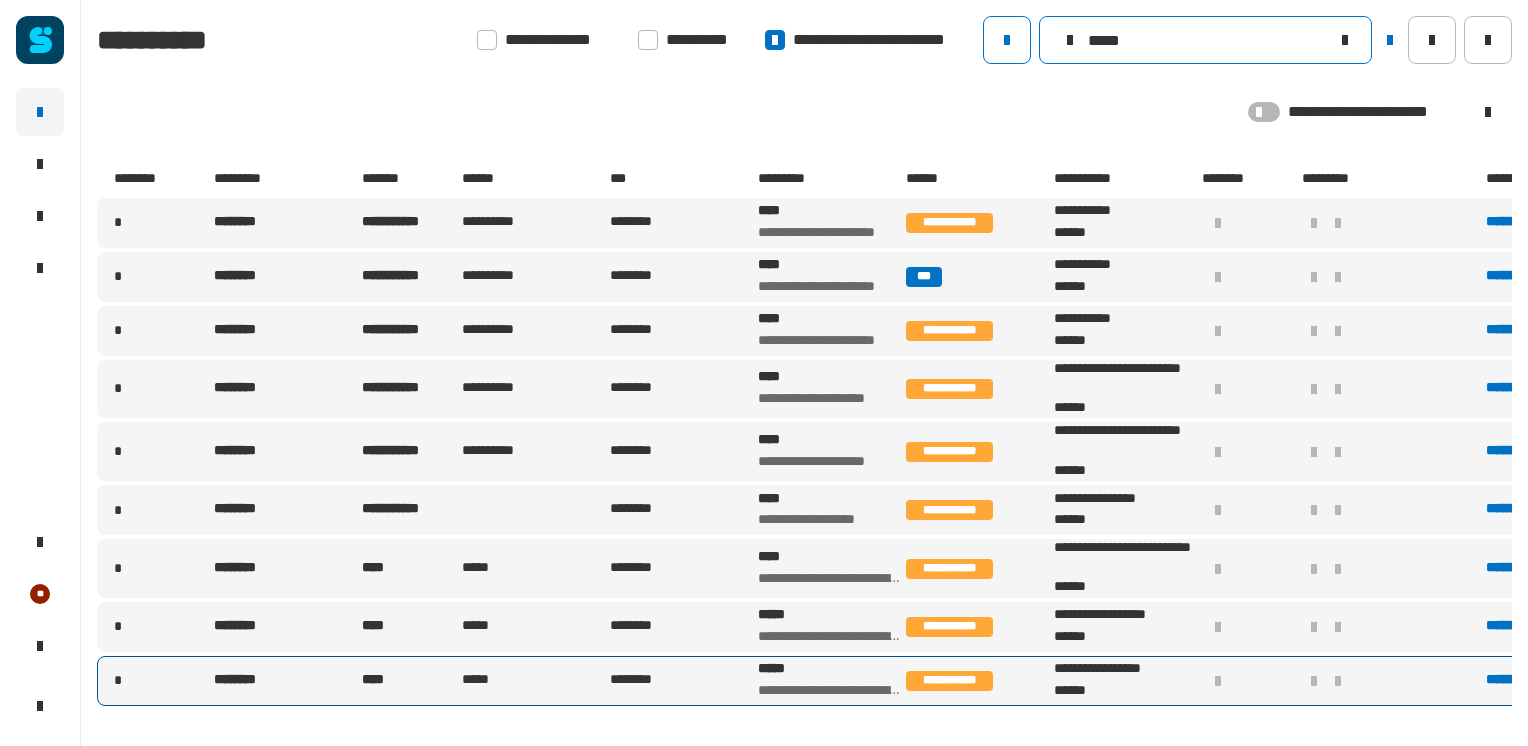 type on "*****" 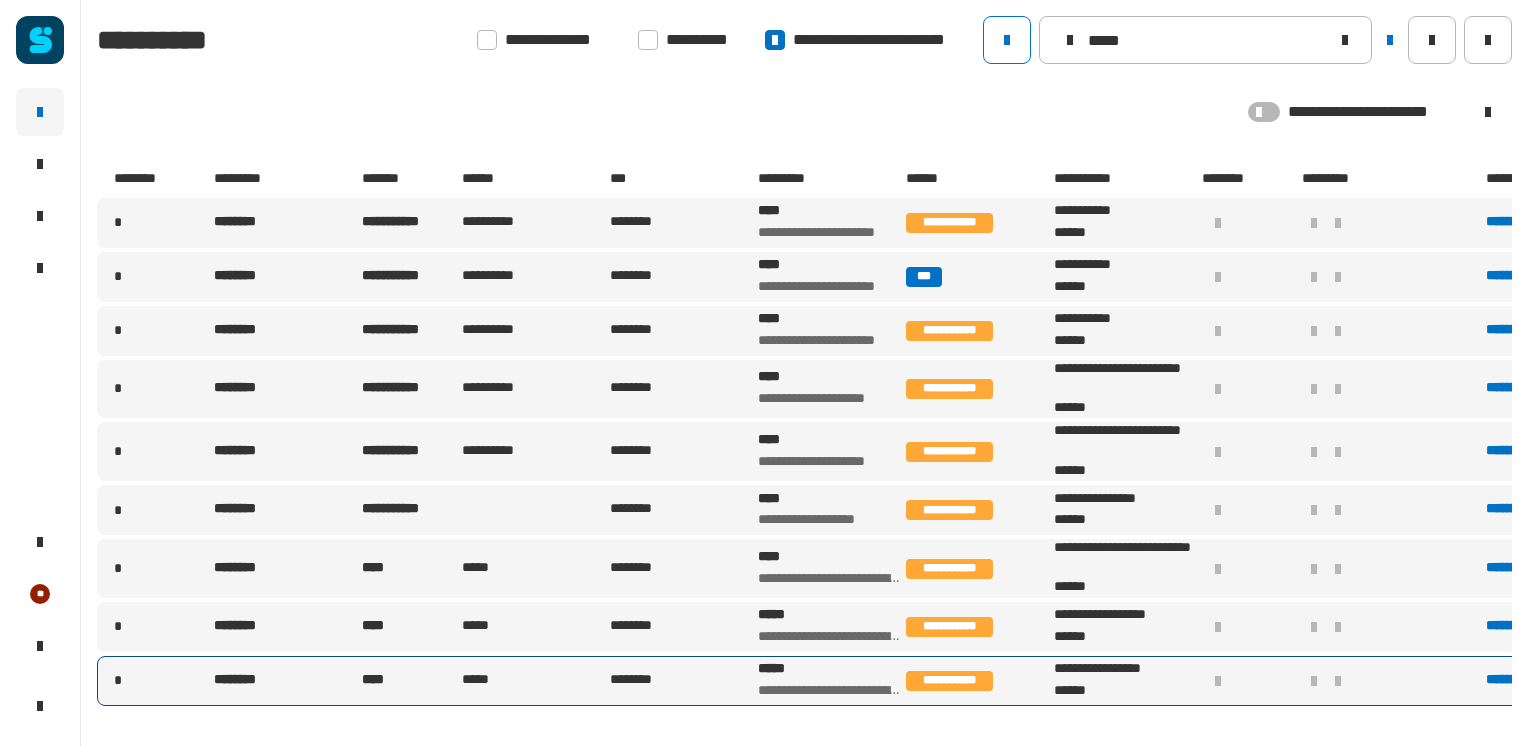 click on "********" at bounding box center (682, 681) 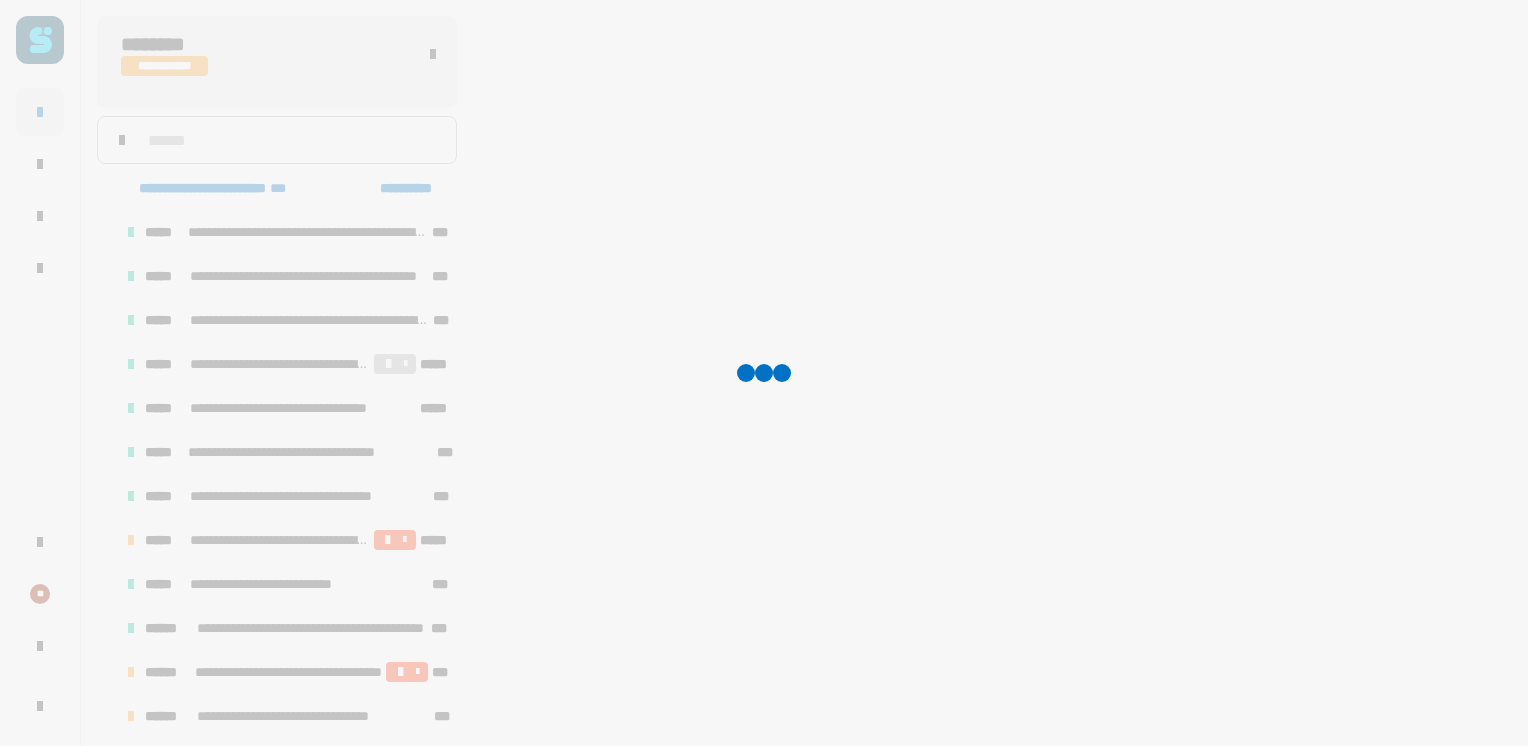 scroll, scrollTop: 291, scrollLeft: 0, axis: vertical 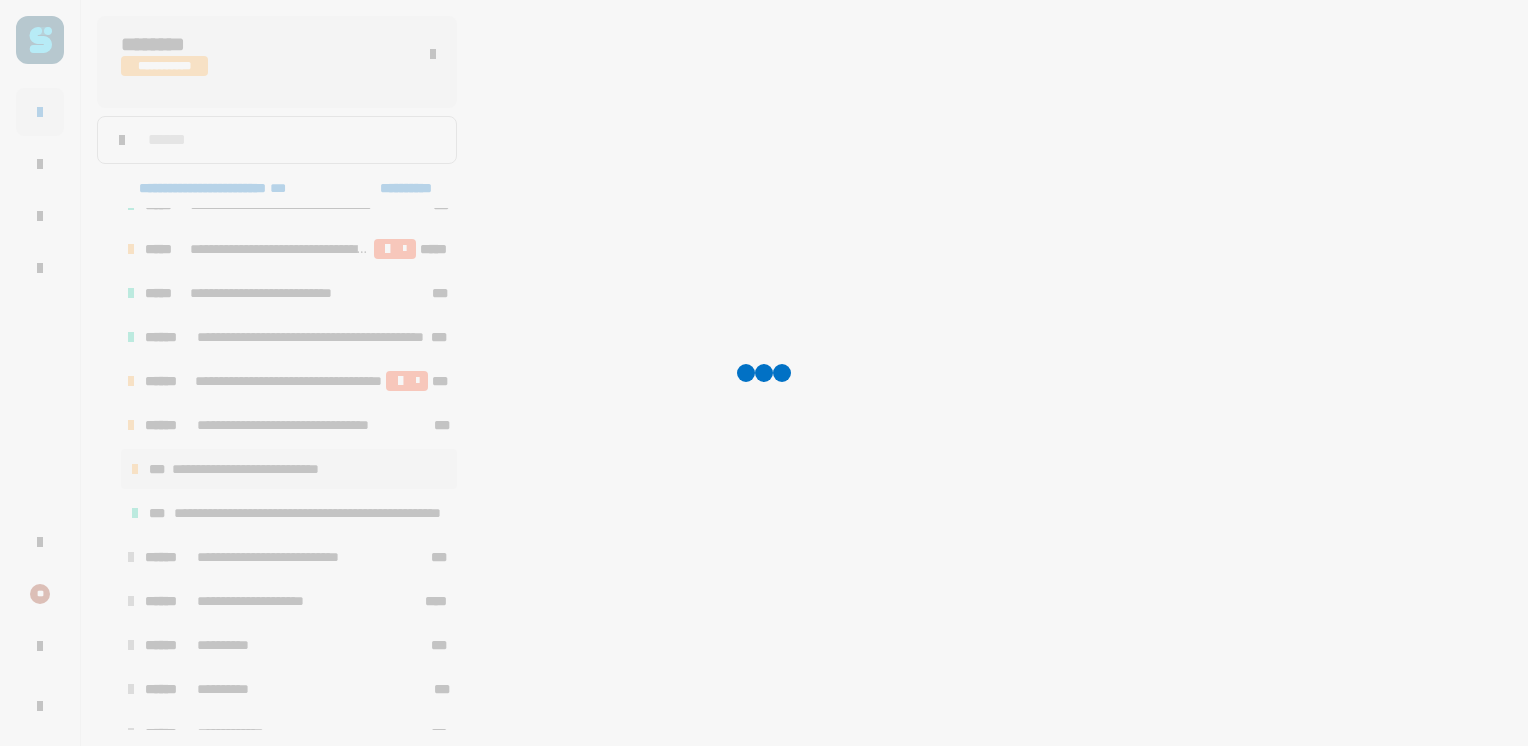 click 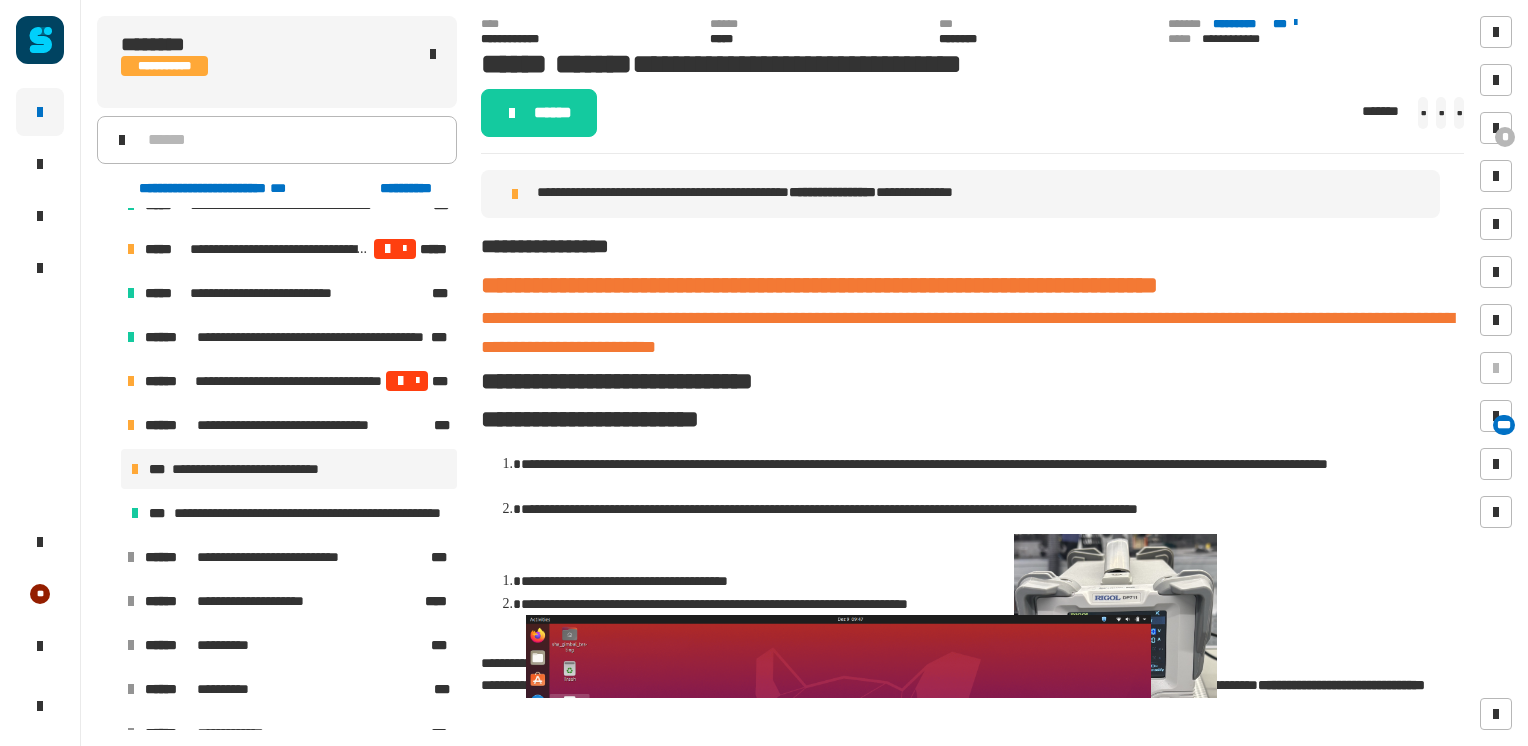 click on "**********" at bounding box center (289, 557) 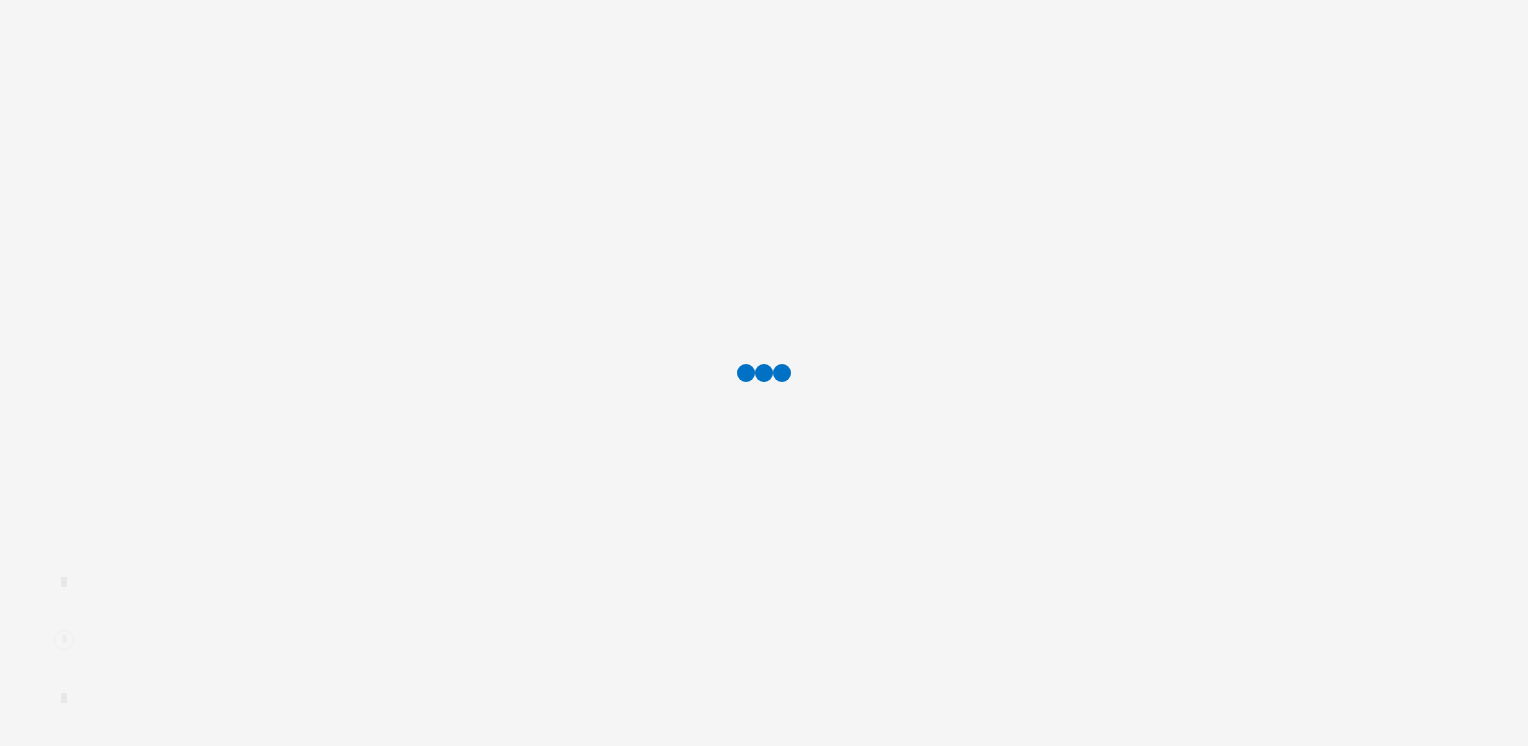scroll, scrollTop: 0, scrollLeft: 0, axis: both 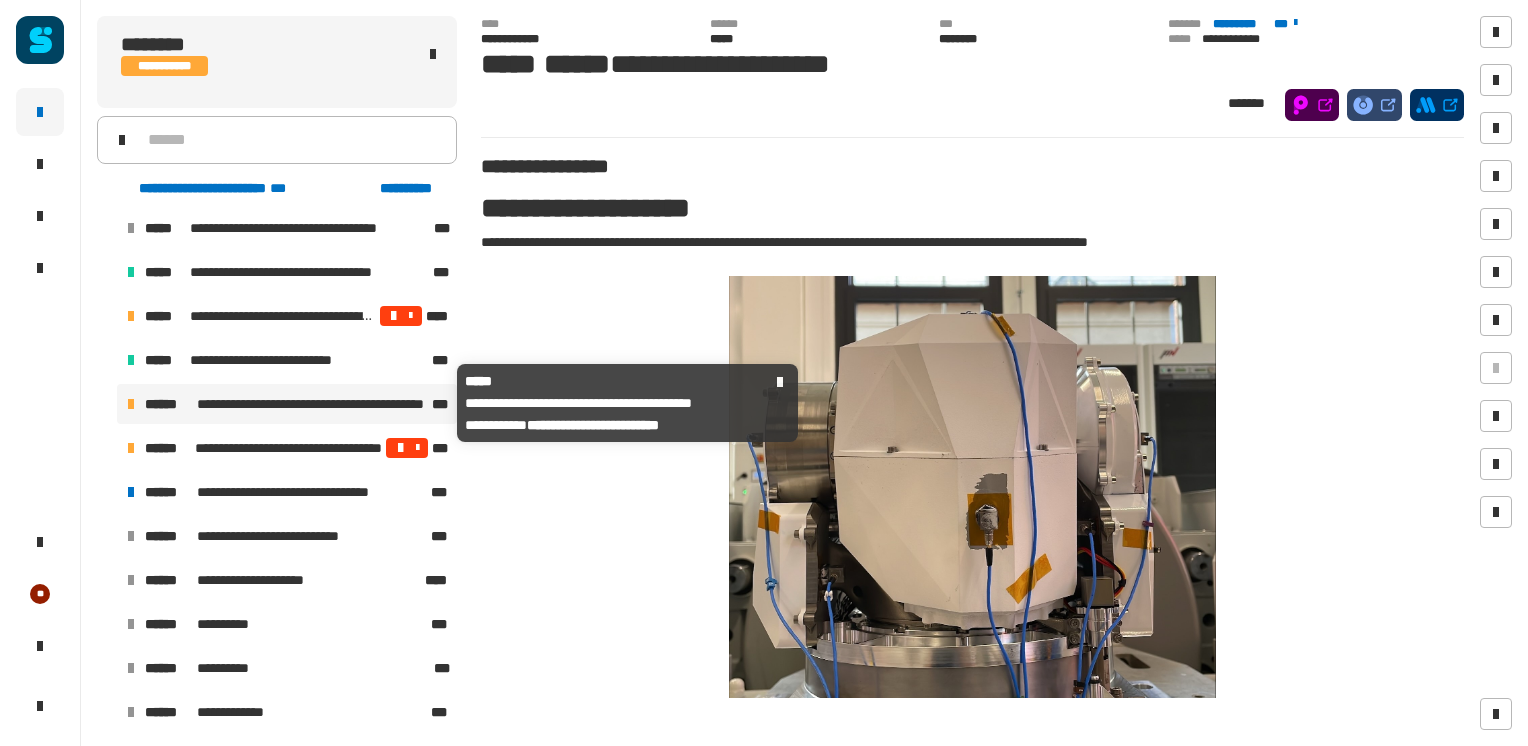 click on "**********" at bounding box center (312, 404) 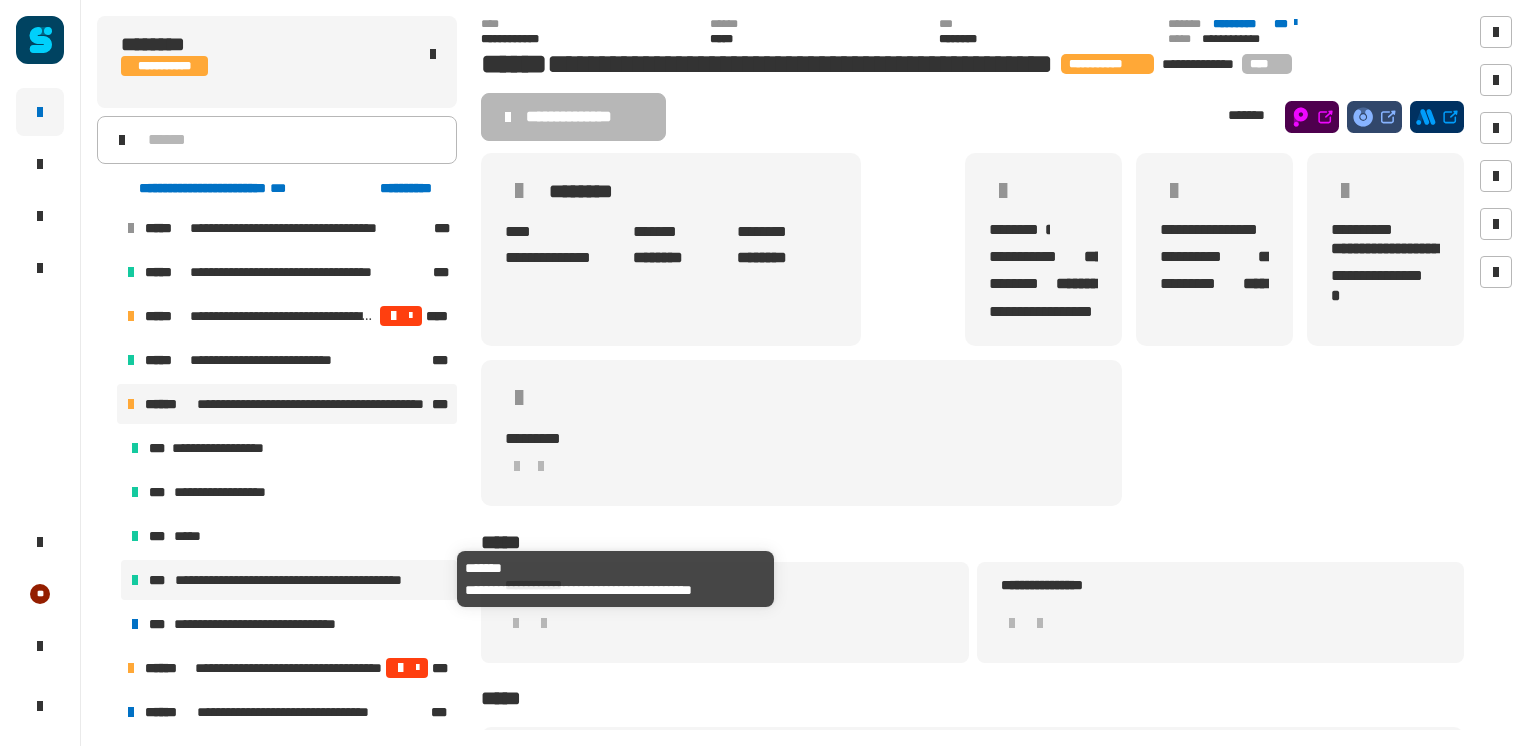 click on "**********" at bounding box center [312, 580] 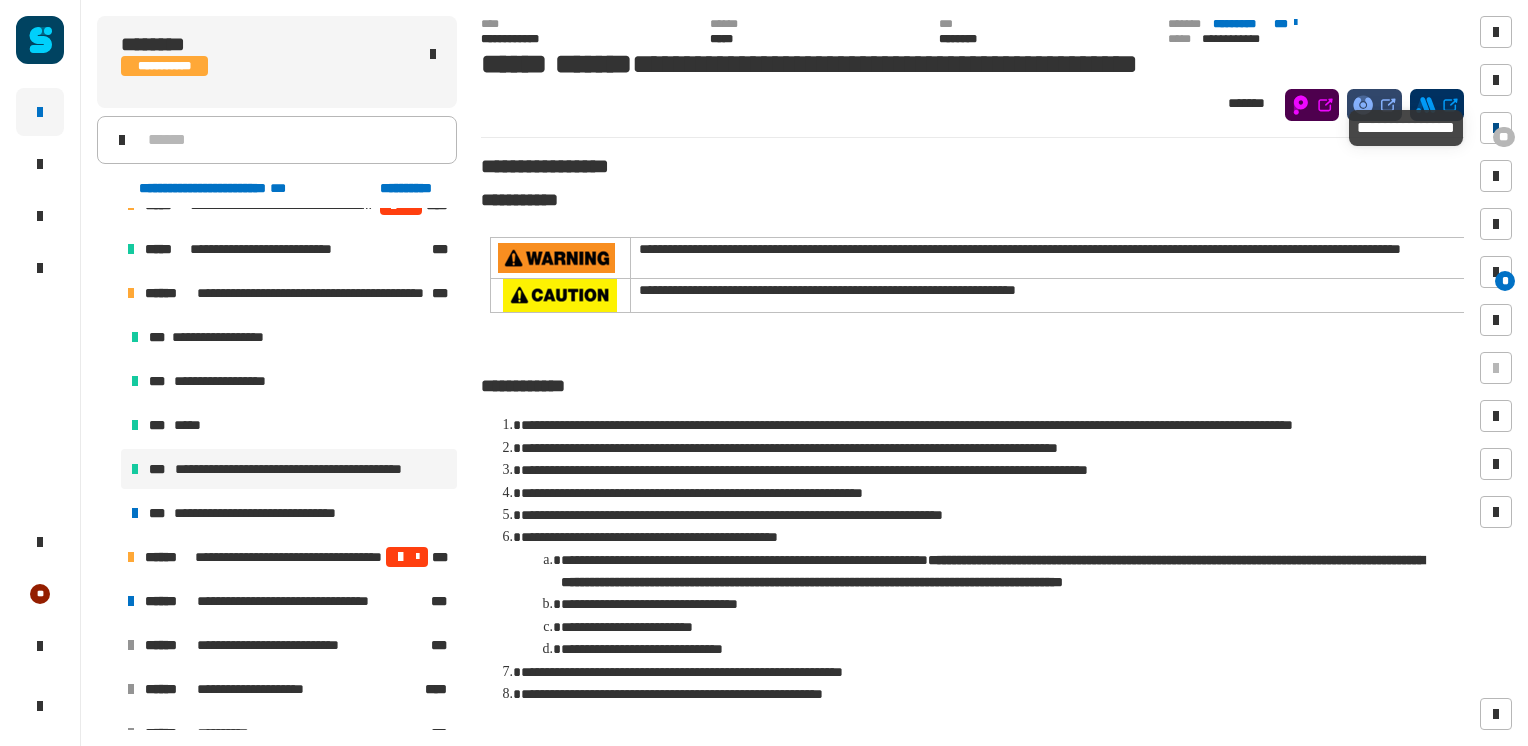 click at bounding box center (1496, 128) 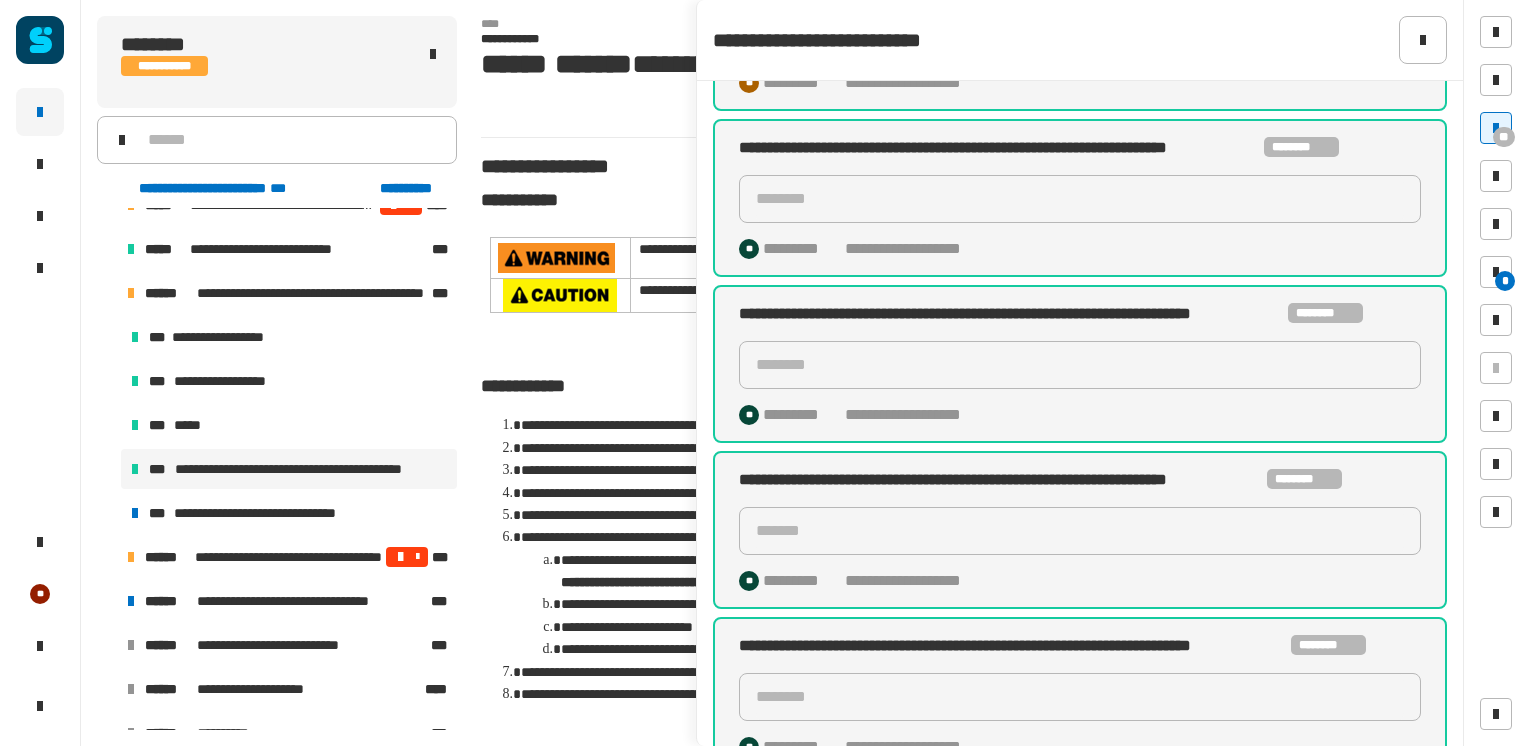 scroll, scrollTop: 712, scrollLeft: 0, axis: vertical 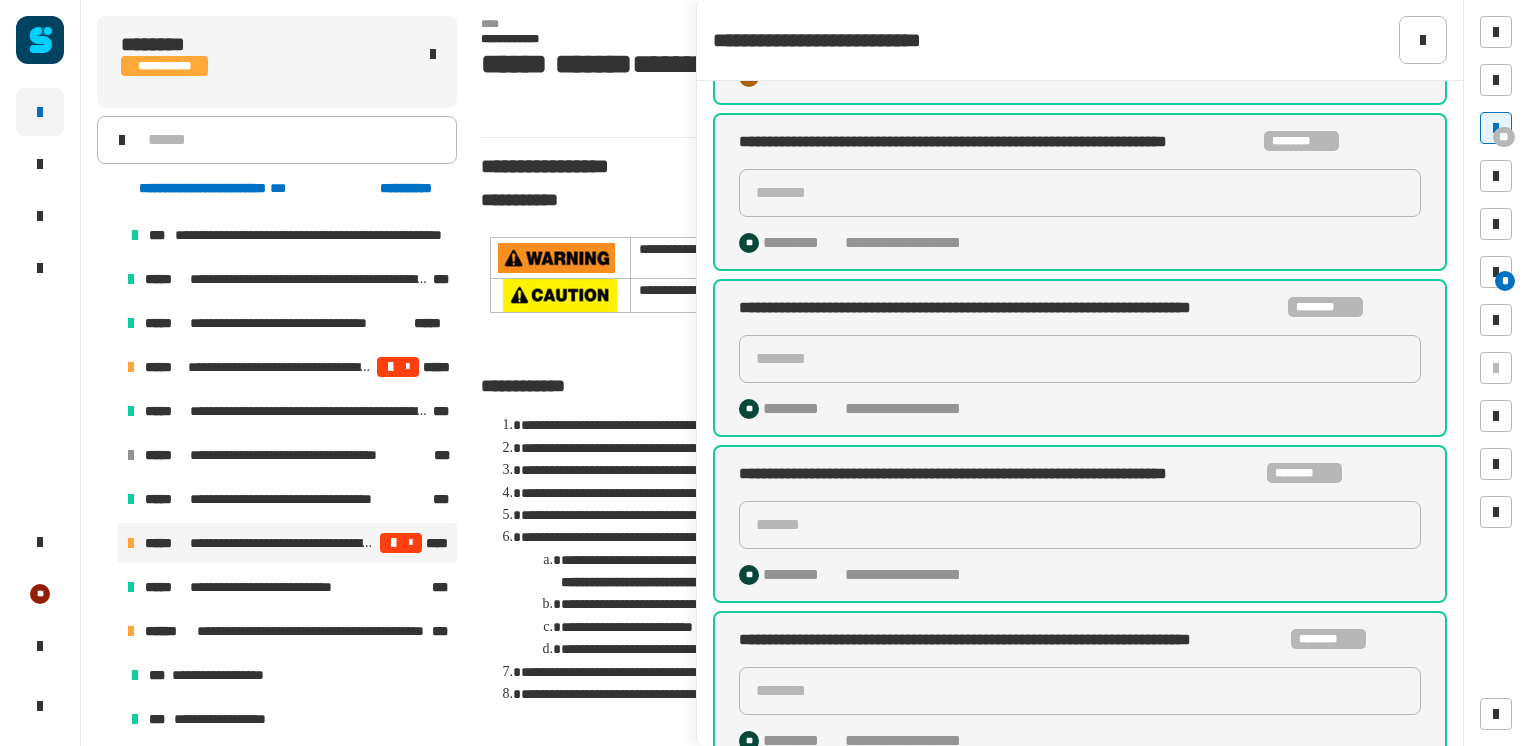 click on "**********" at bounding box center (283, 543) 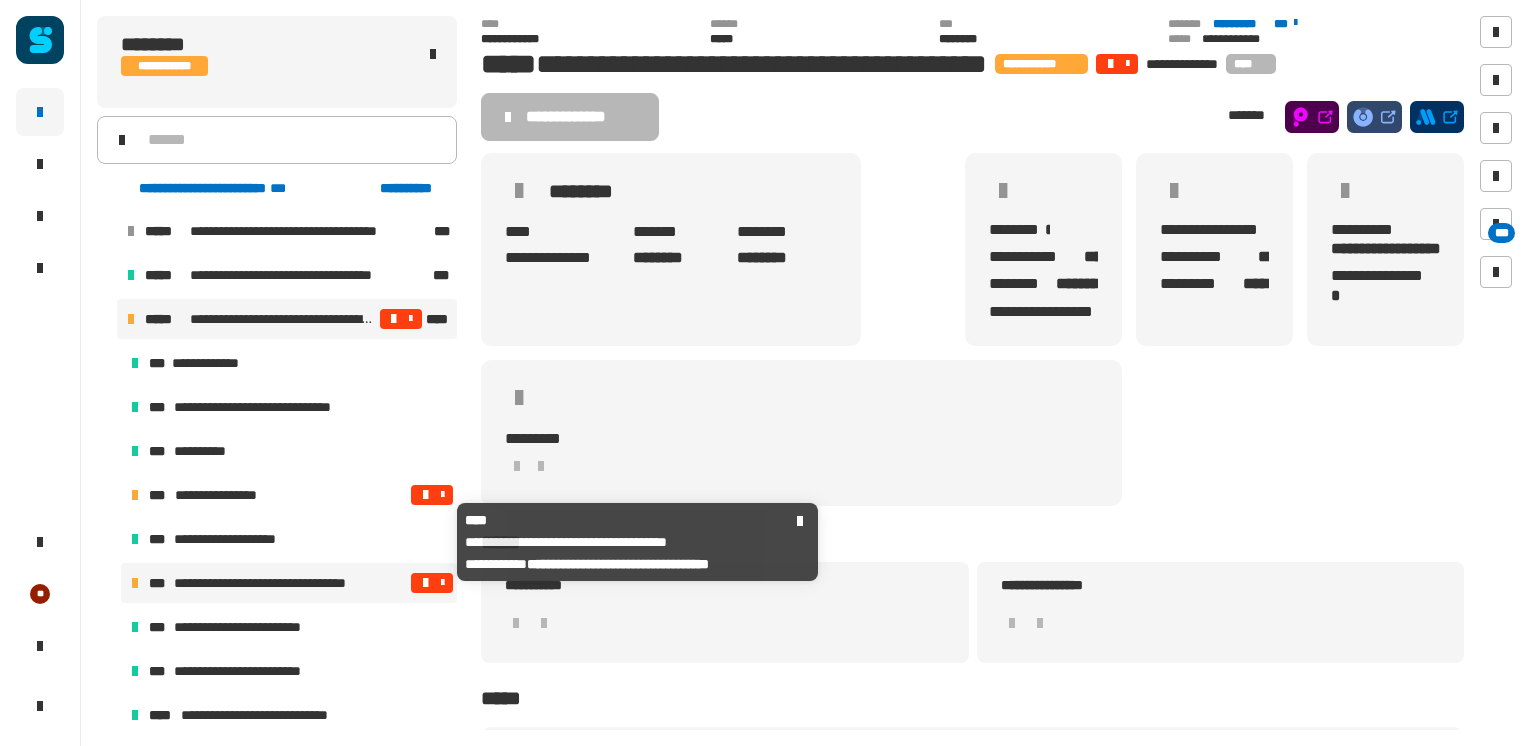 click on "**********" at bounding box center [272, 583] 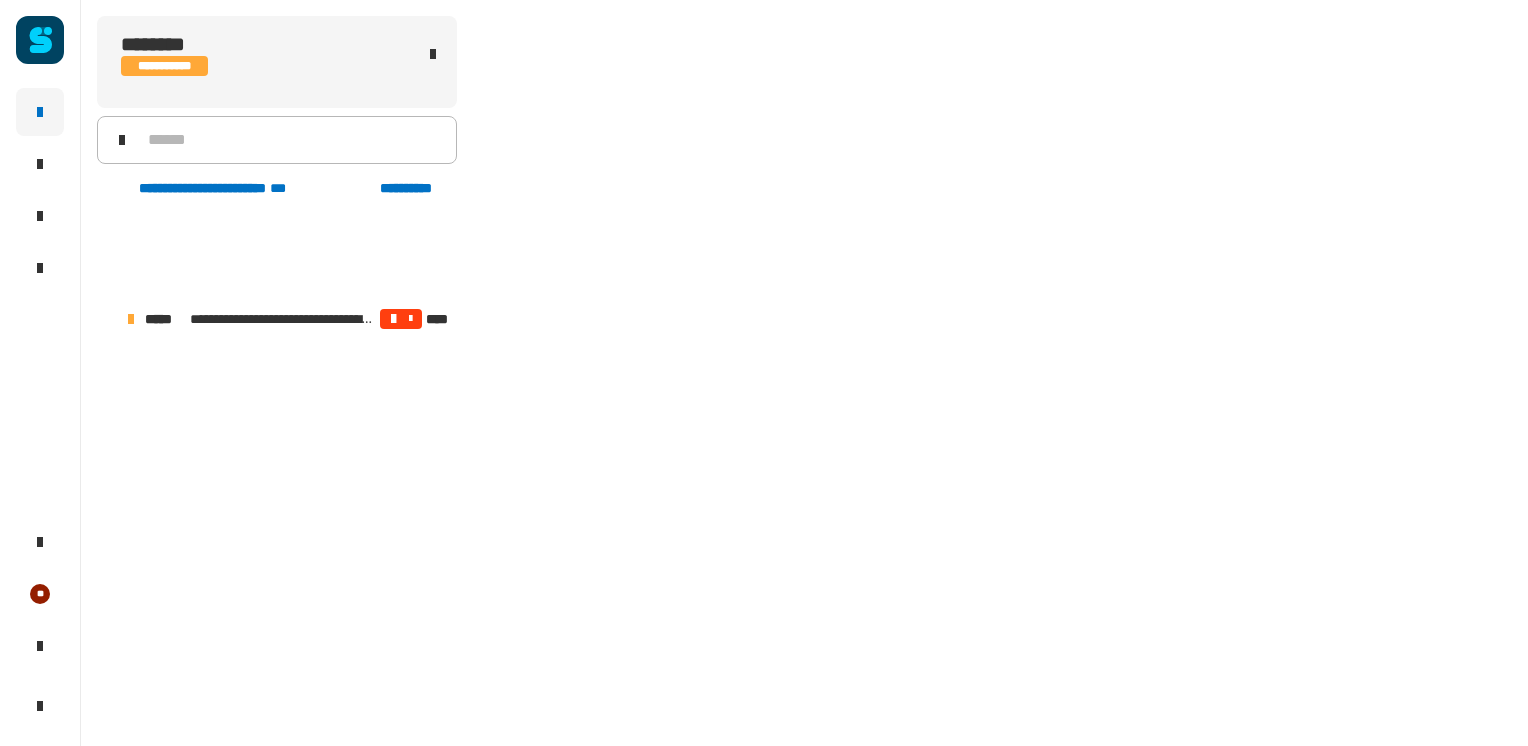 scroll, scrollTop: 1171, scrollLeft: 0, axis: vertical 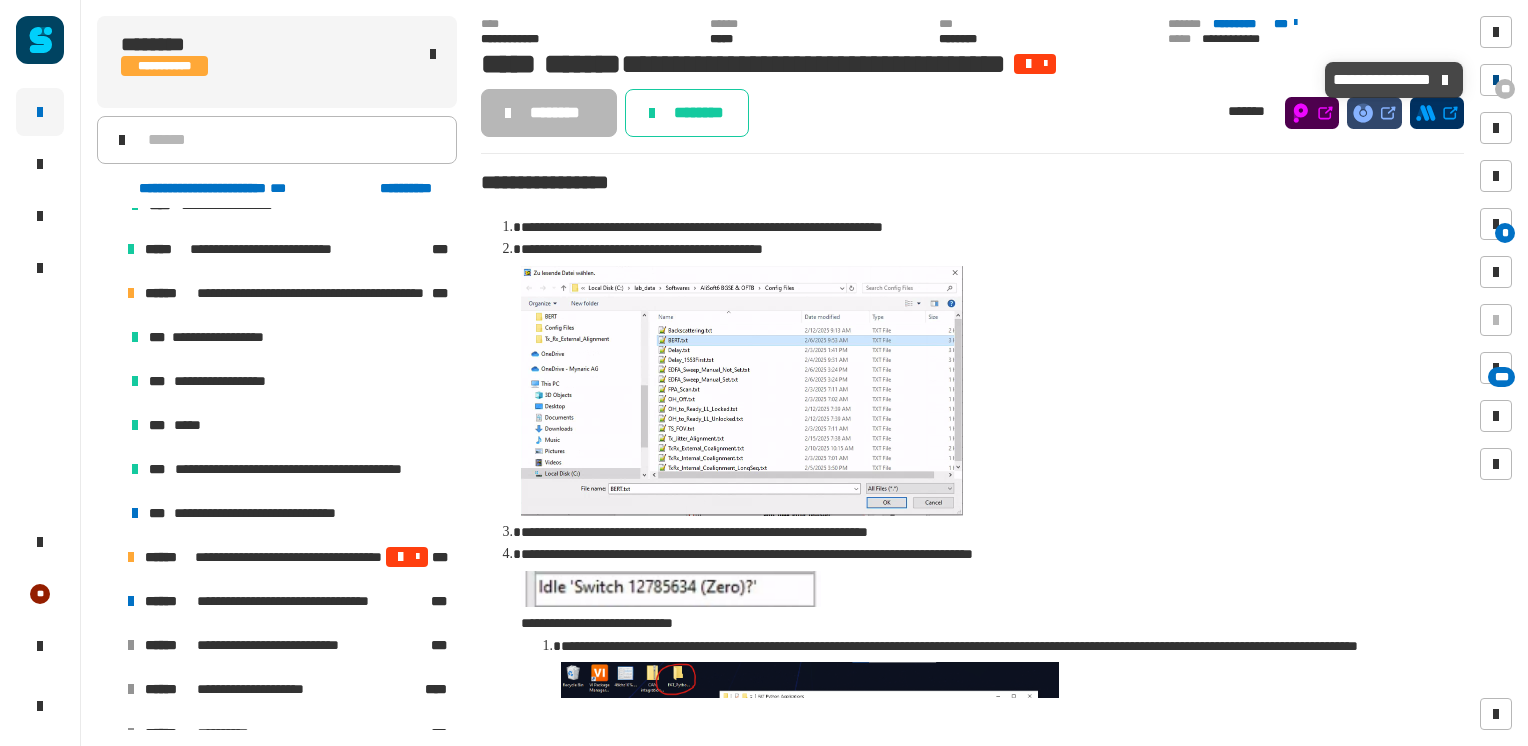 click on "**" at bounding box center [1505, 89] 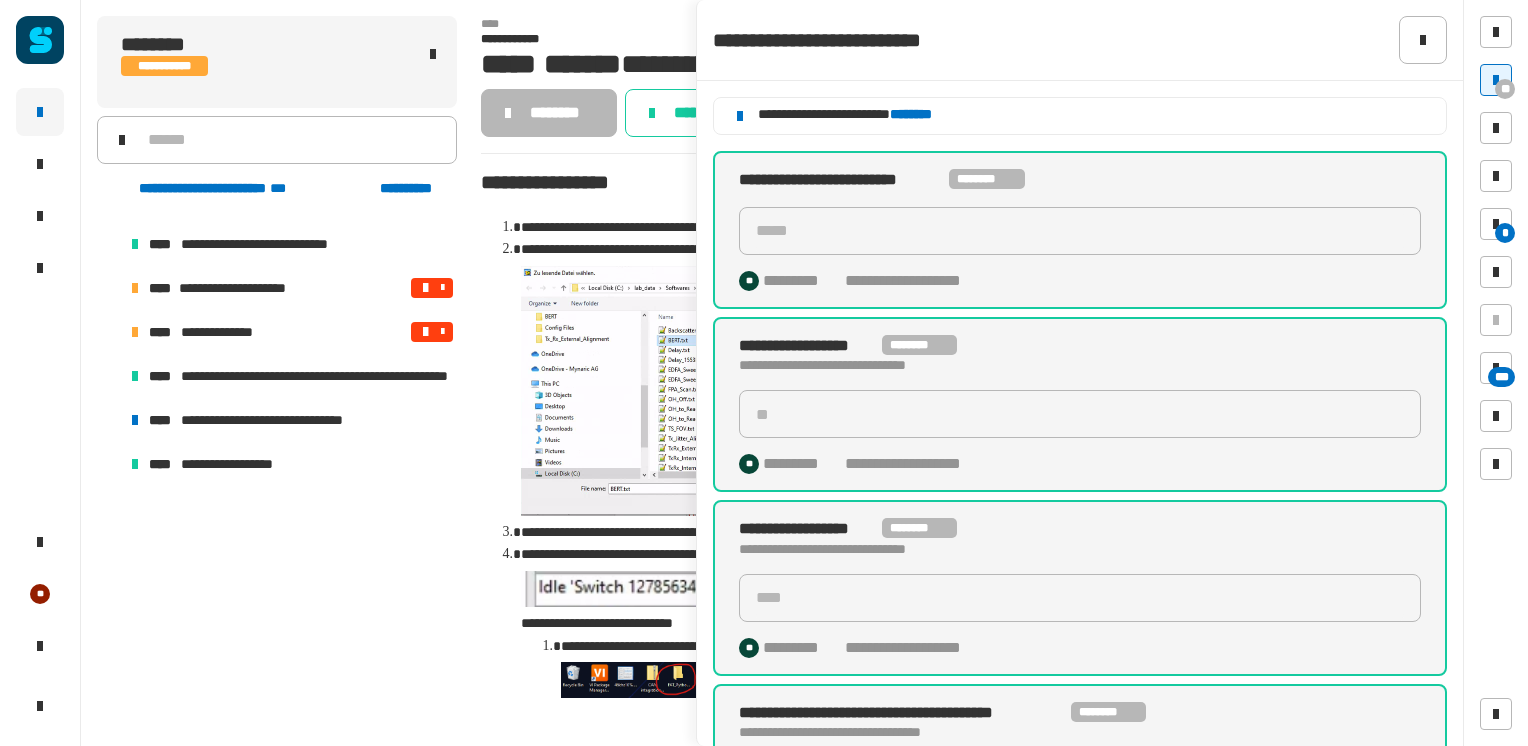 scroll, scrollTop: 636, scrollLeft: 0, axis: vertical 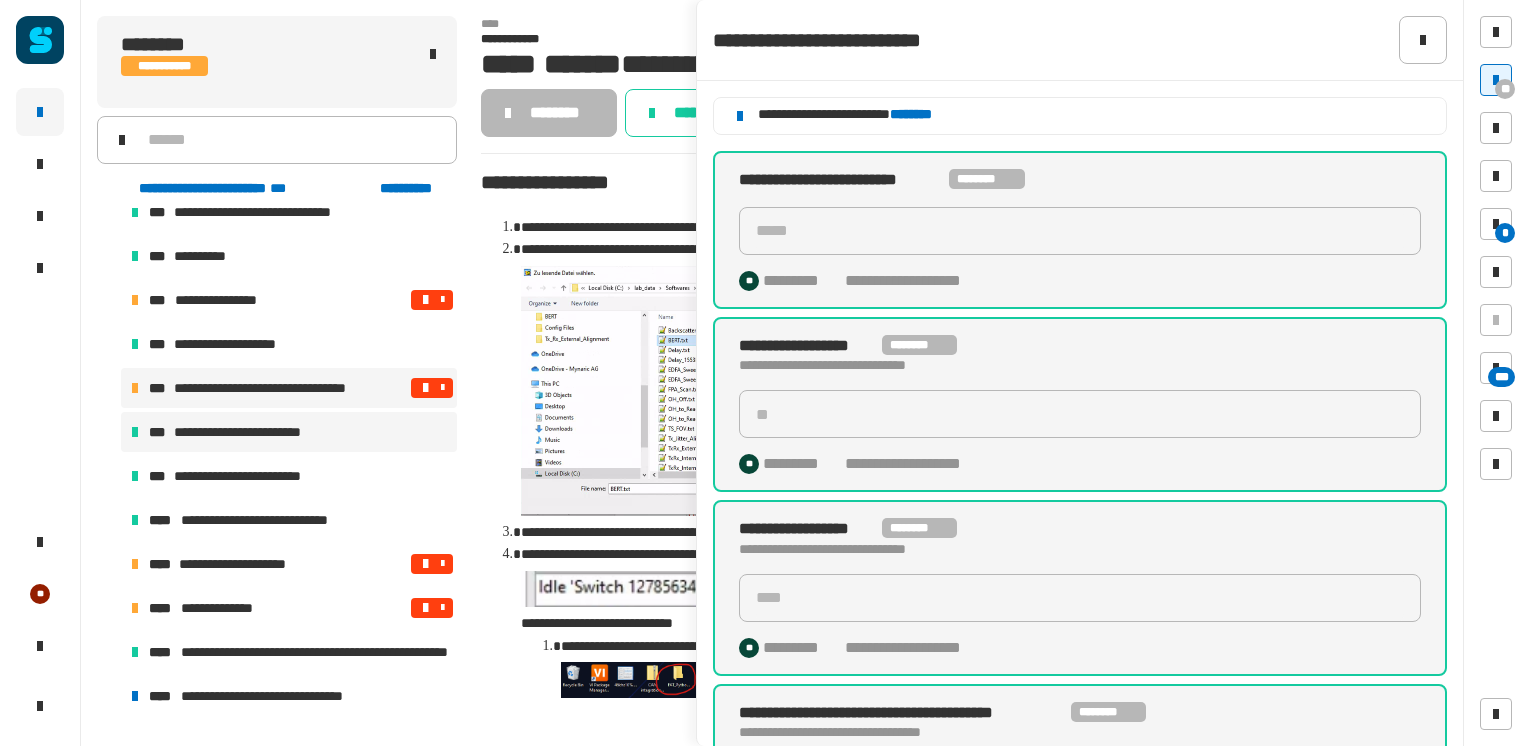 click on "**********" at bounding box center [258, 432] 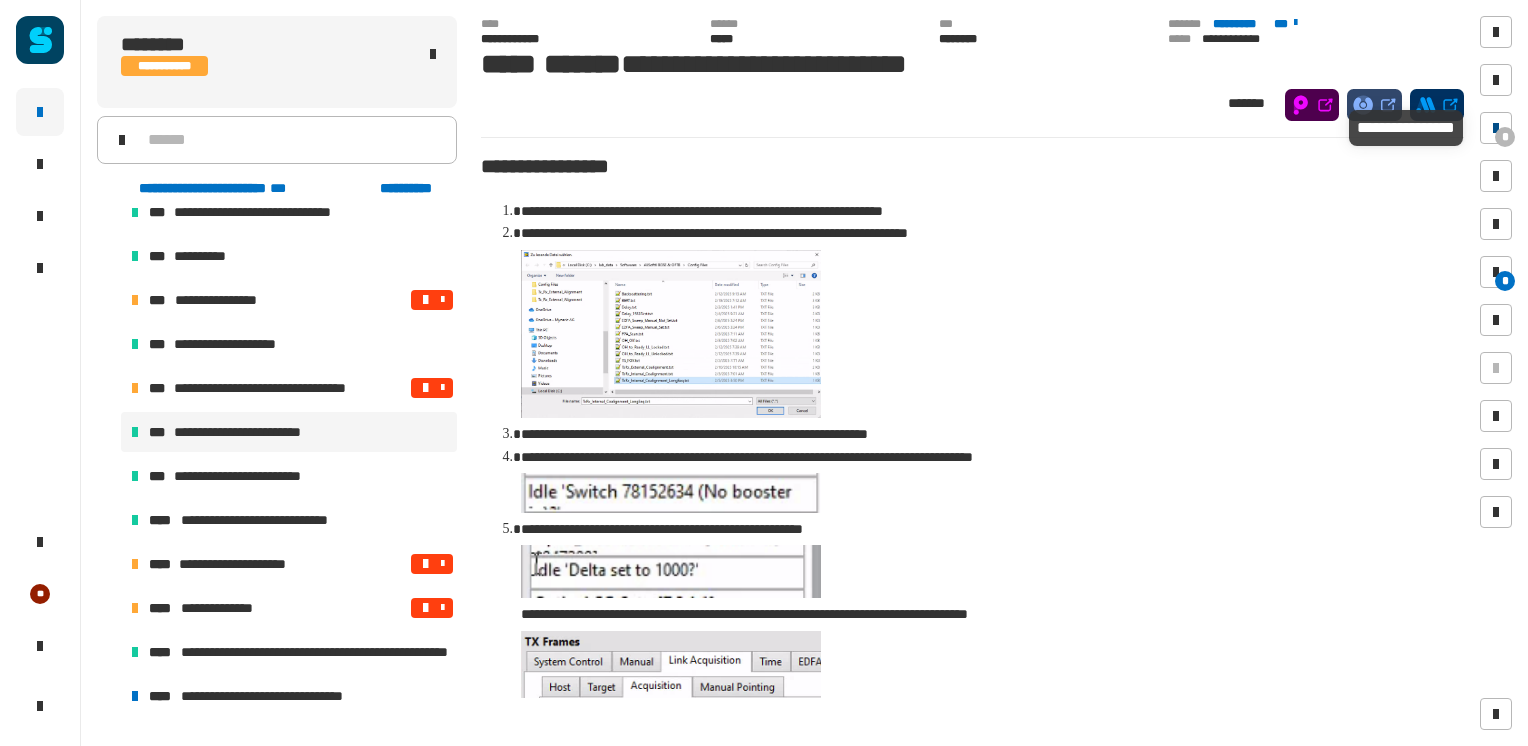 click on "*" at bounding box center (1505, 137) 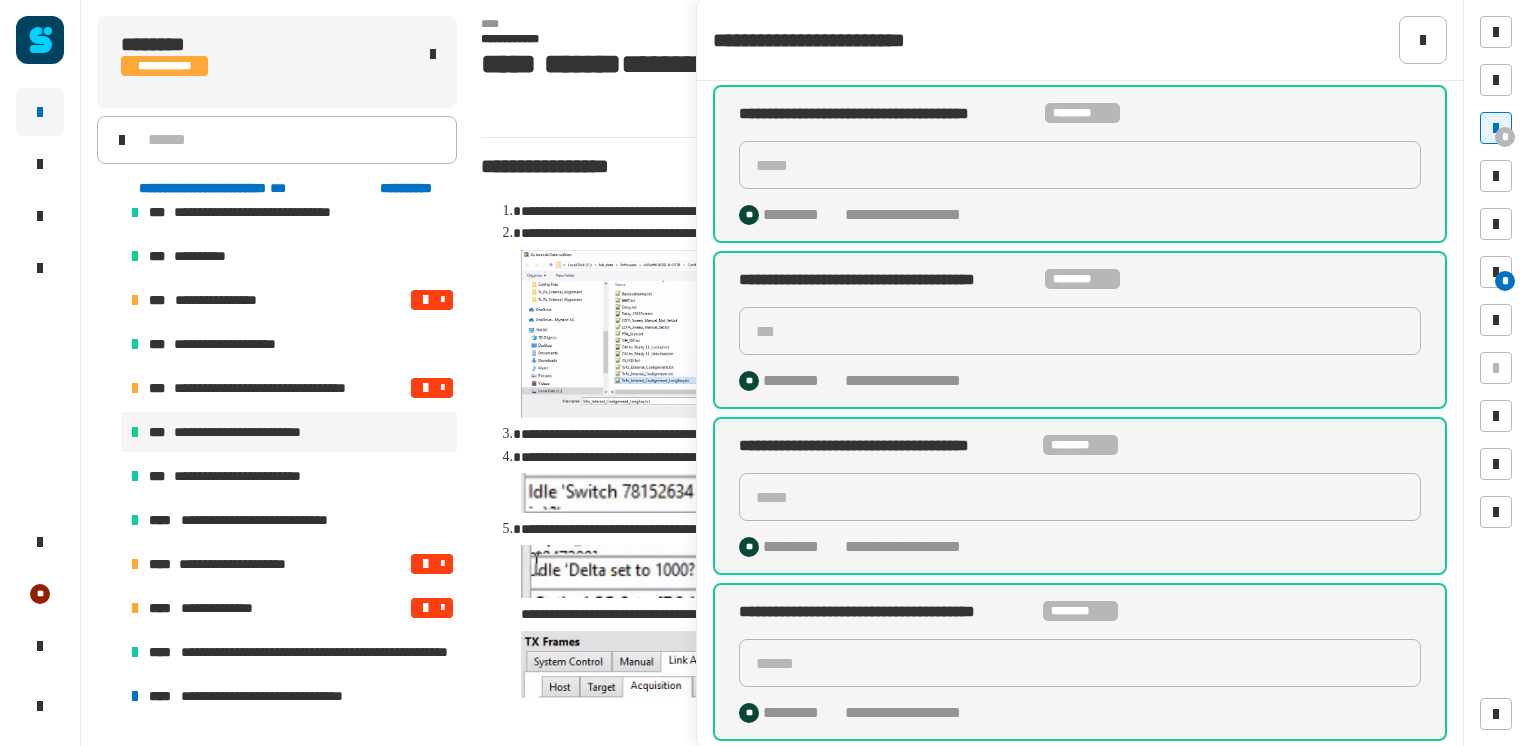 scroll, scrollTop: 194, scrollLeft: 0, axis: vertical 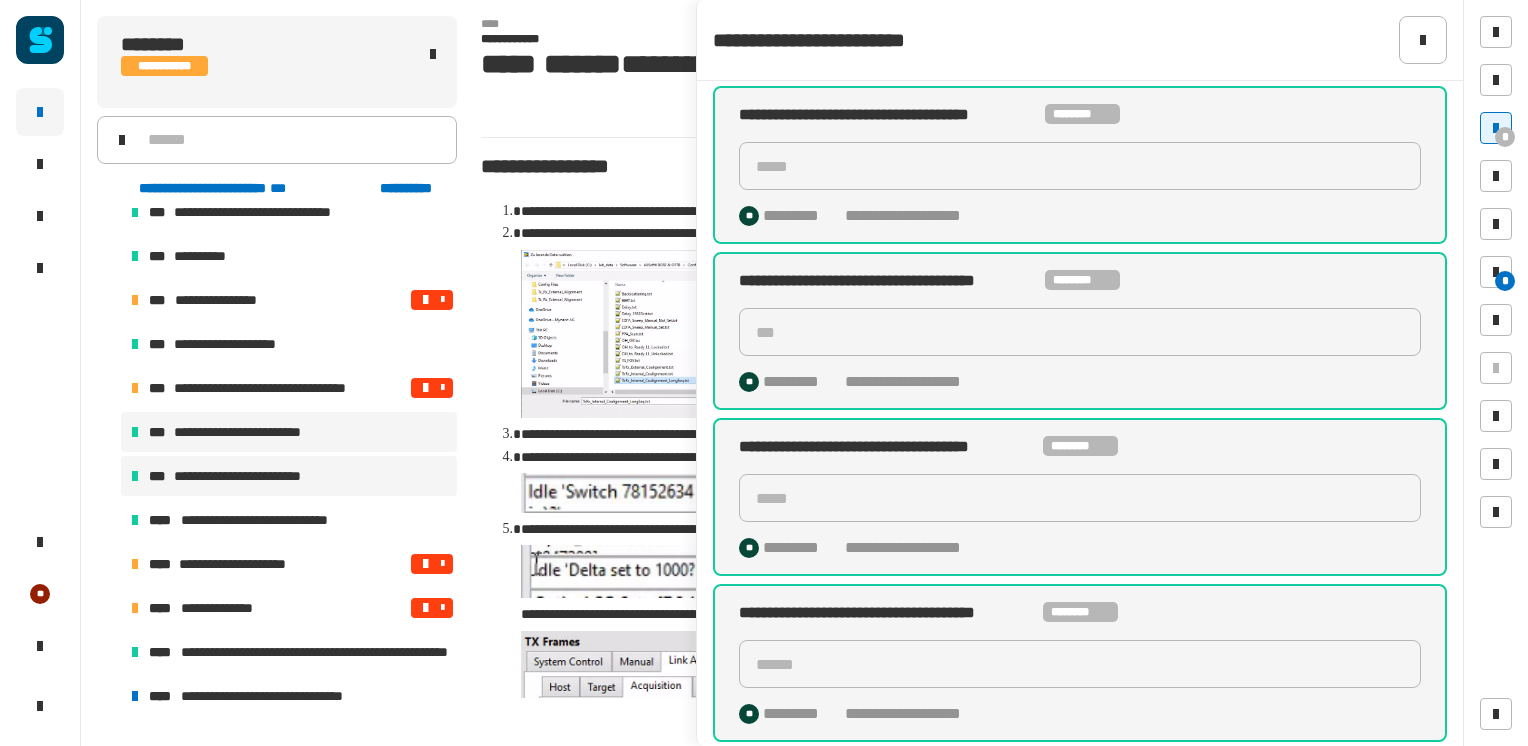 click on "**********" at bounding box center [260, 476] 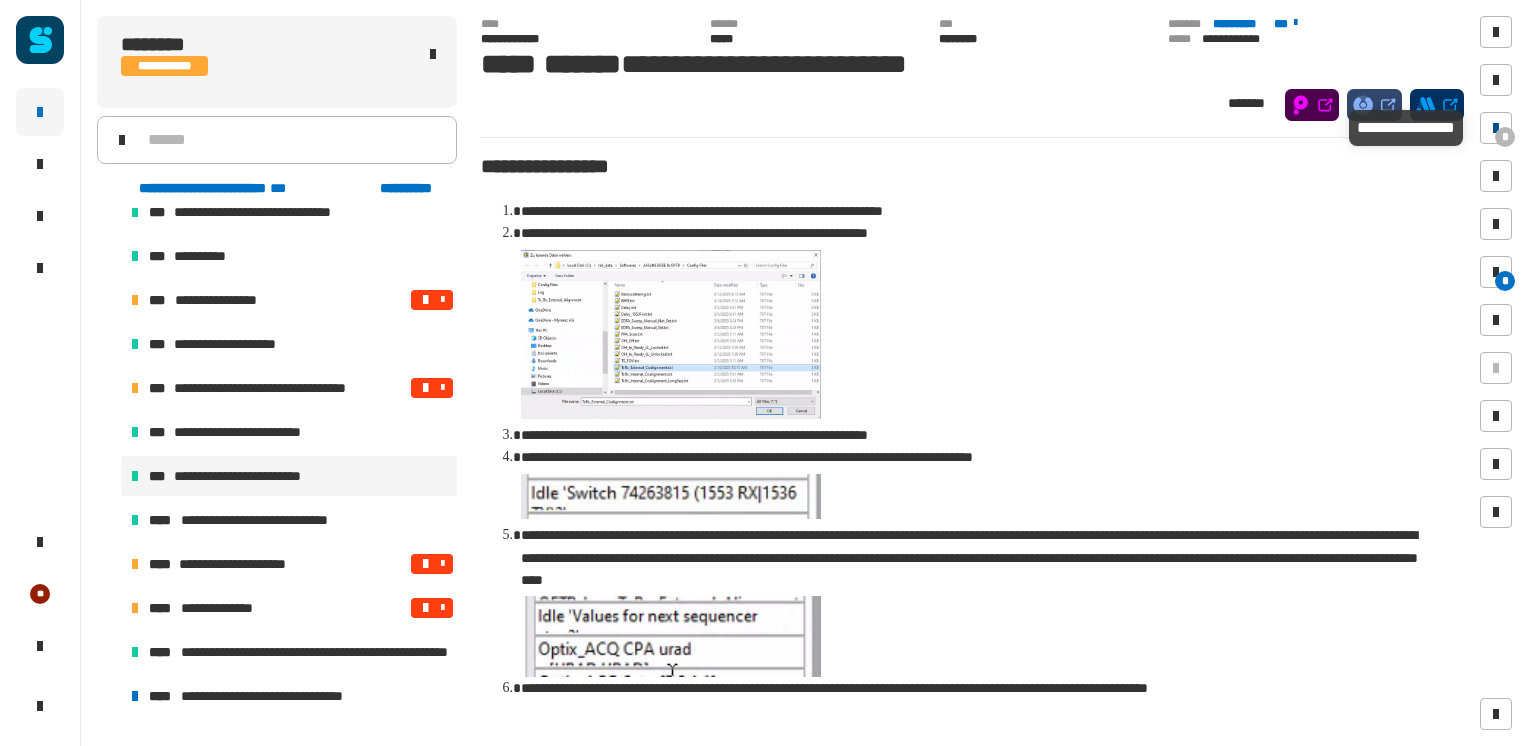 click at bounding box center (1496, 128) 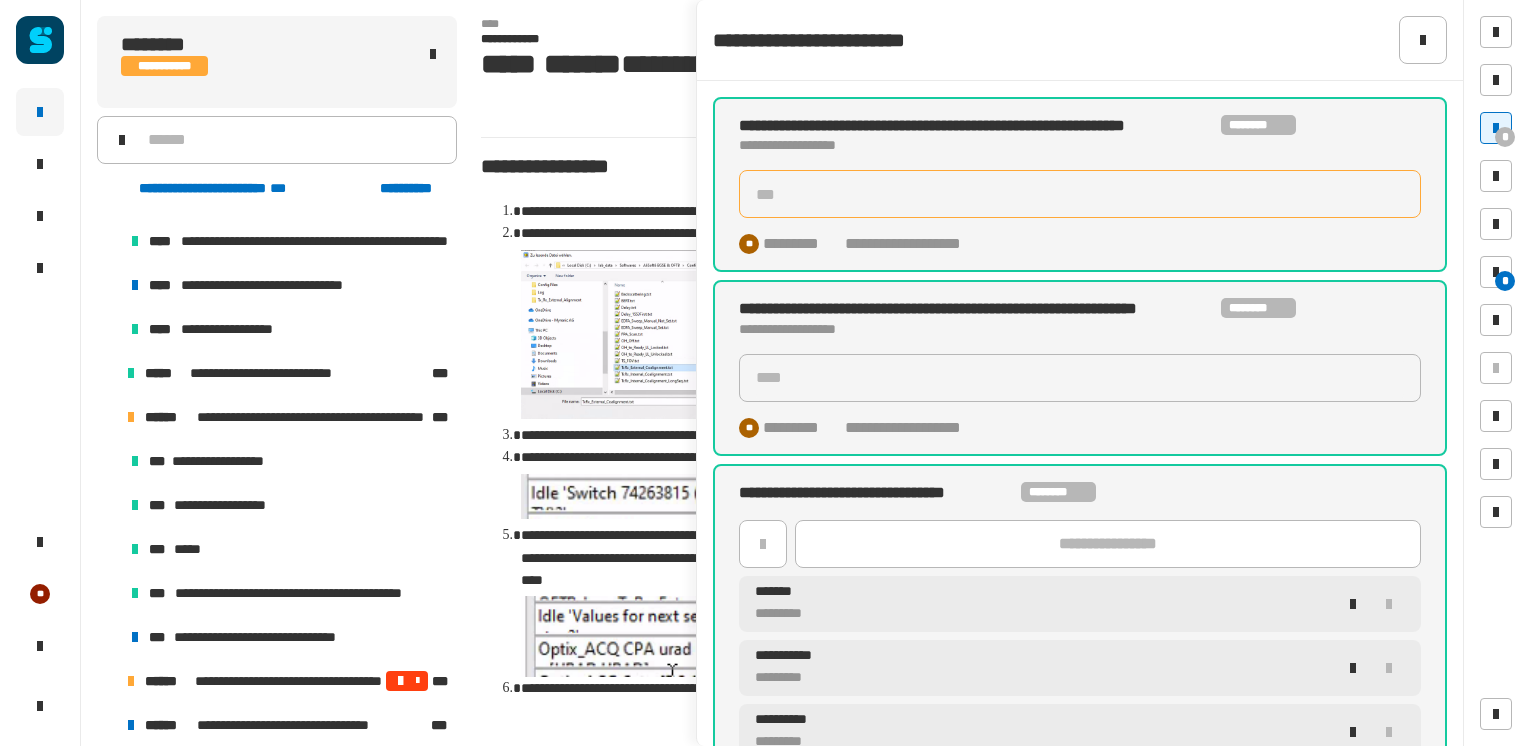 scroll, scrollTop: 1325, scrollLeft: 0, axis: vertical 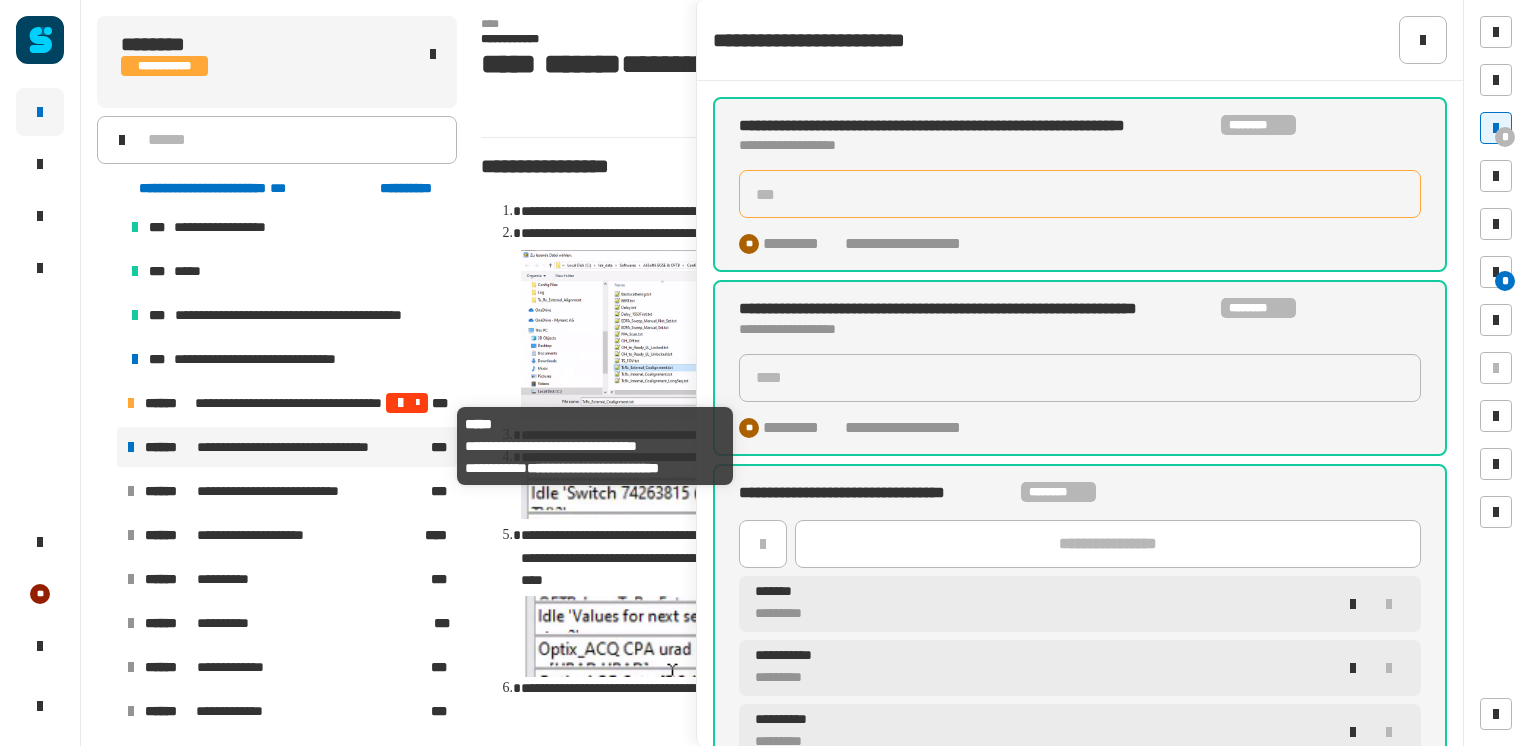 click on "**********" at bounding box center (301, 447) 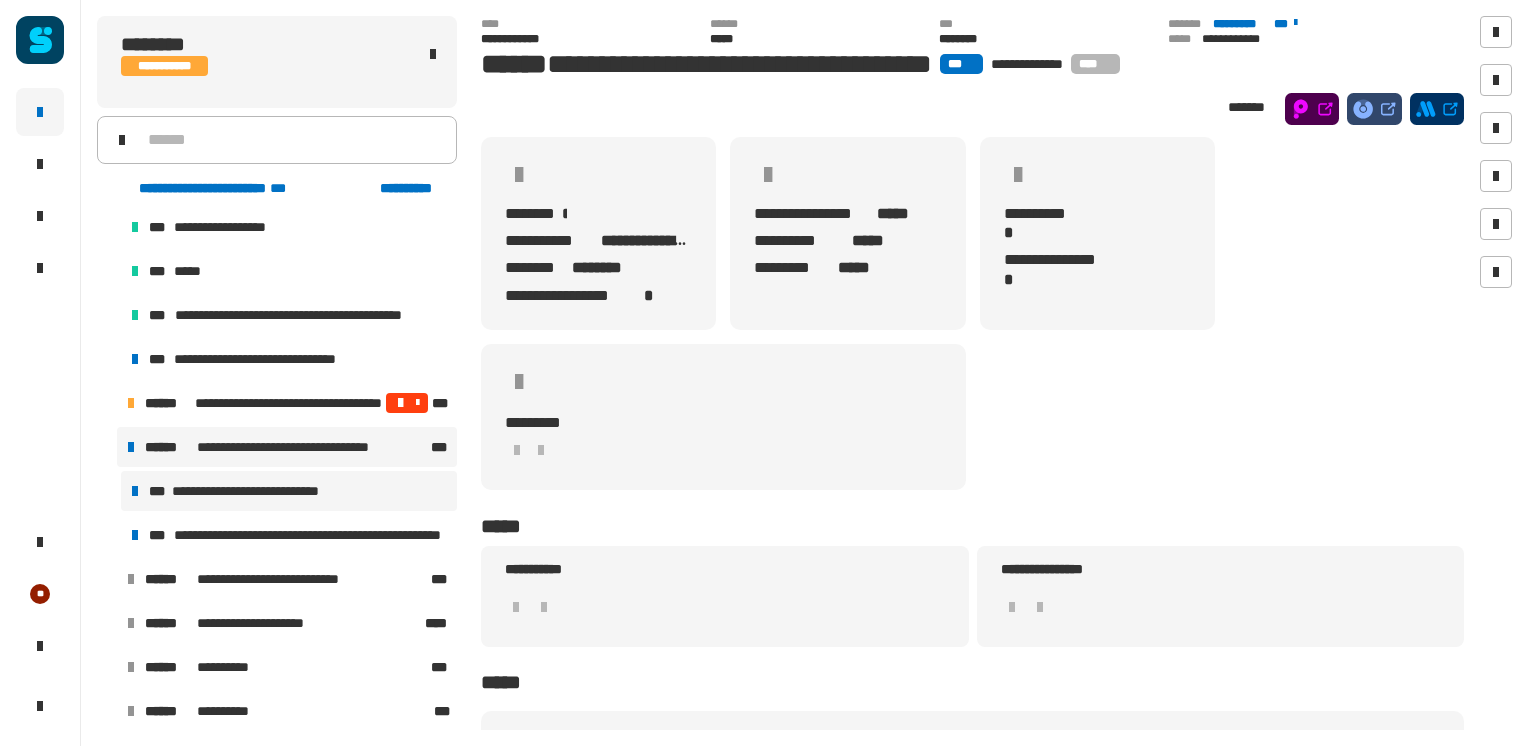 click on "**********" at bounding box center (289, 491) 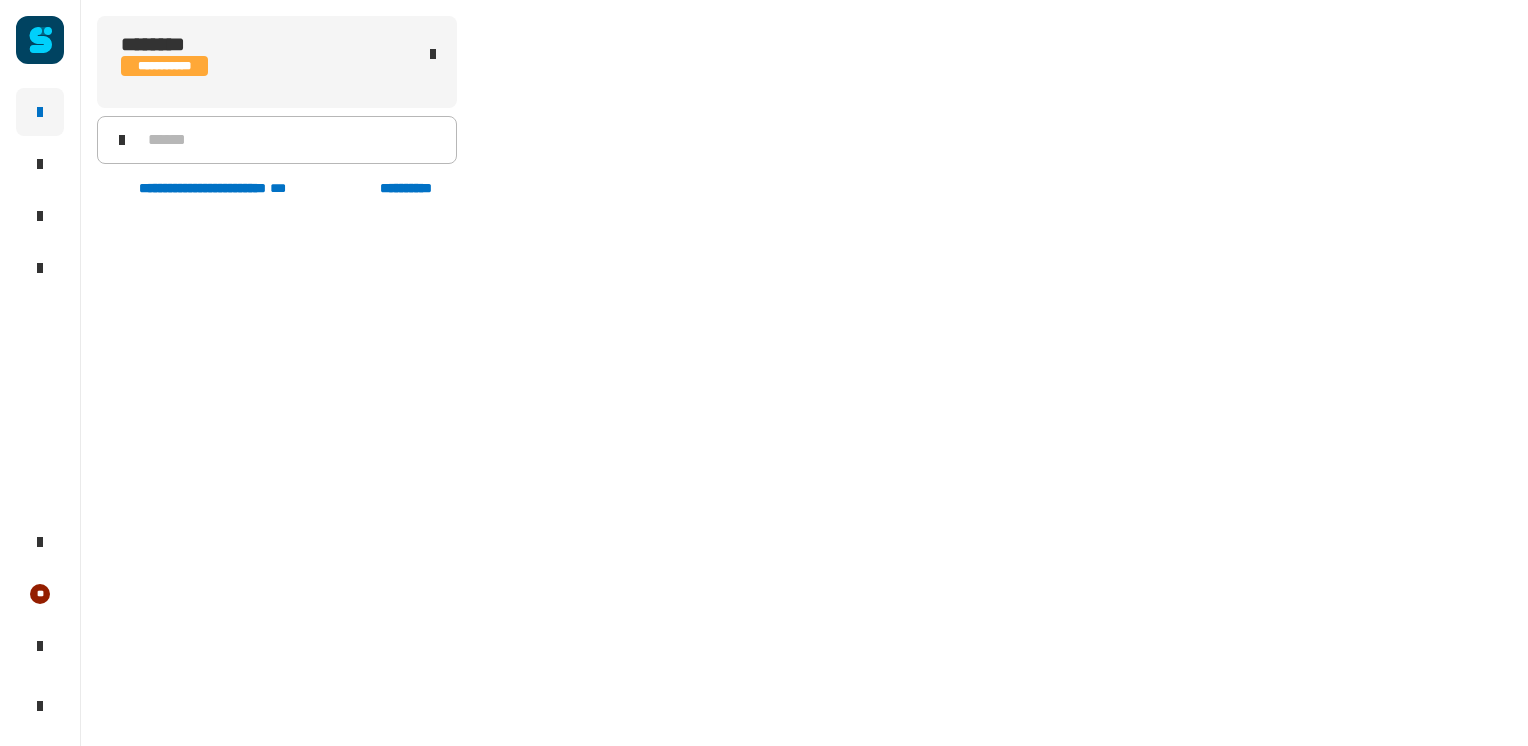 scroll, scrollTop: 1347, scrollLeft: 0, axis: vertical 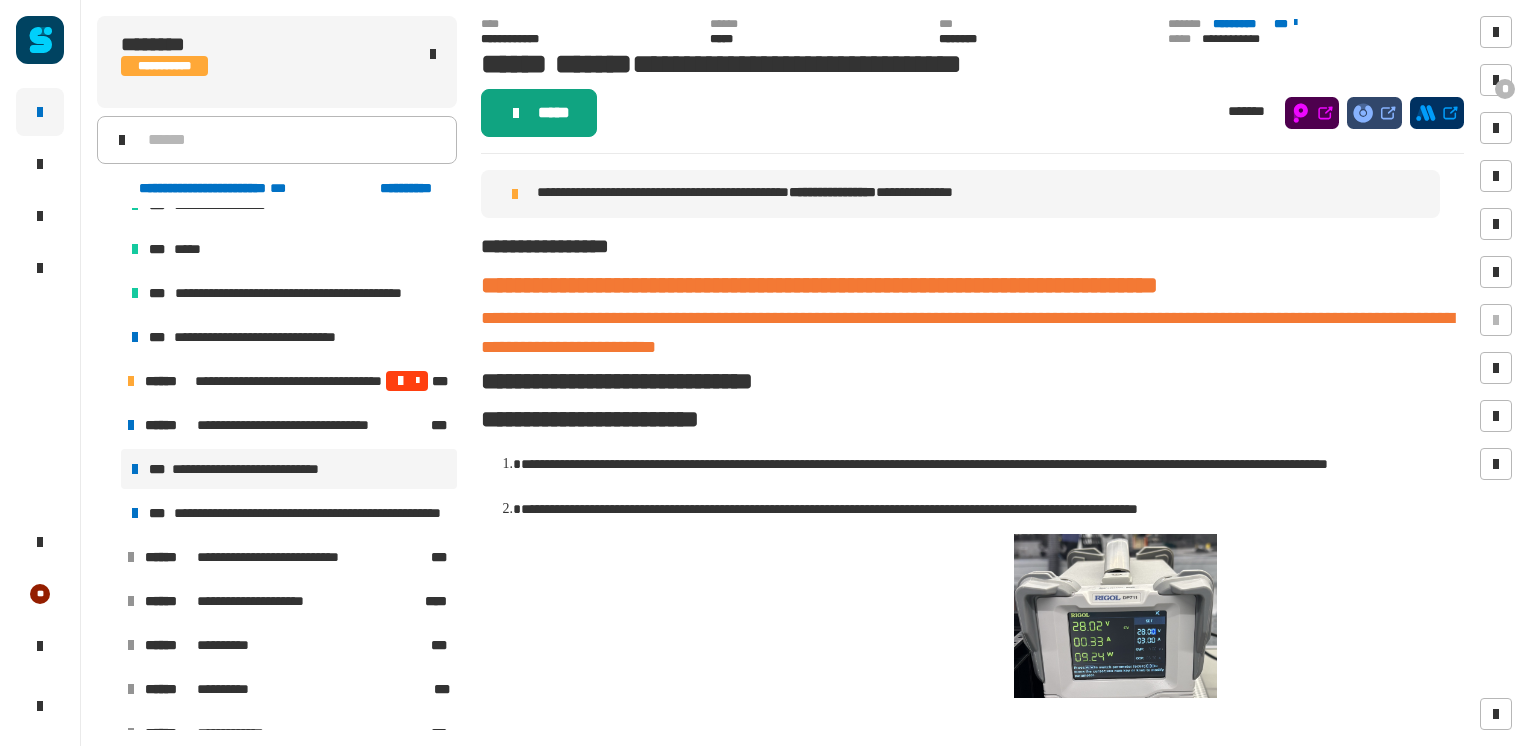 click on "*****" 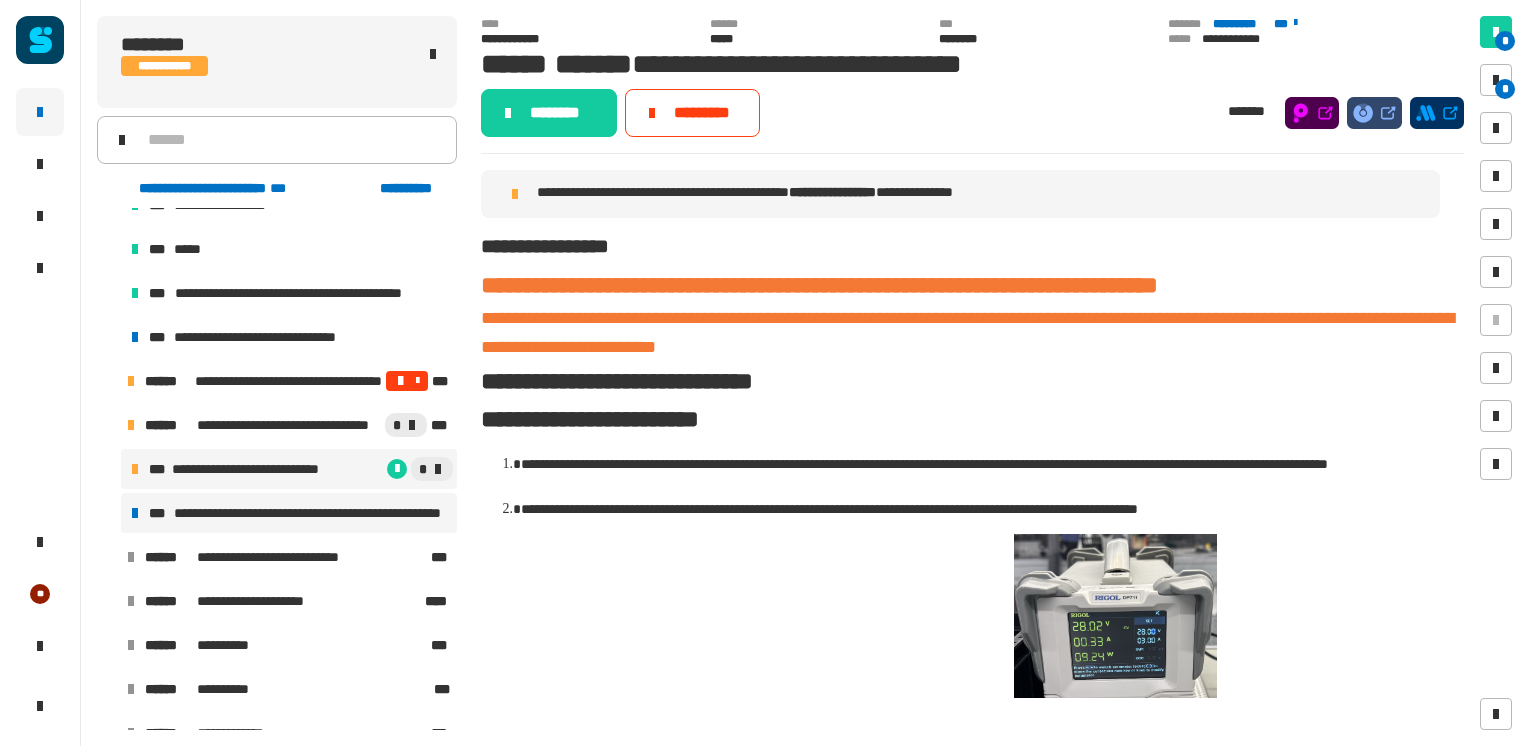 click on "**********" at bounding box center (289, 513) 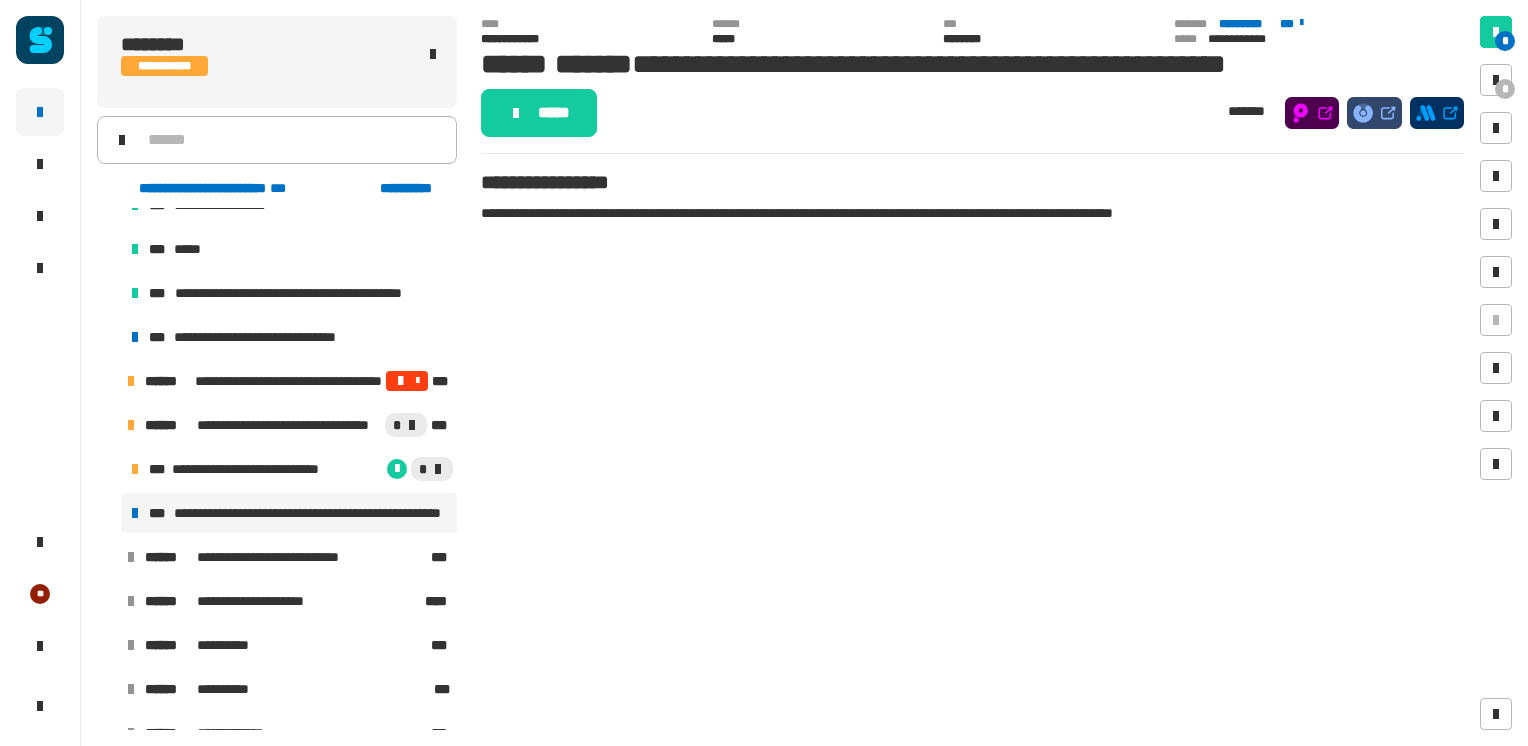 click 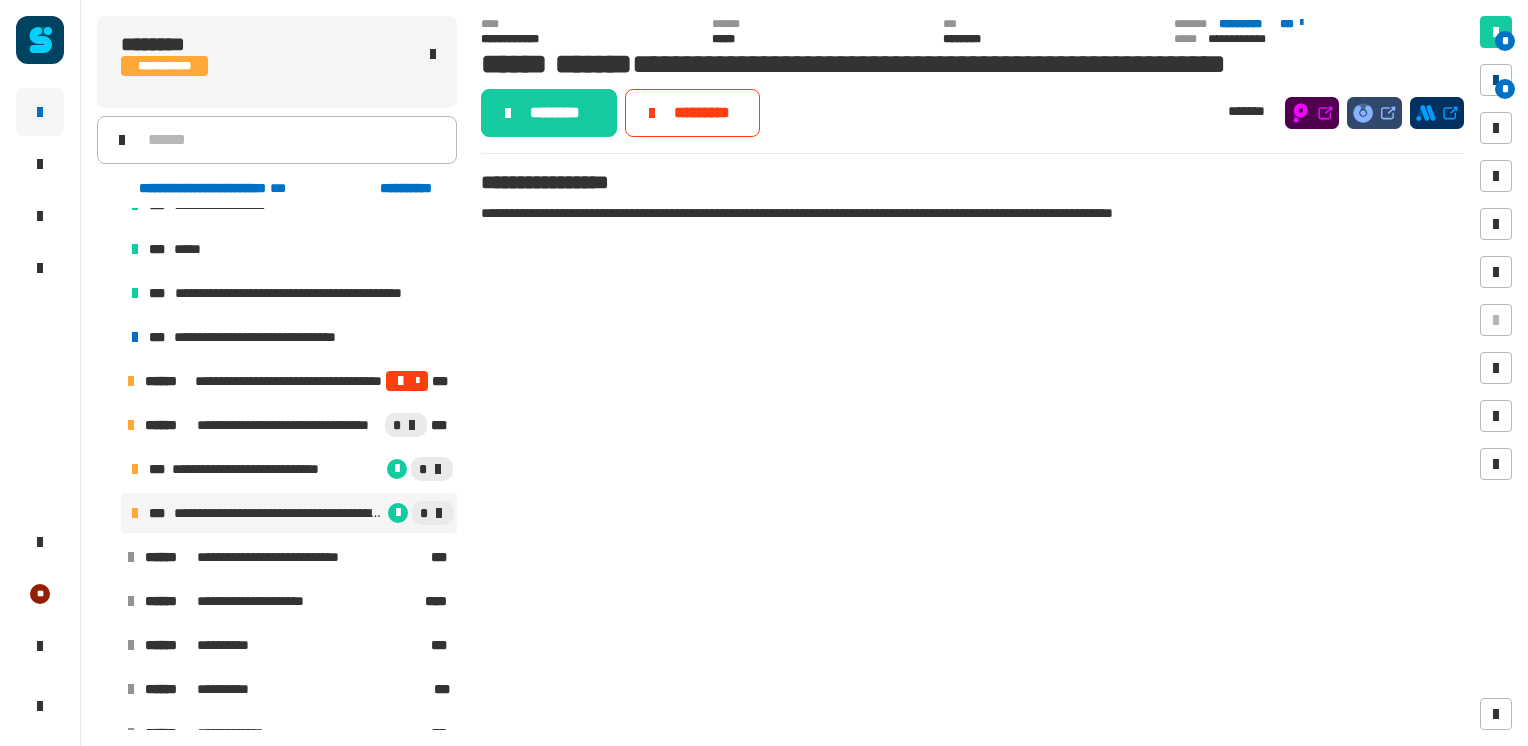 click on "*" at bounding box center [1505, 89] 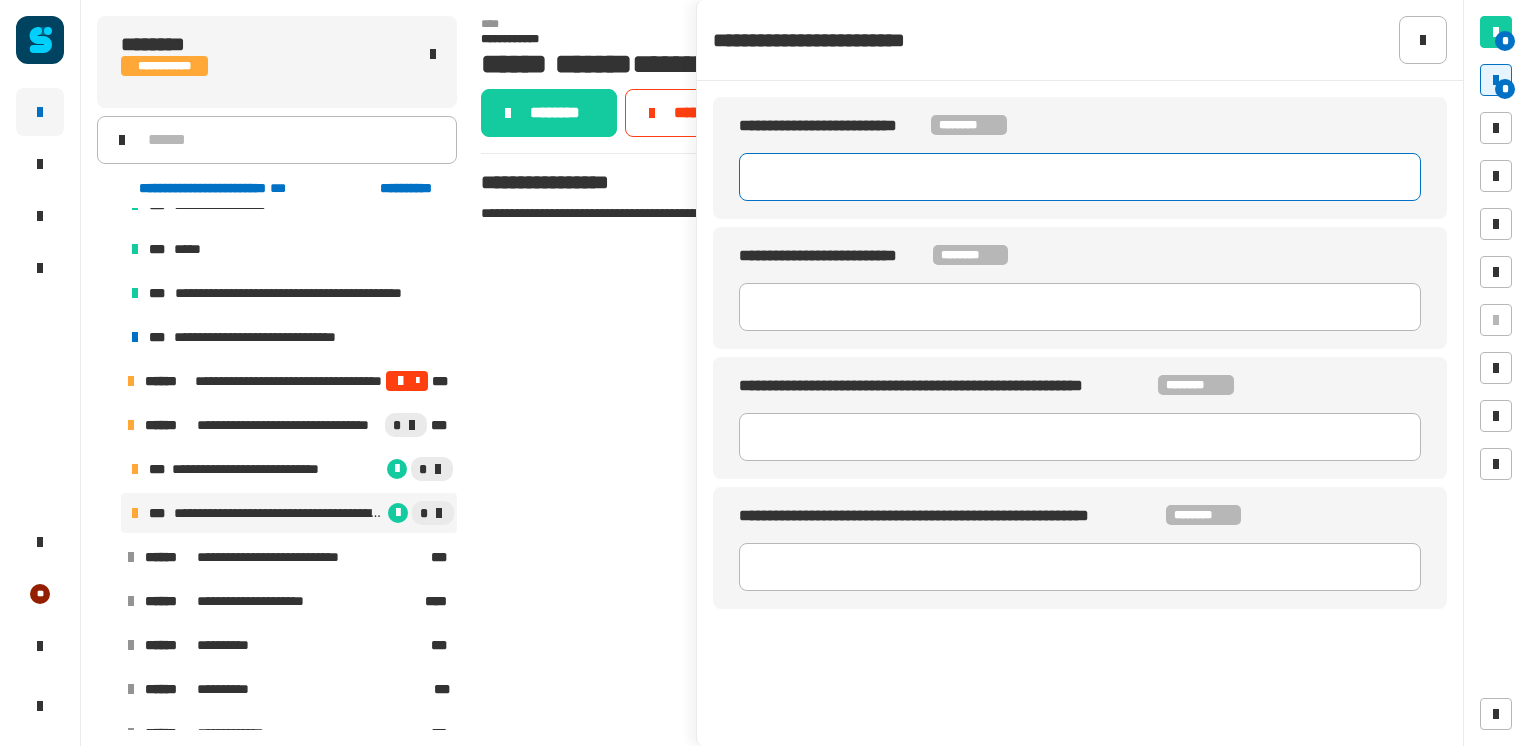 click 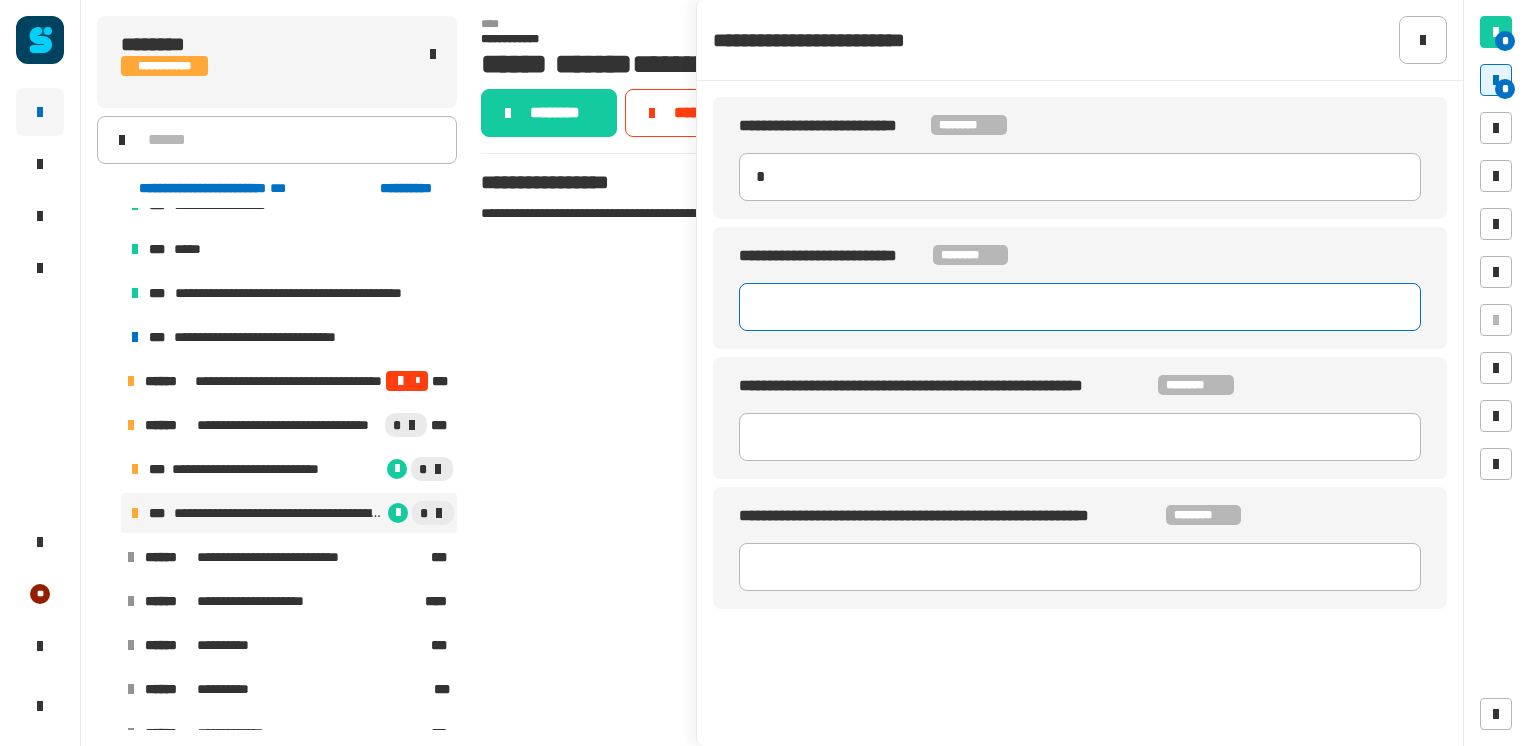 type on "*" 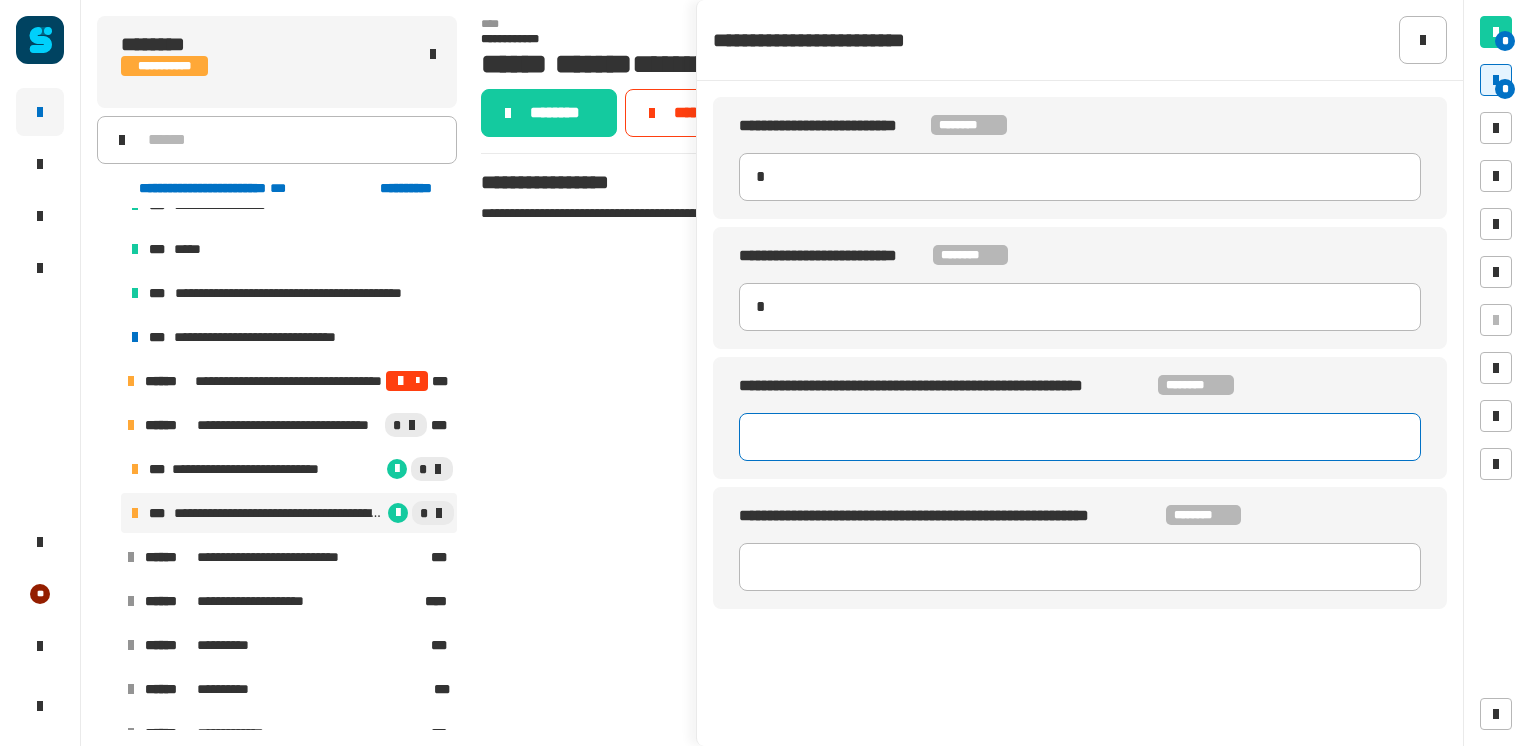 type on "*" 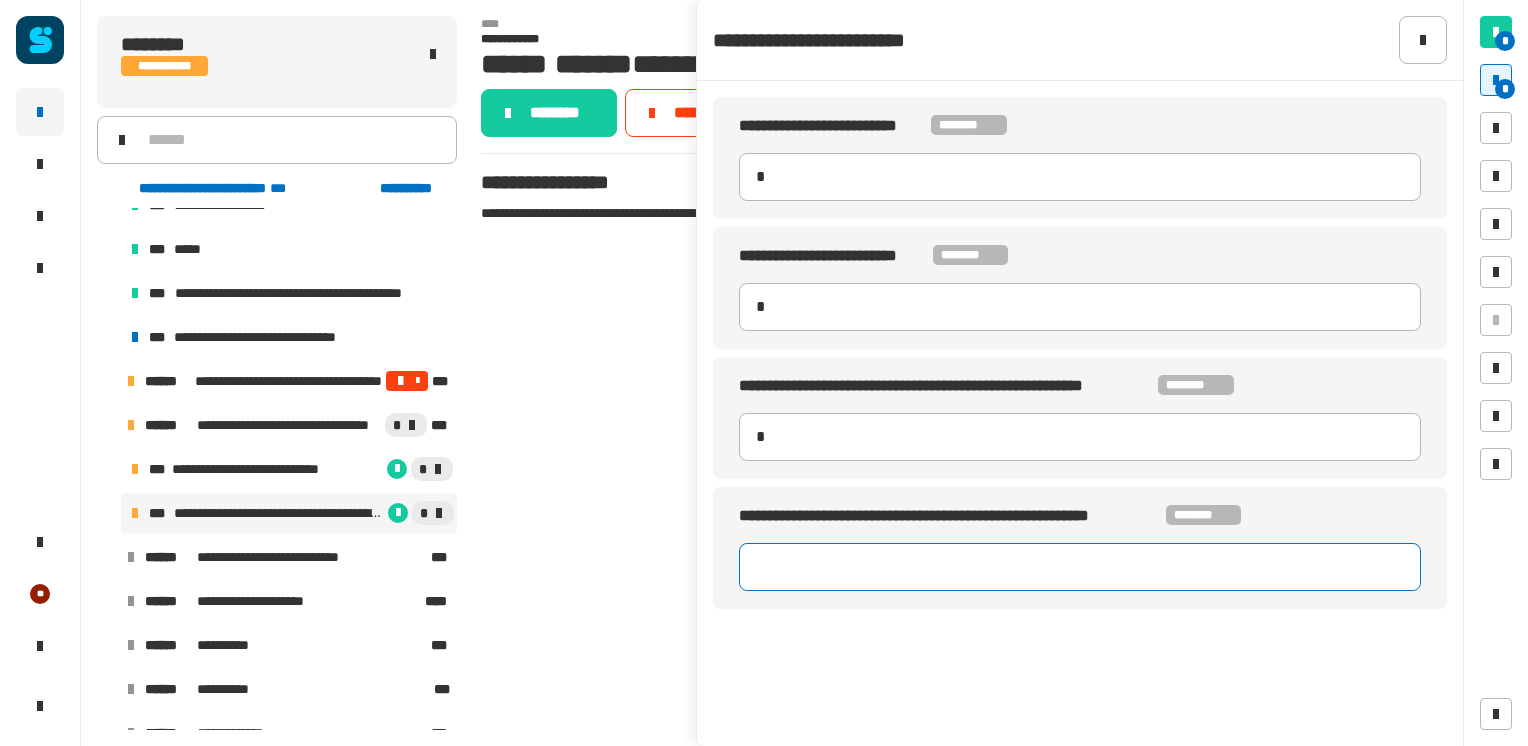 type on "*" 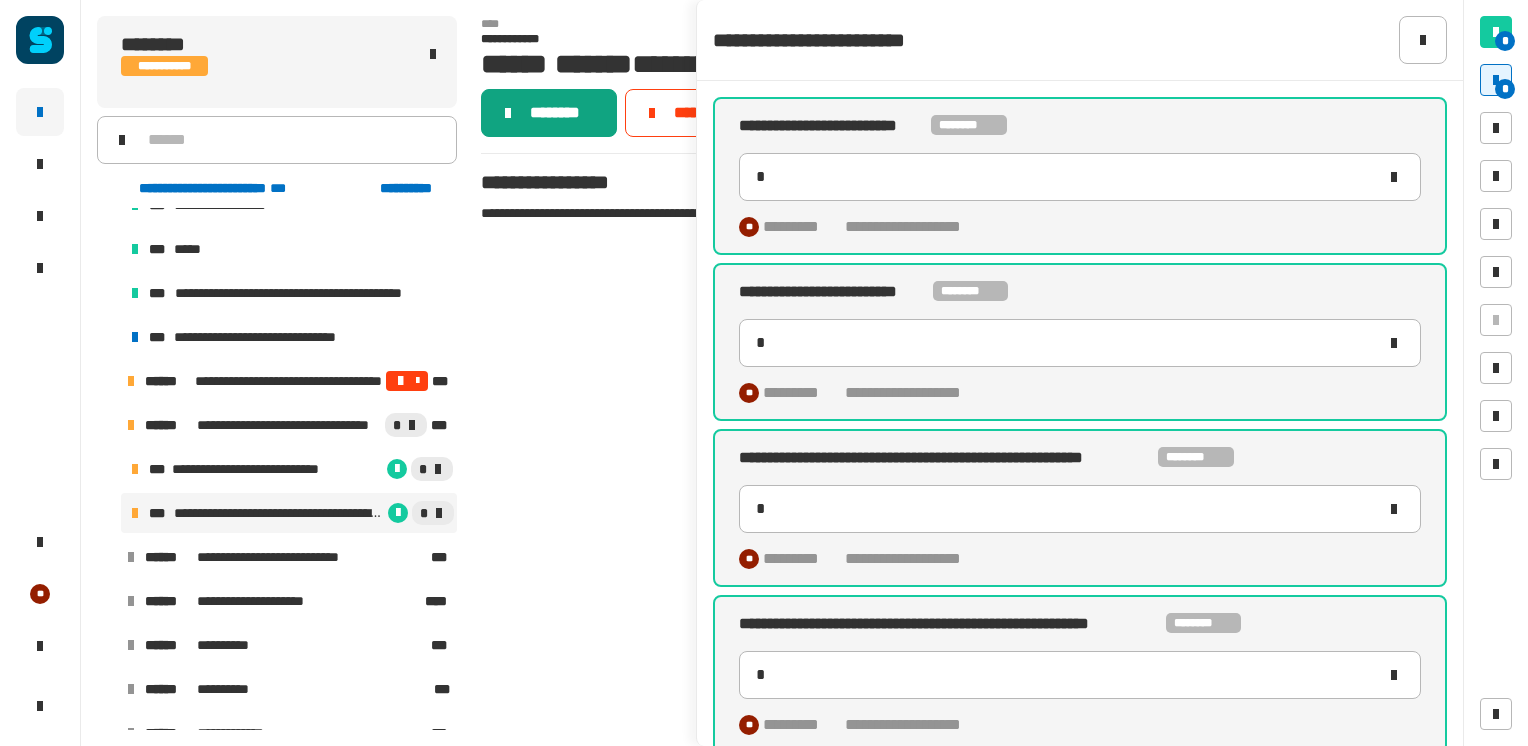 click on "********" 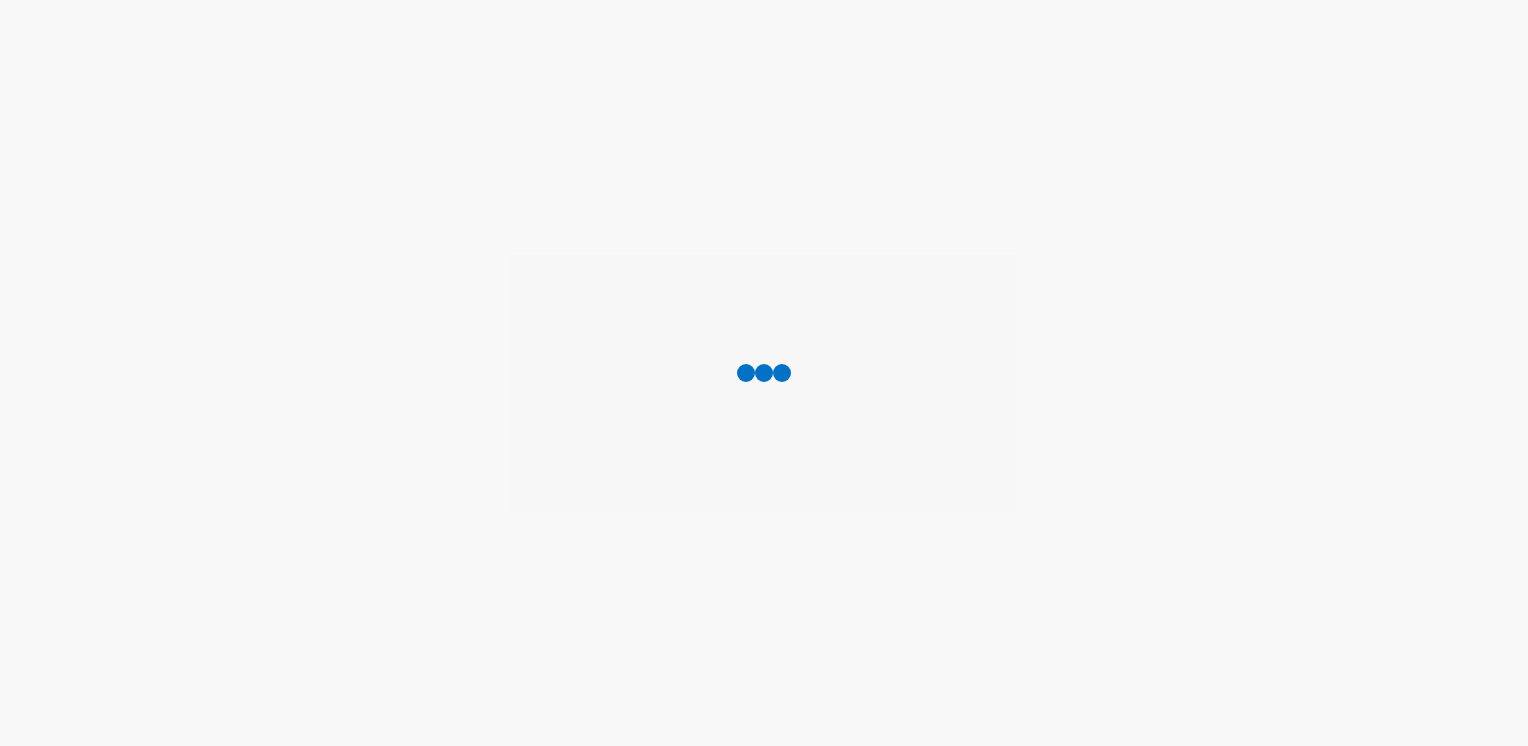 scroll, scrollTop: 0, scrollLeft: 0, axis: both 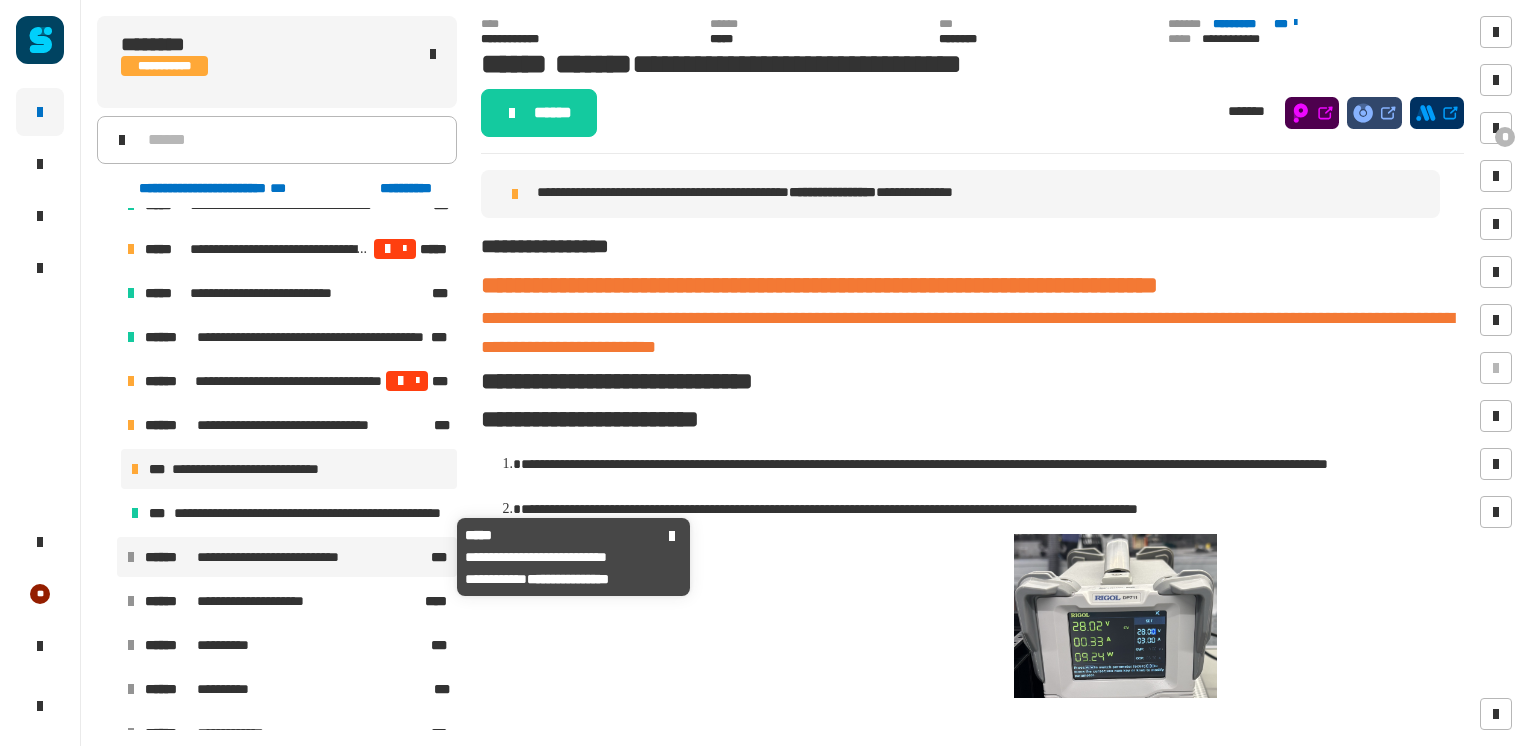 click on "**********" at bounding box center [287, 557] 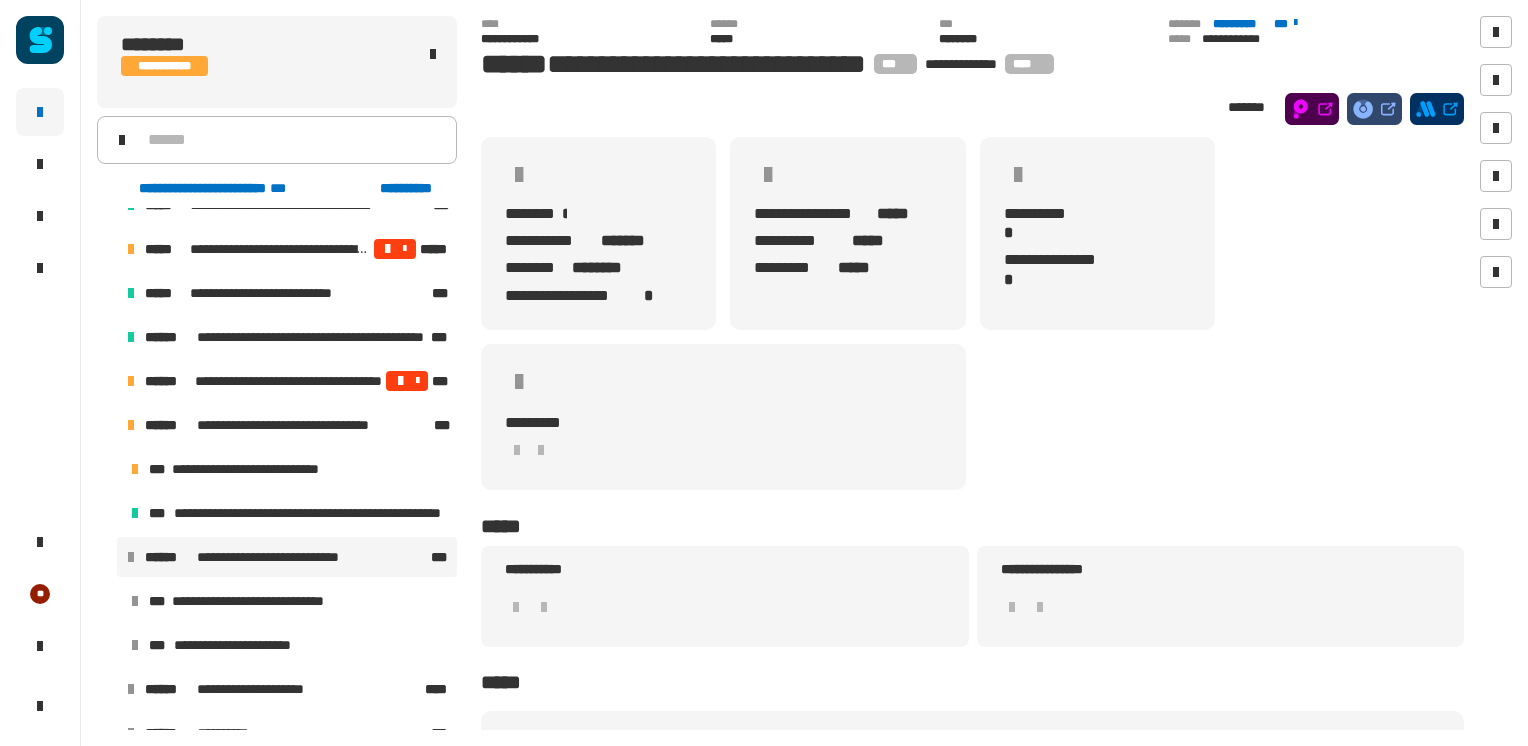 click on "[FIRST] [LAST] [STREET] [CITY], [STATE] [ZIP]" 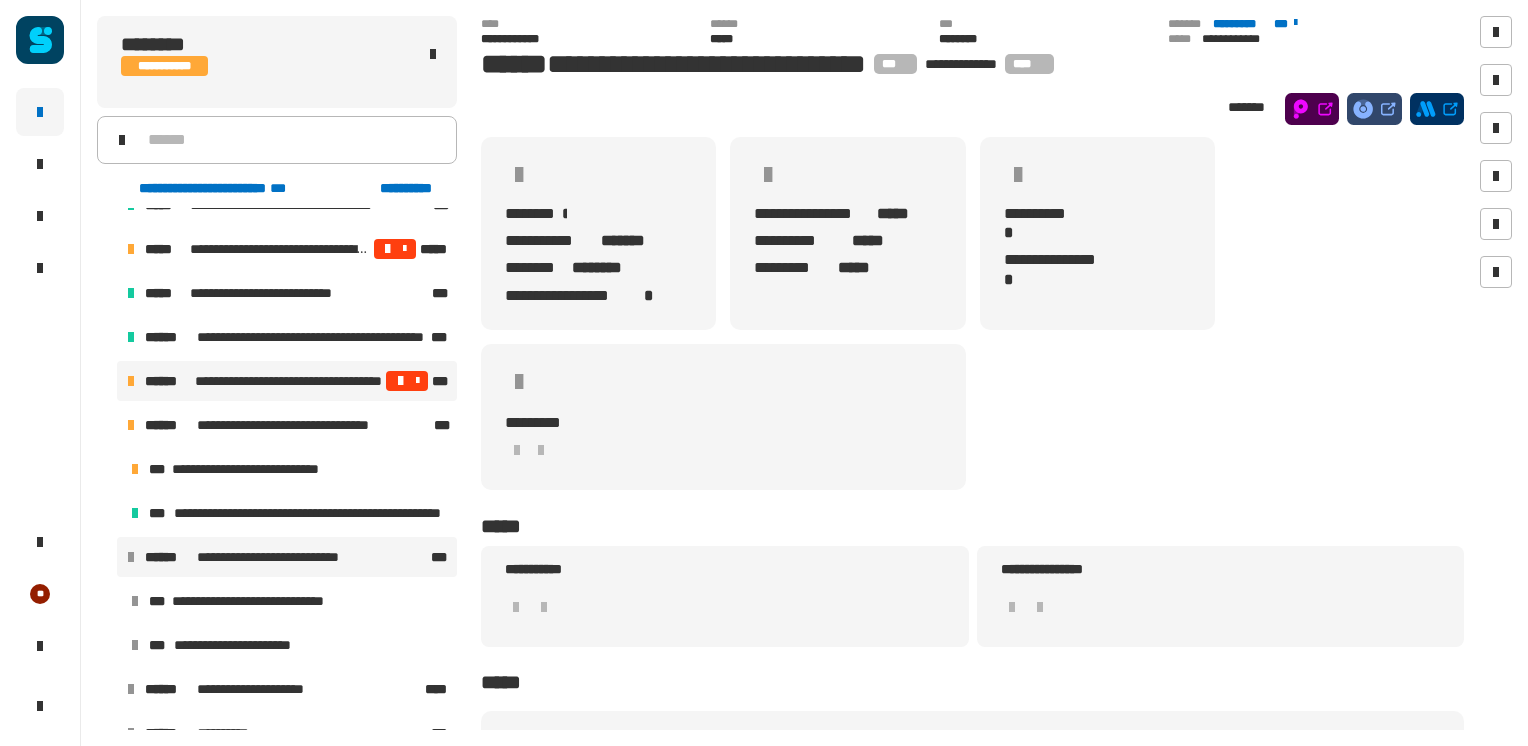 click on "**********" at bounding box center [289, 381] 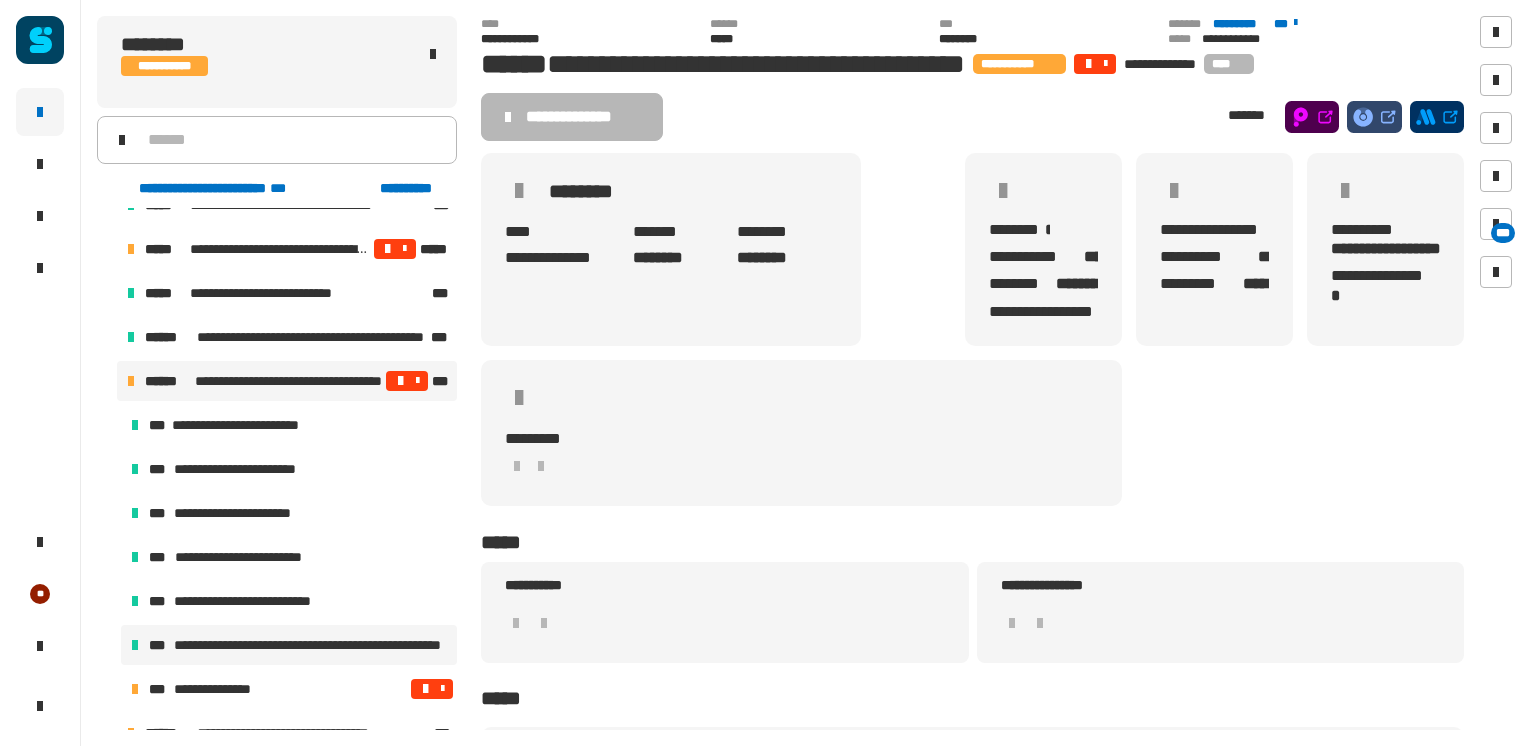 click on "**********" at bounding box center (311, 645) 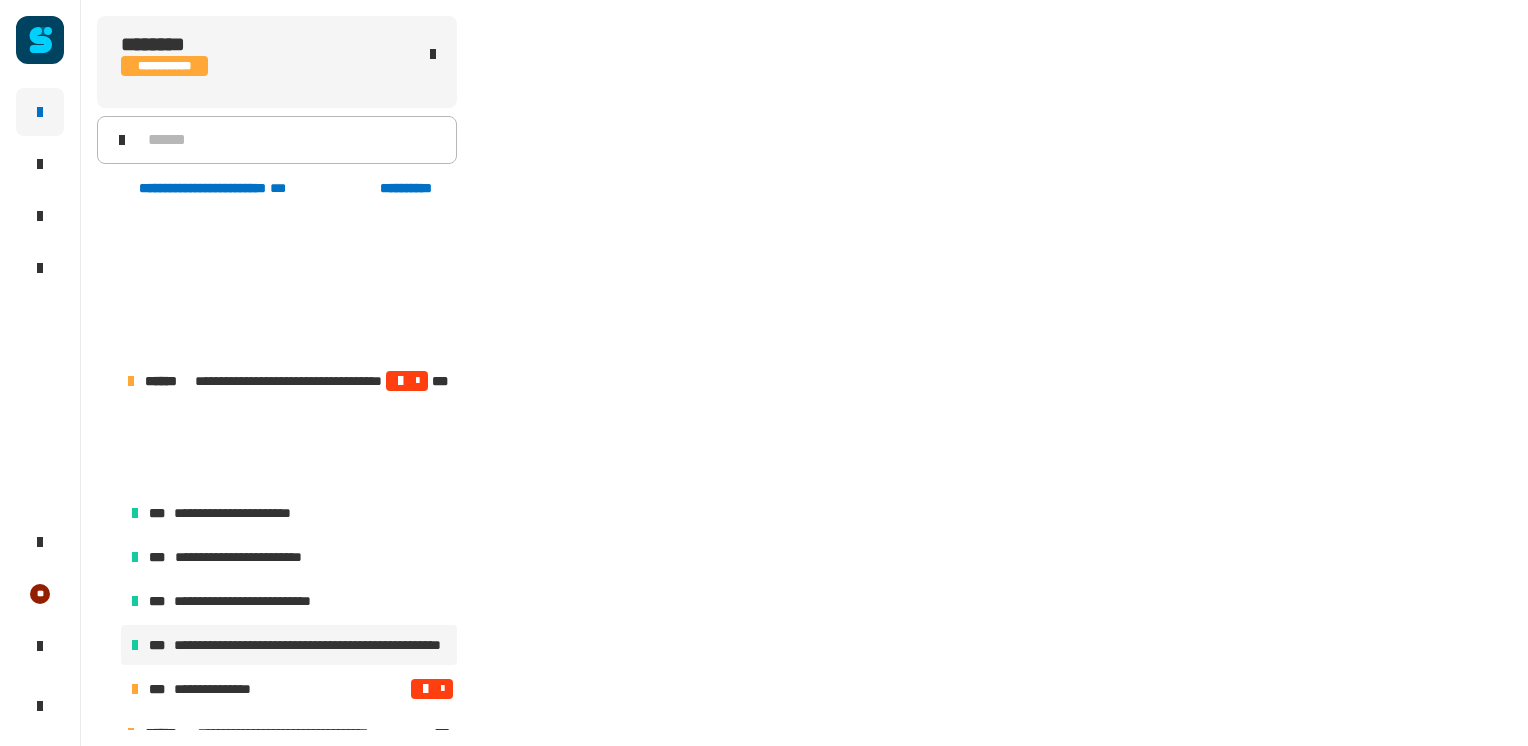 scroll, scrollTop: 643, scrollLeft: 0, axis: vertical 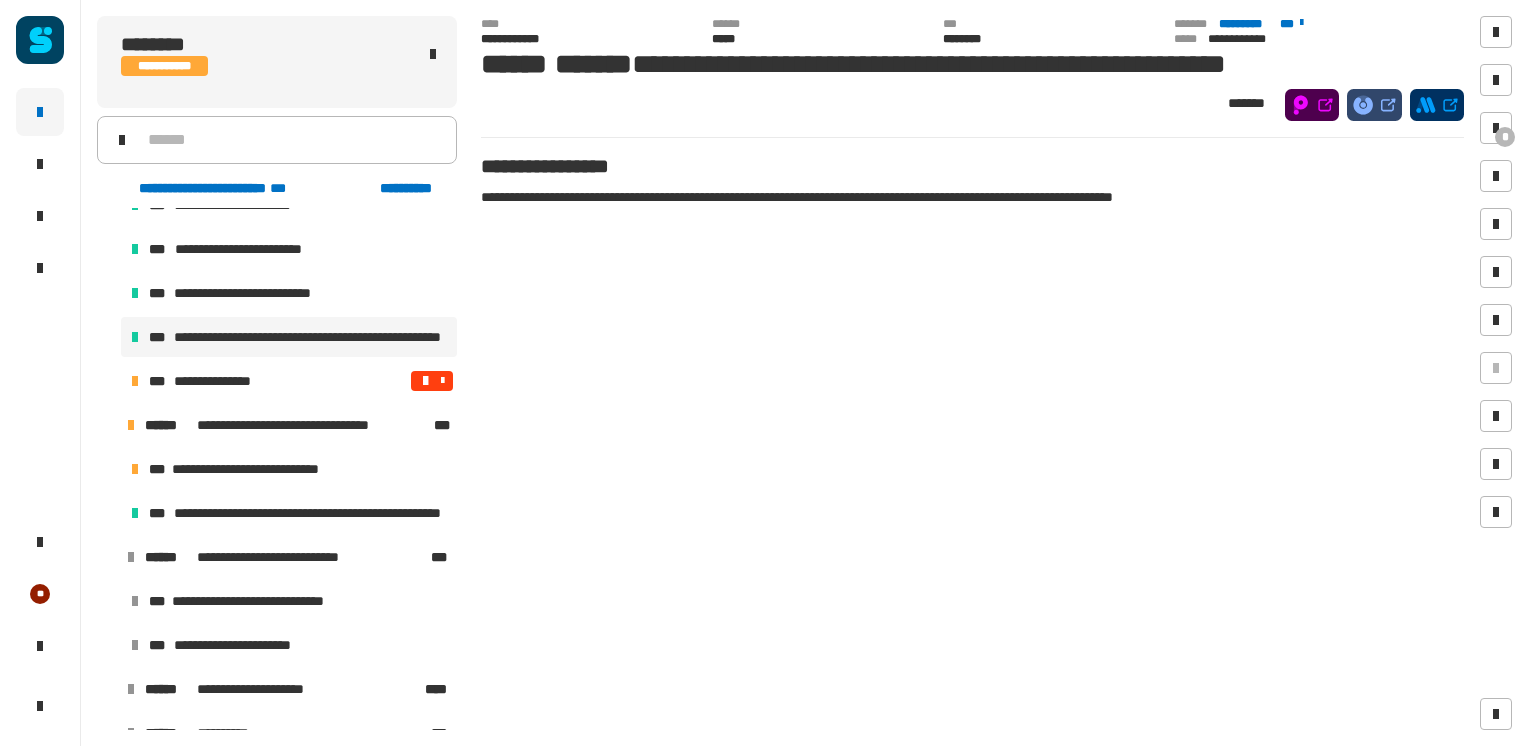 click on "*" 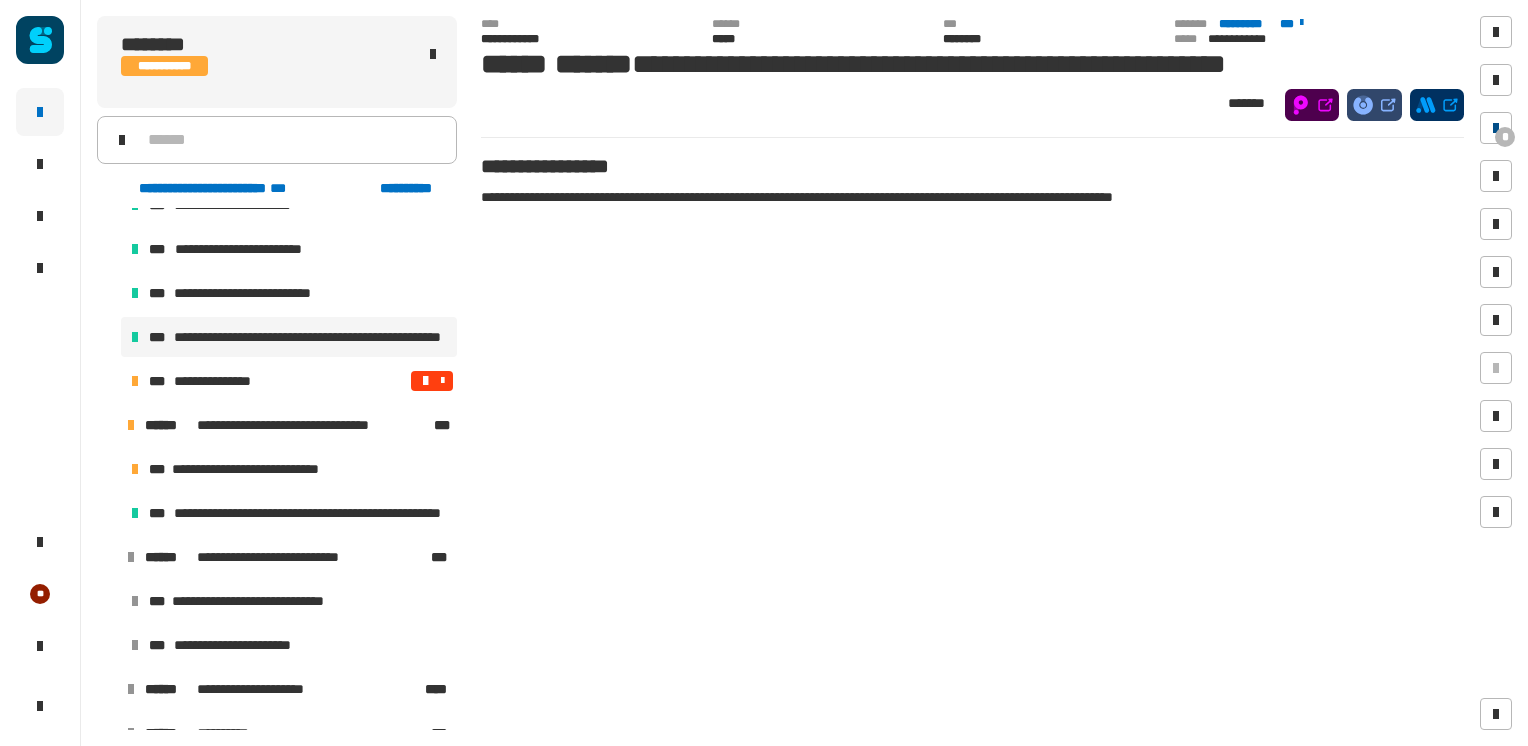 click on "*" at bounding box center [1505, 137] 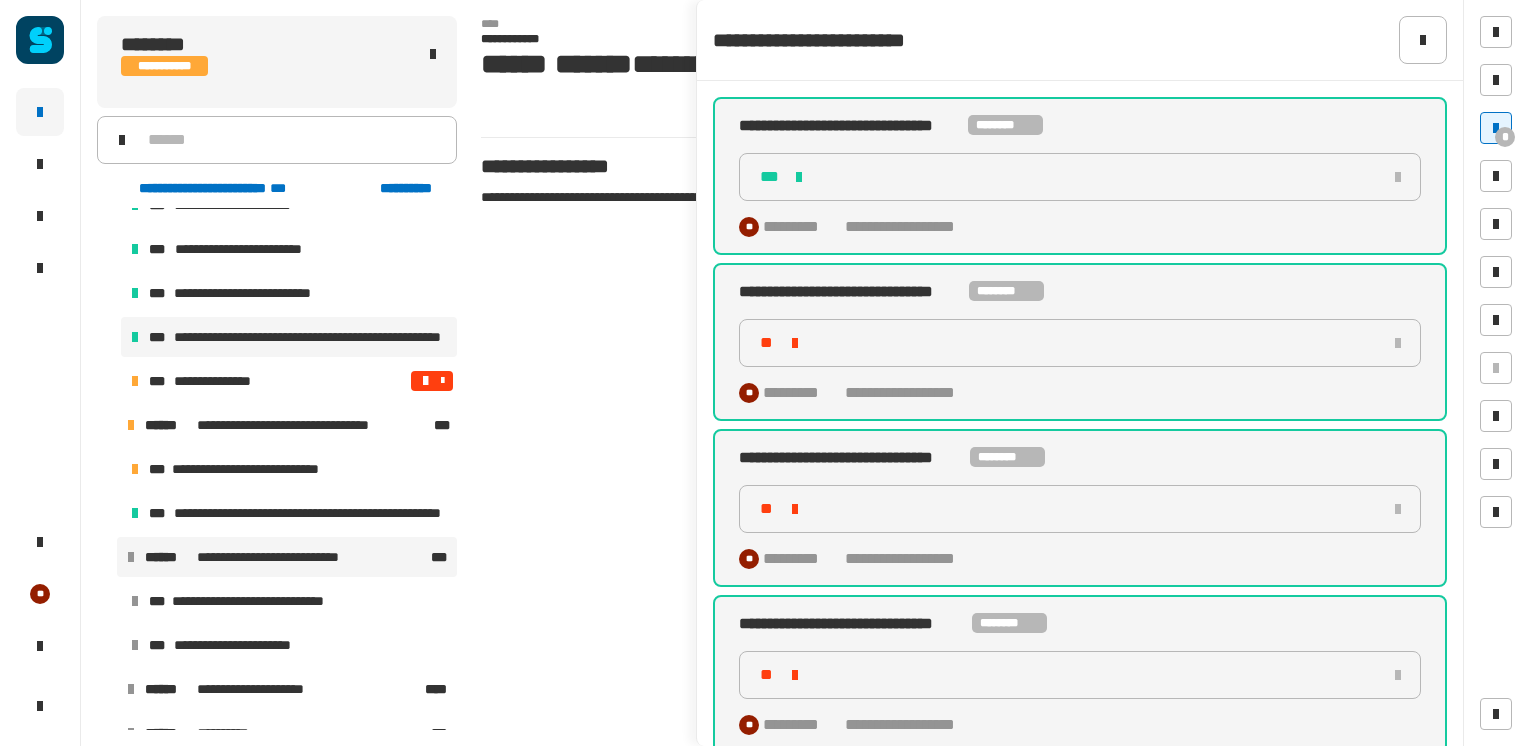 click on "**********" at bounding box center (287, 557) 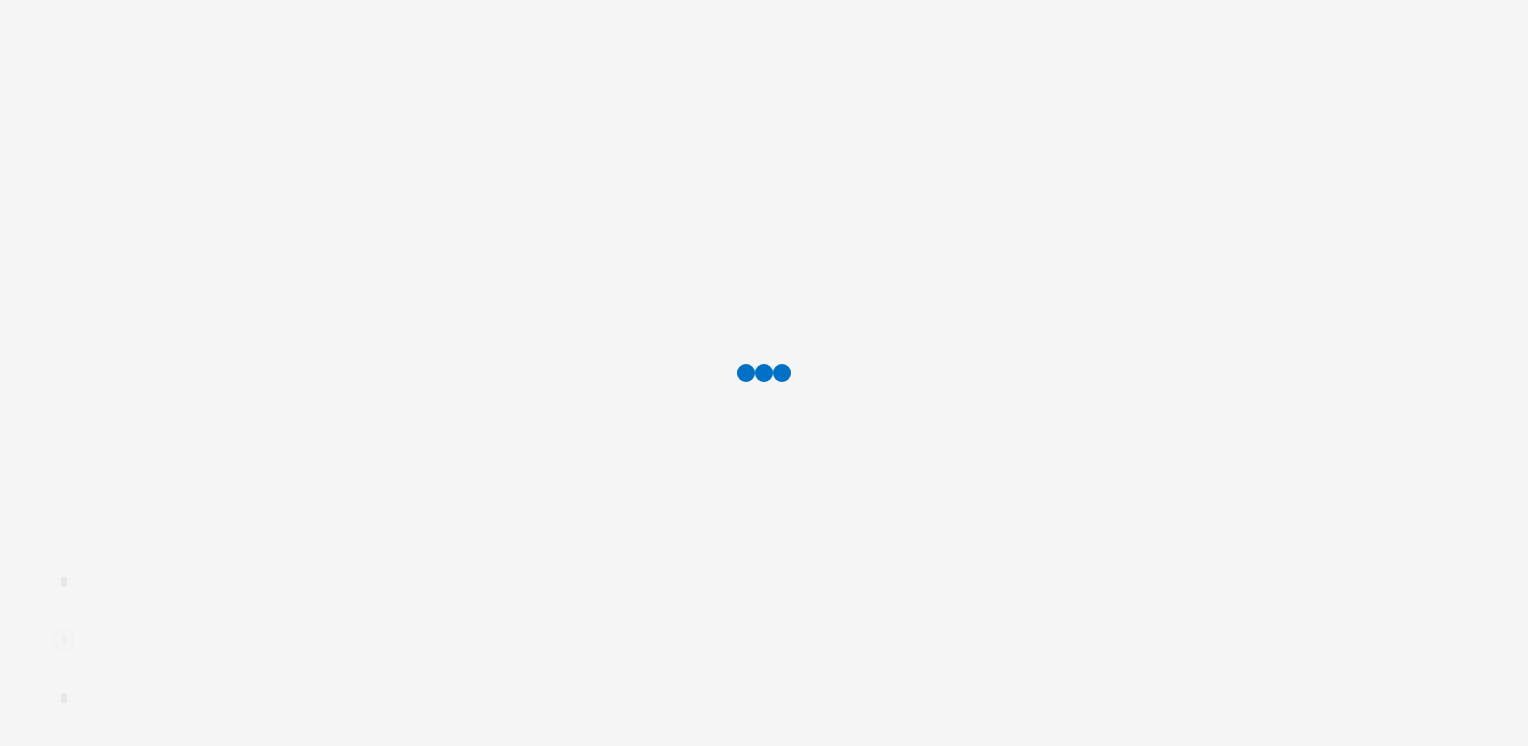 scroll, scrollTop: 0, scrollLeft: 0, axis: both 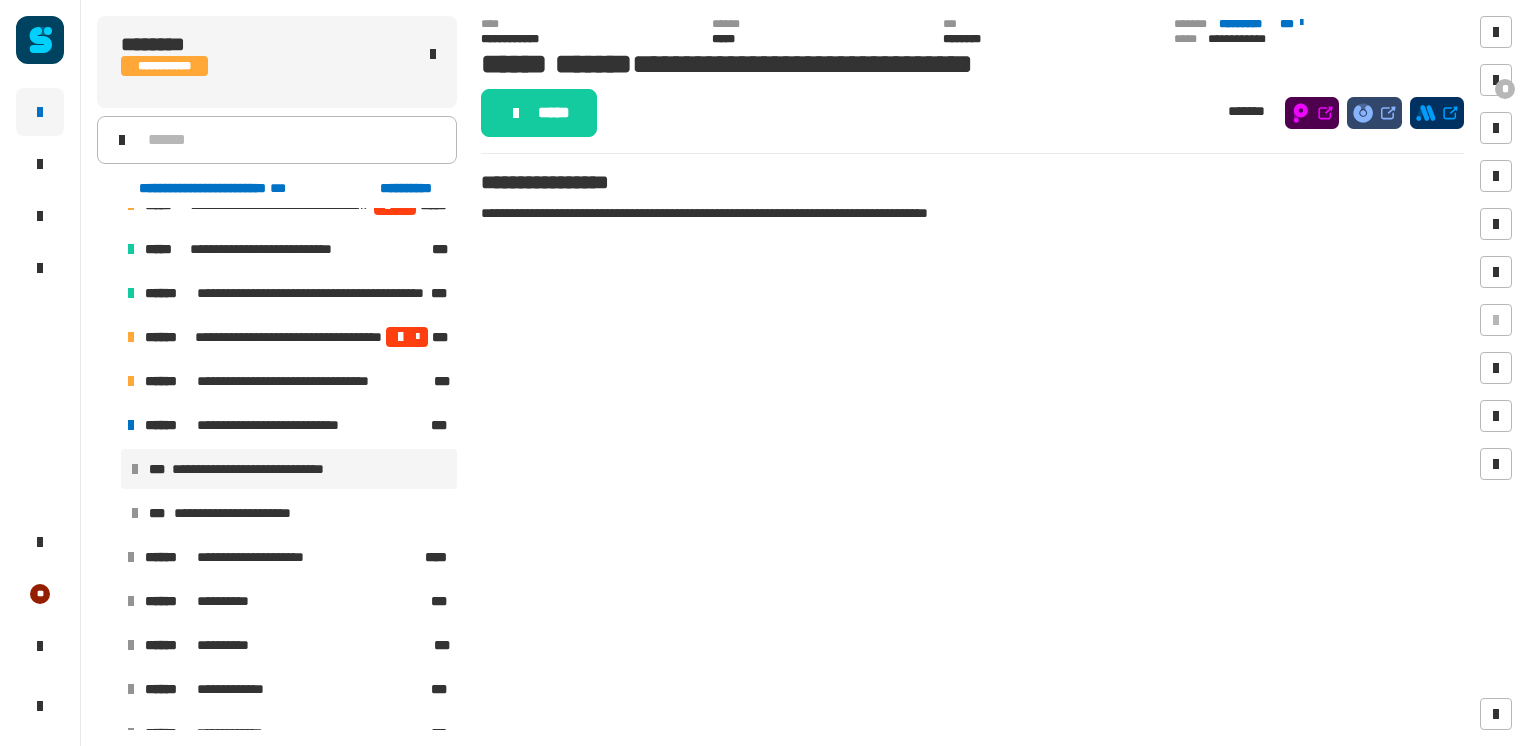 click on "some text here" 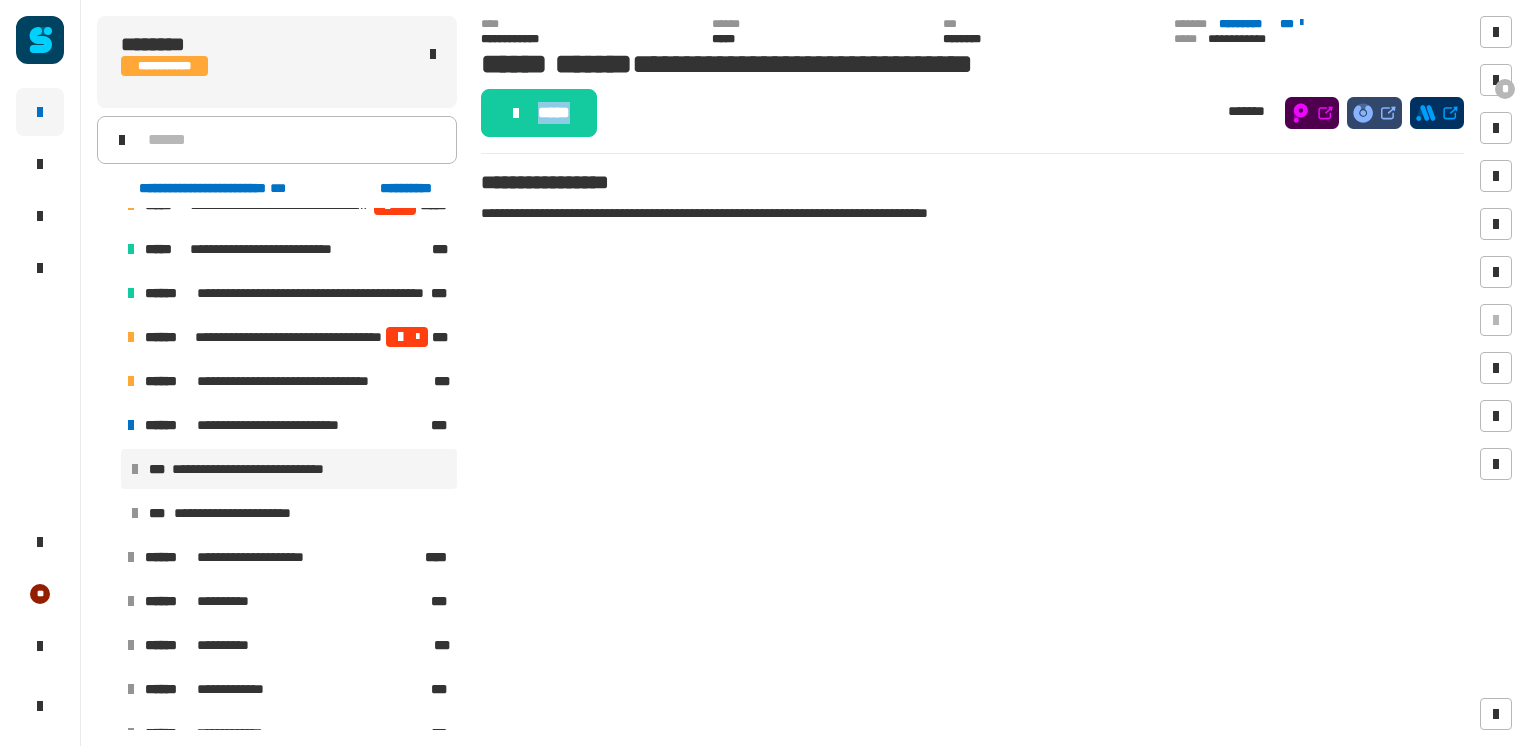 click on "some text here" 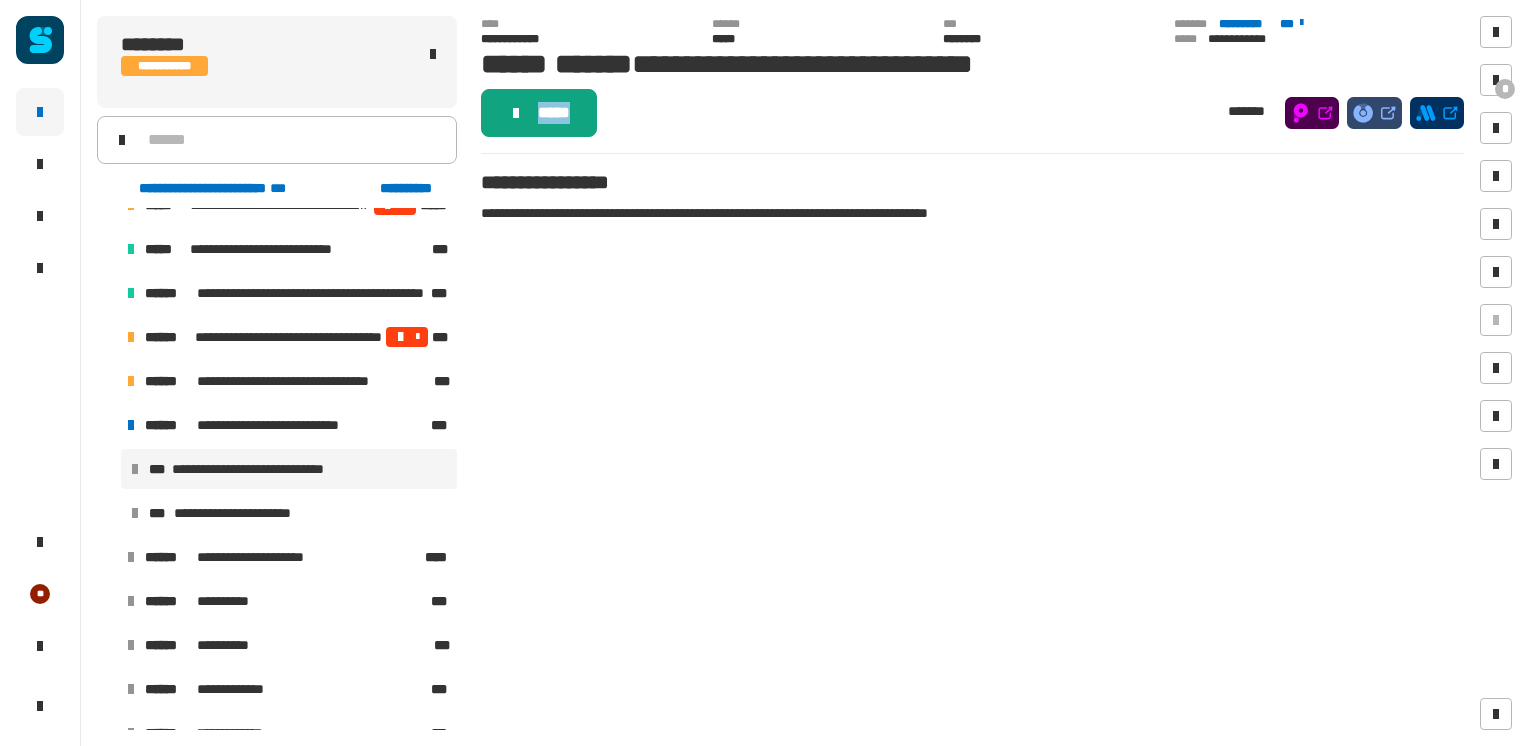 drag, startPoint x: 528, startPoint y: 138, endPoint x: 524, endPoint y: 117, distance: 21.377558 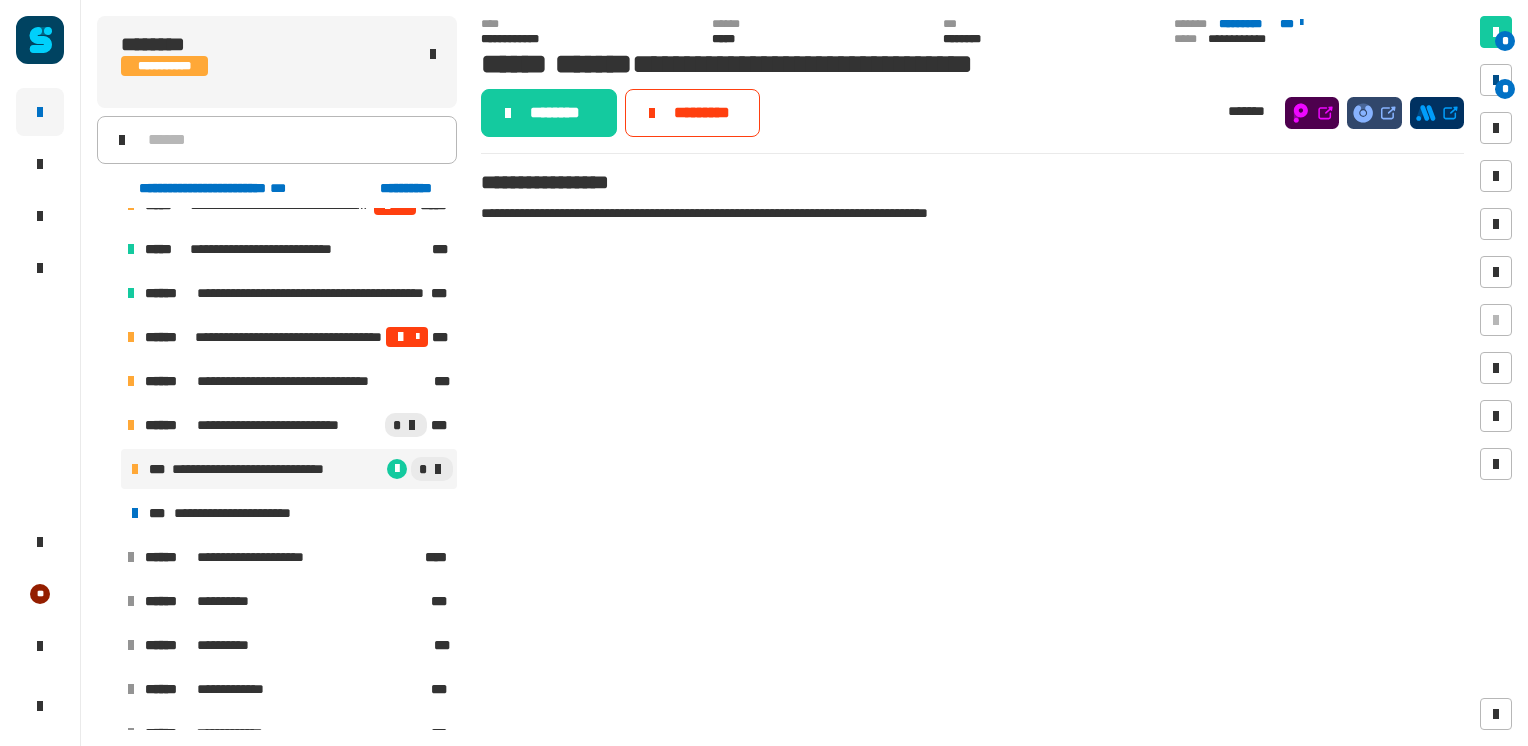 click on "*" at bounding box center (1505, 89) 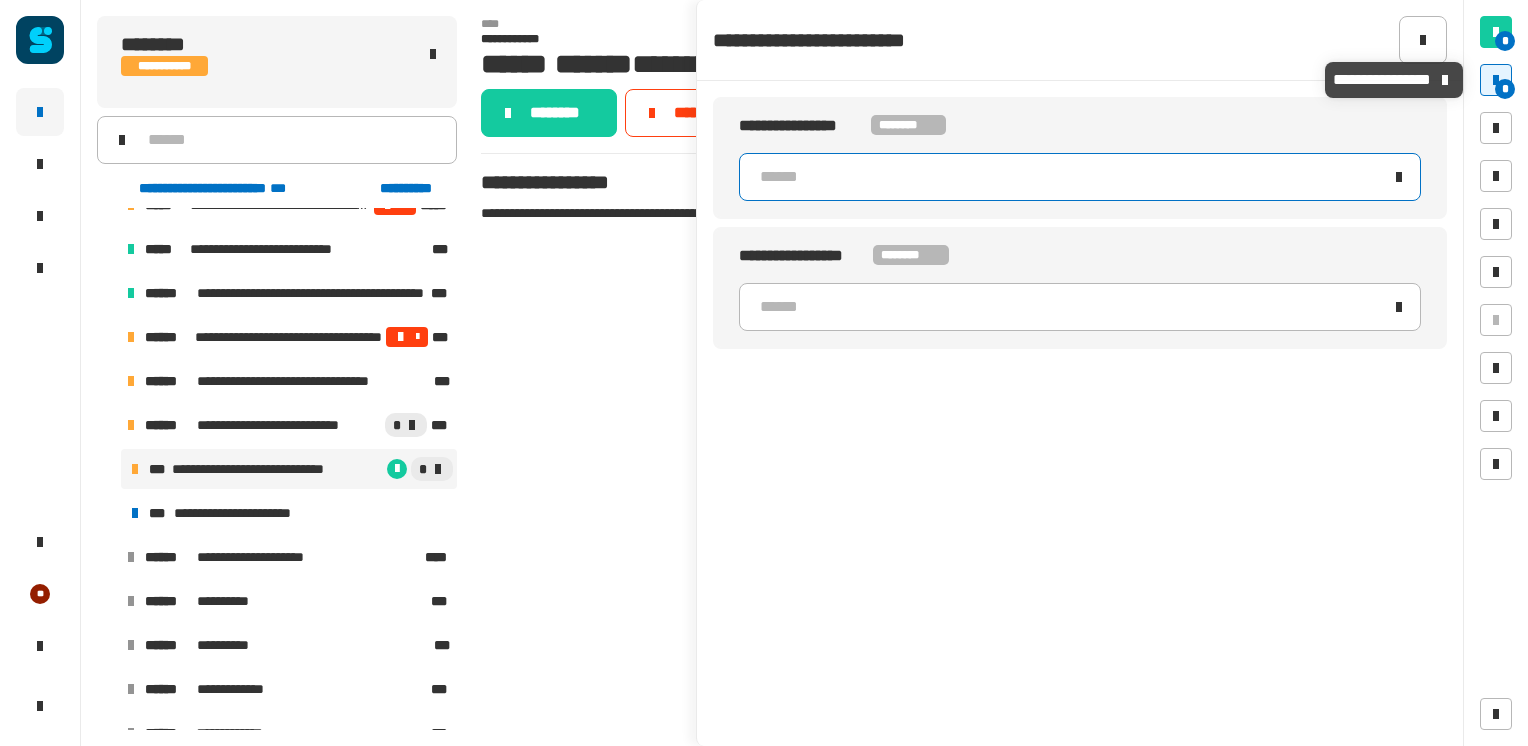 click on "******" 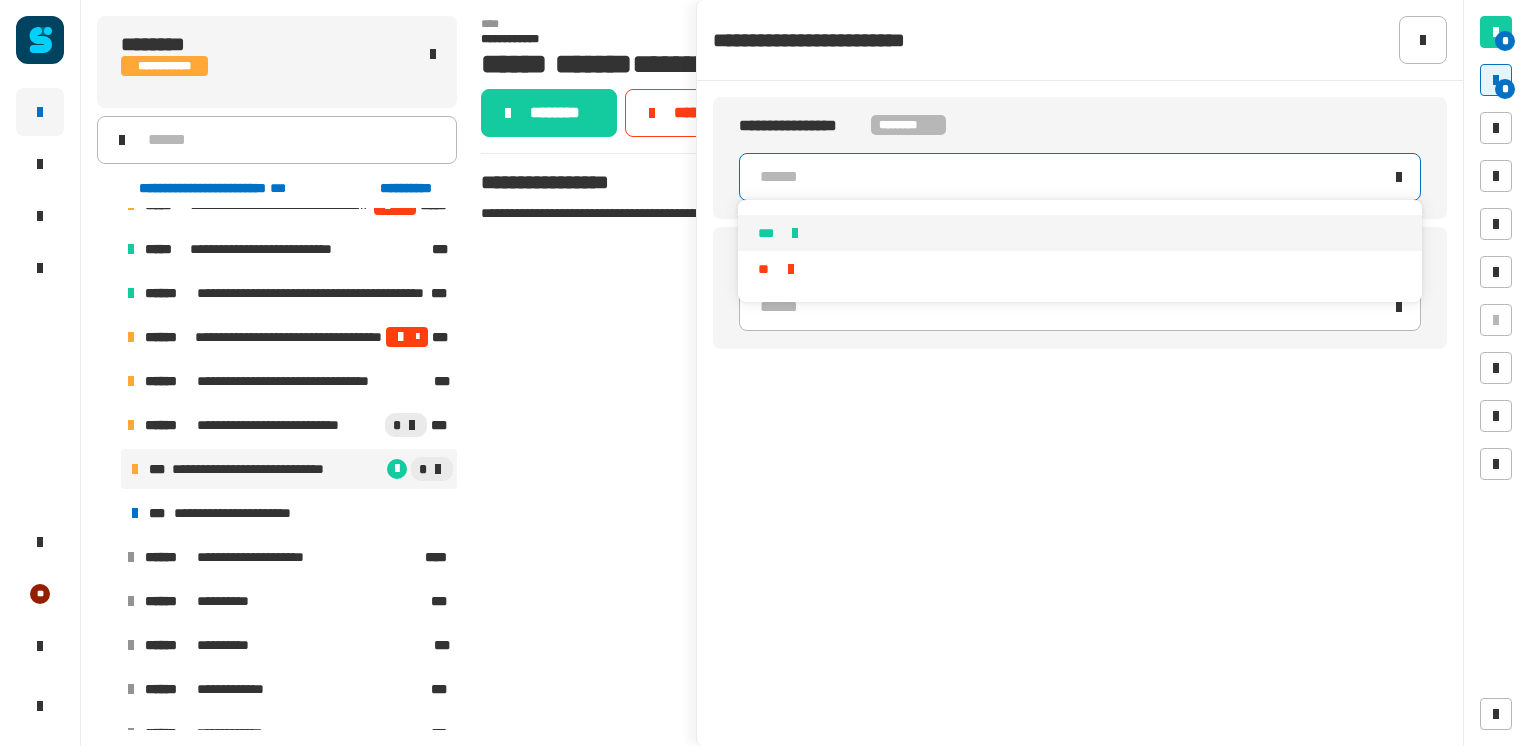 click on "***" at bounding box center [1079, 233] 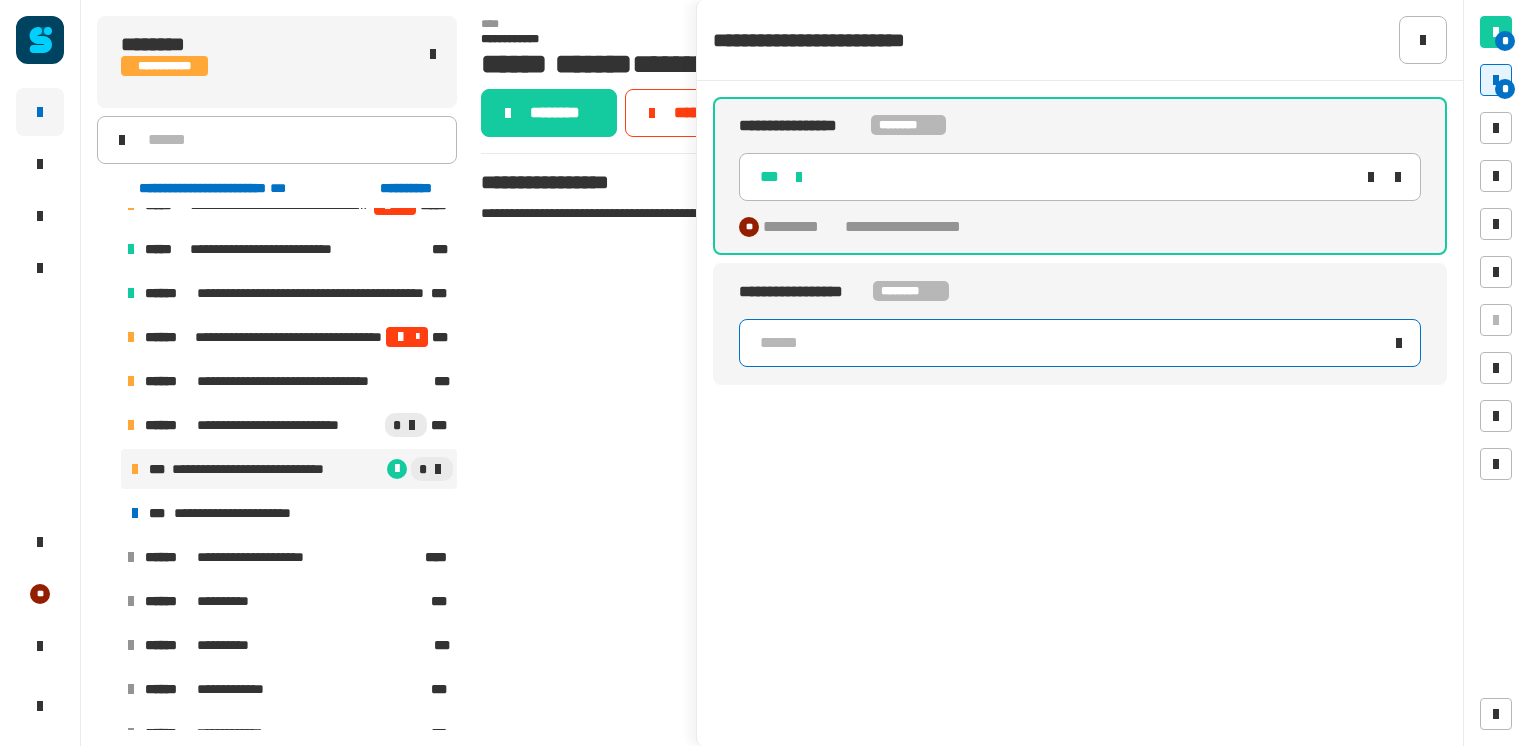 click on "******" 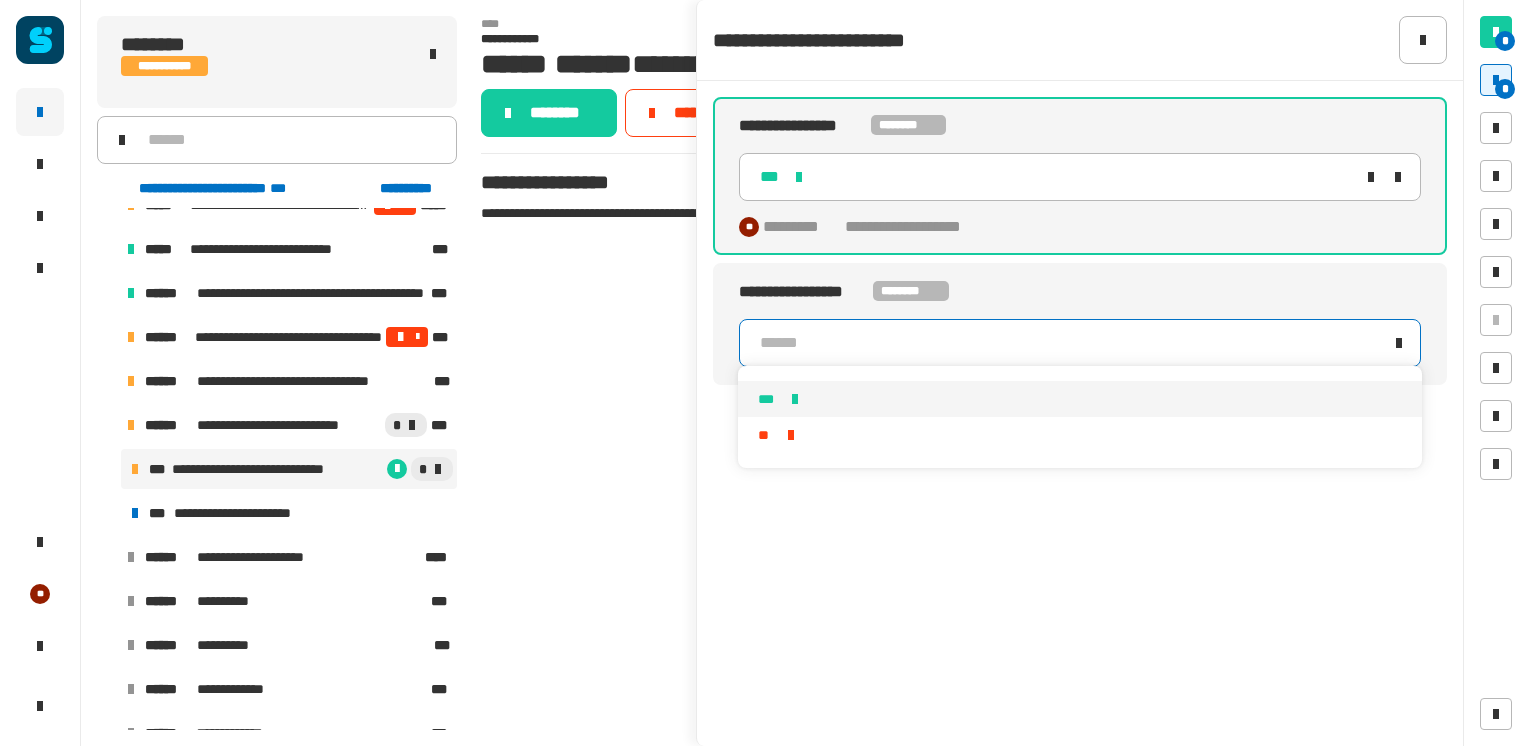 click on "***" at bounding box center [1079, 399] 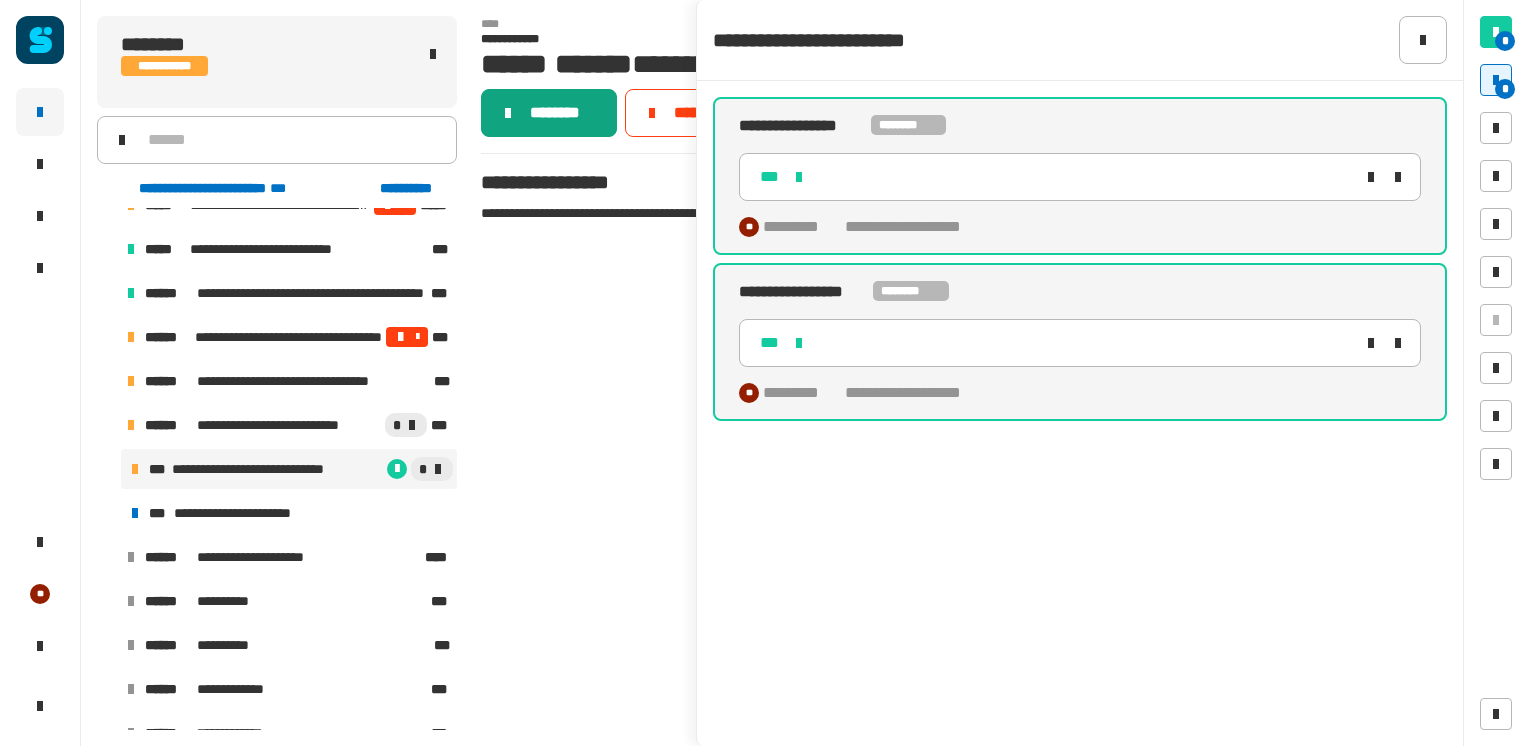 click on "********" 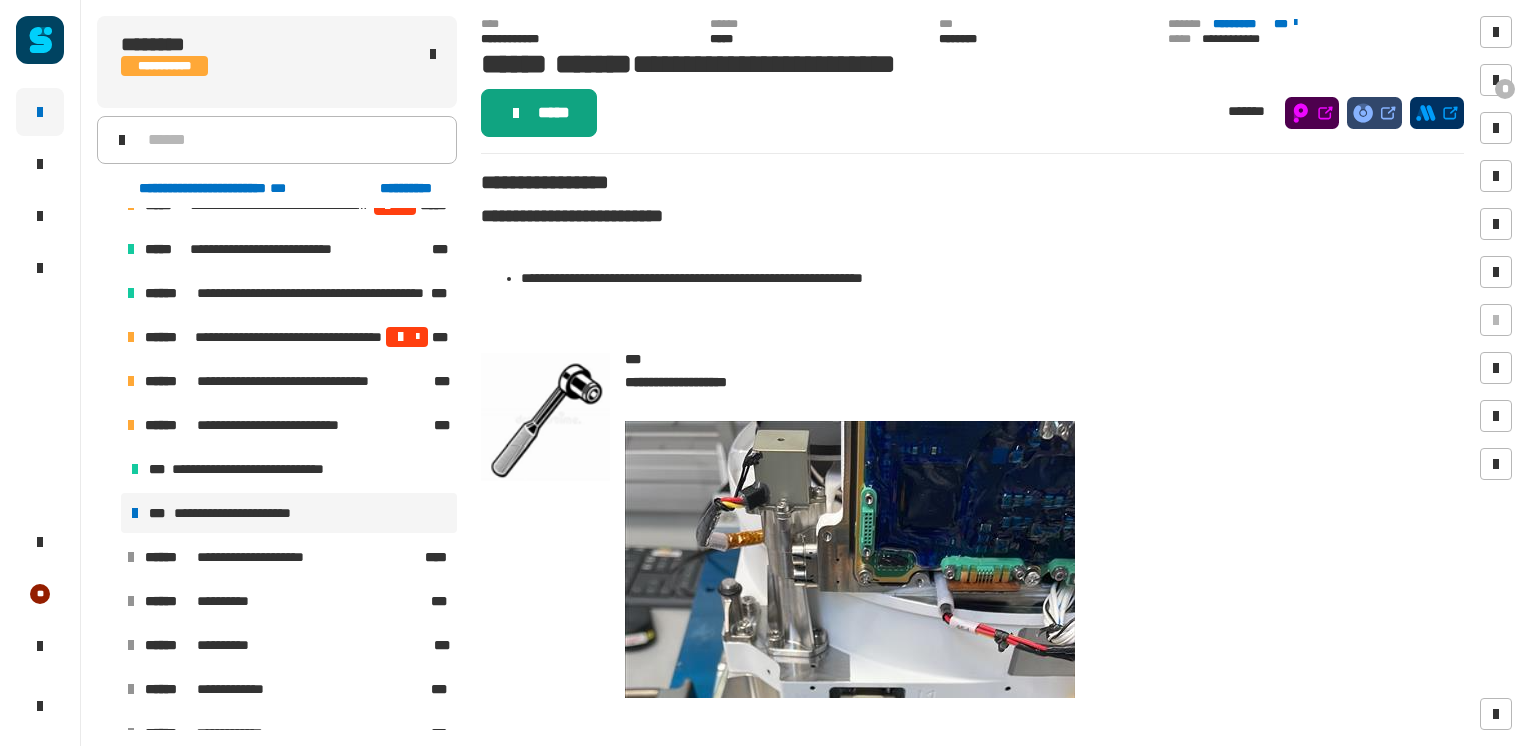 click on "*****" 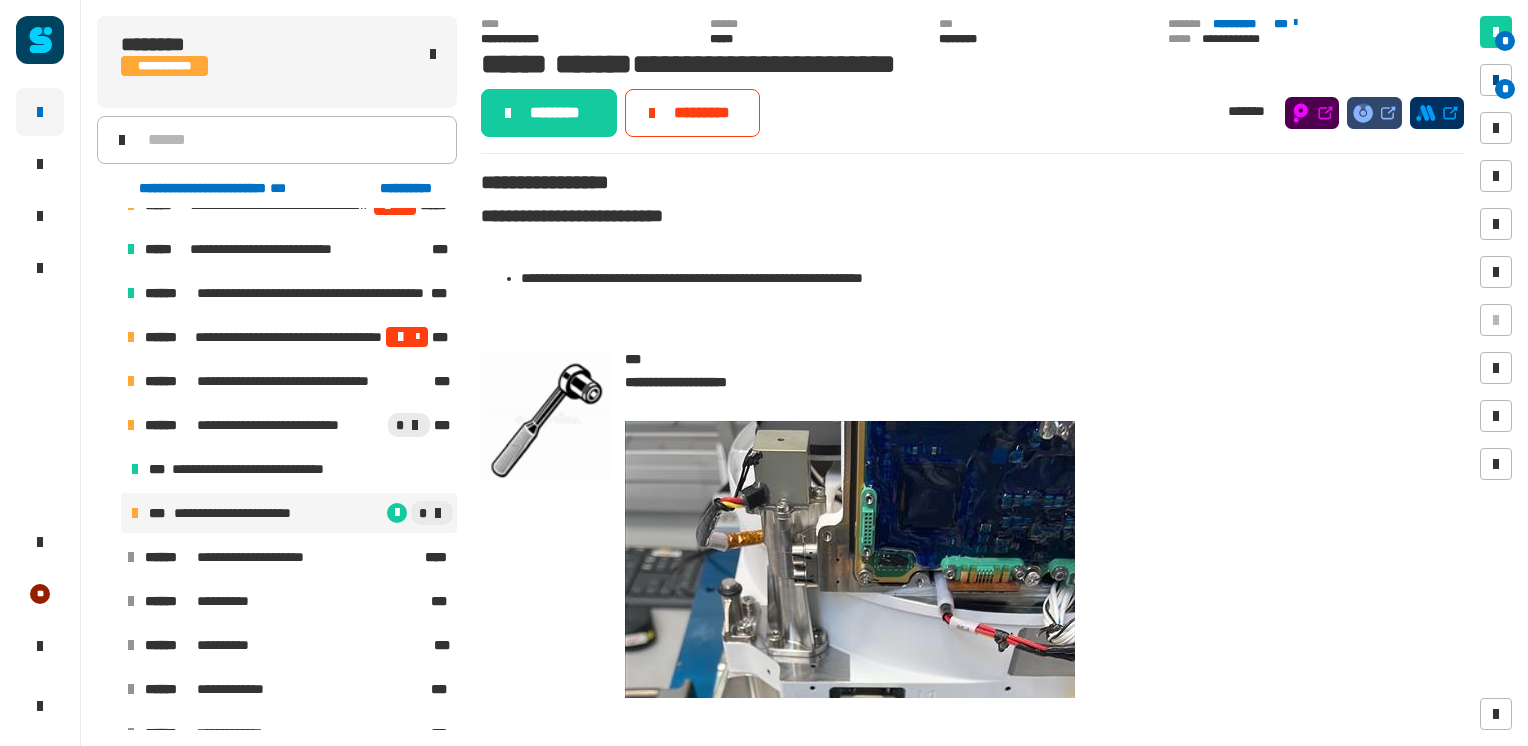 click on "*" at bounding box center (1505, 89) 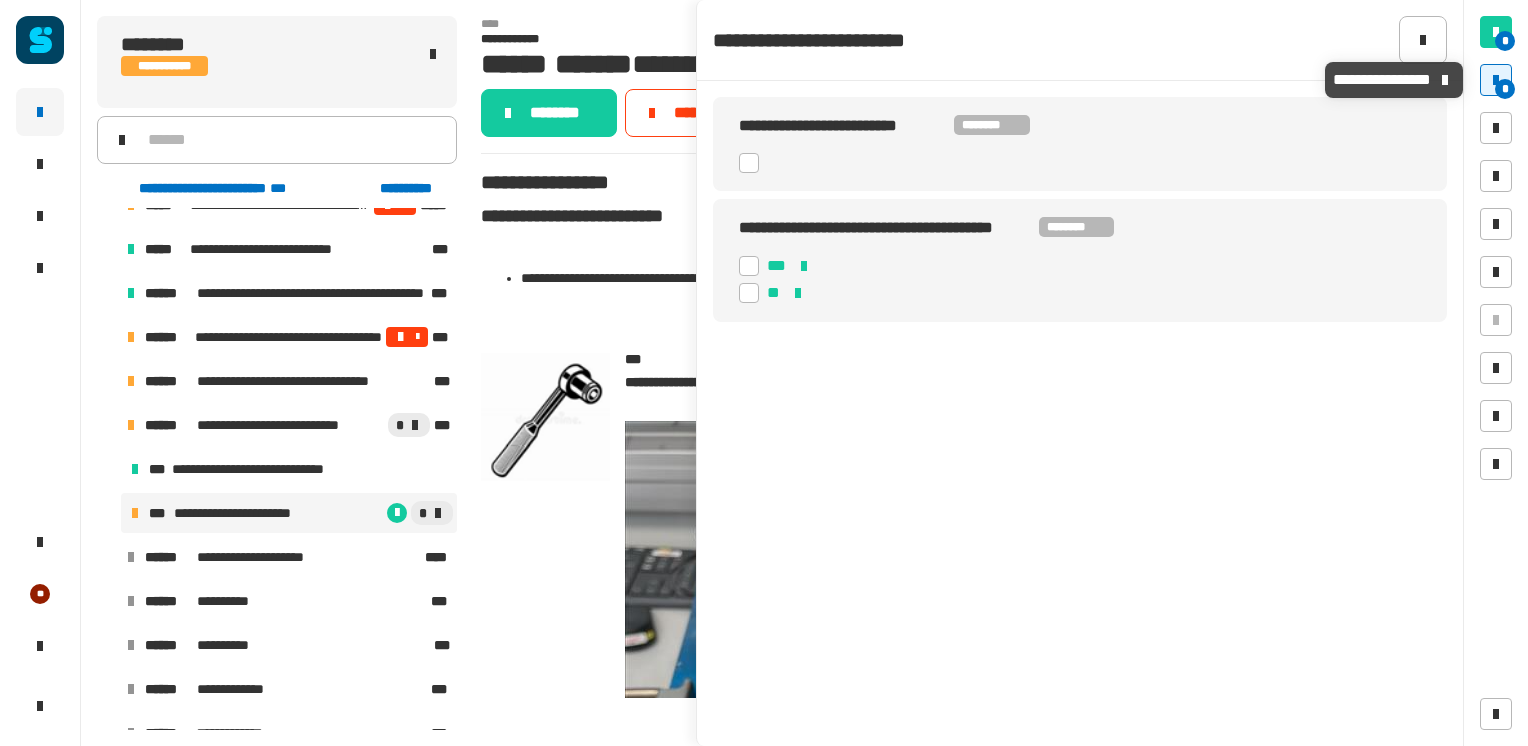 click 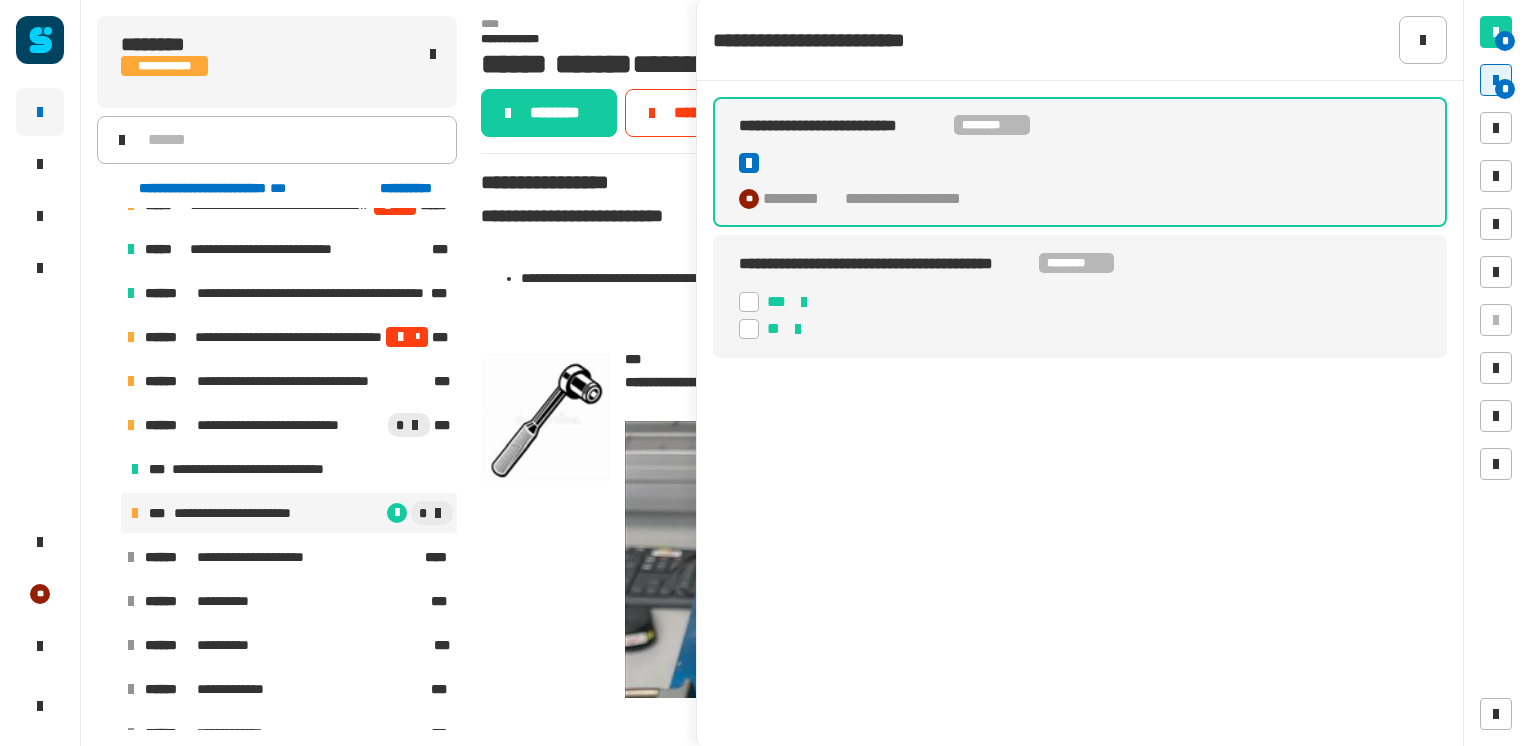 click 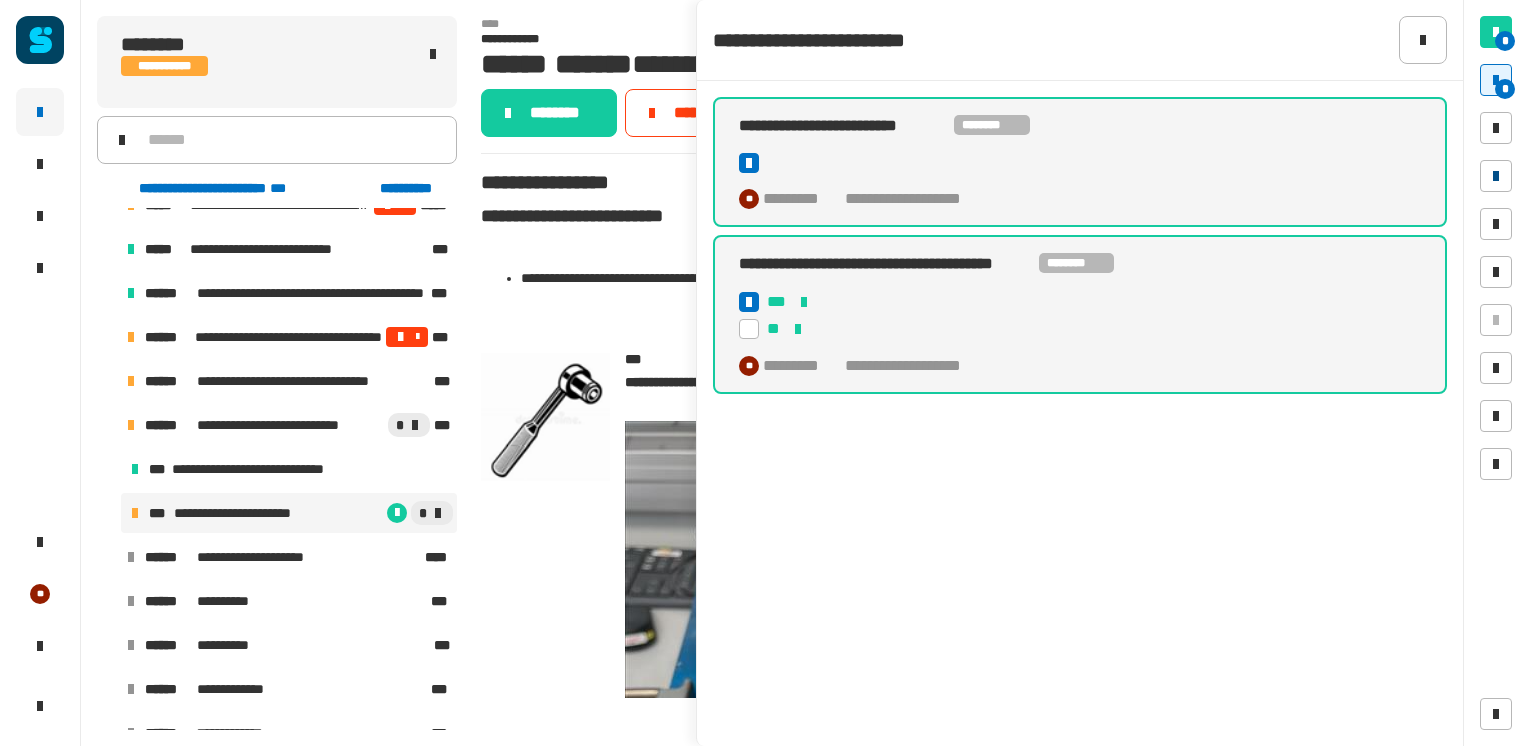 click at bounding box center (1496, 176) 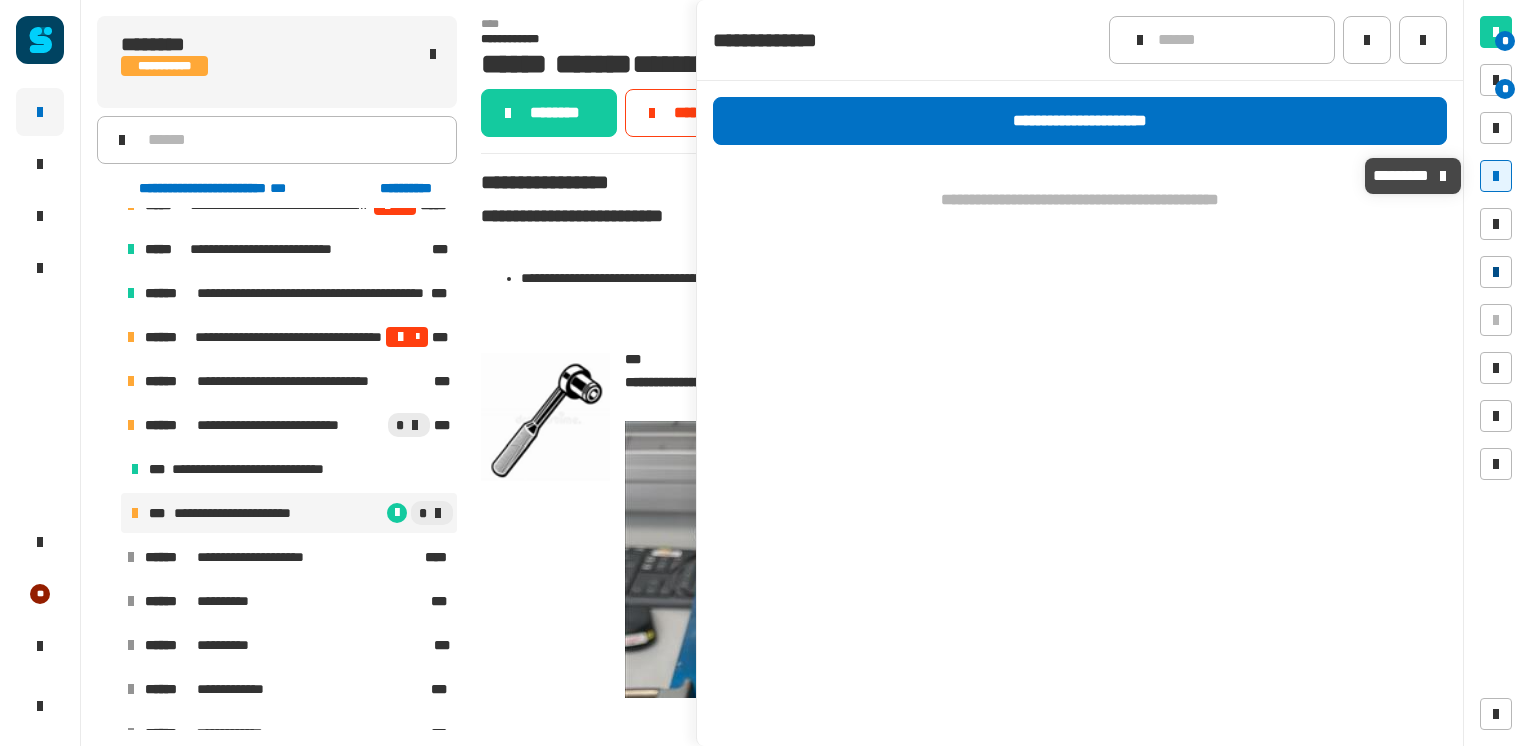 click at bounding box center [1496, 272] 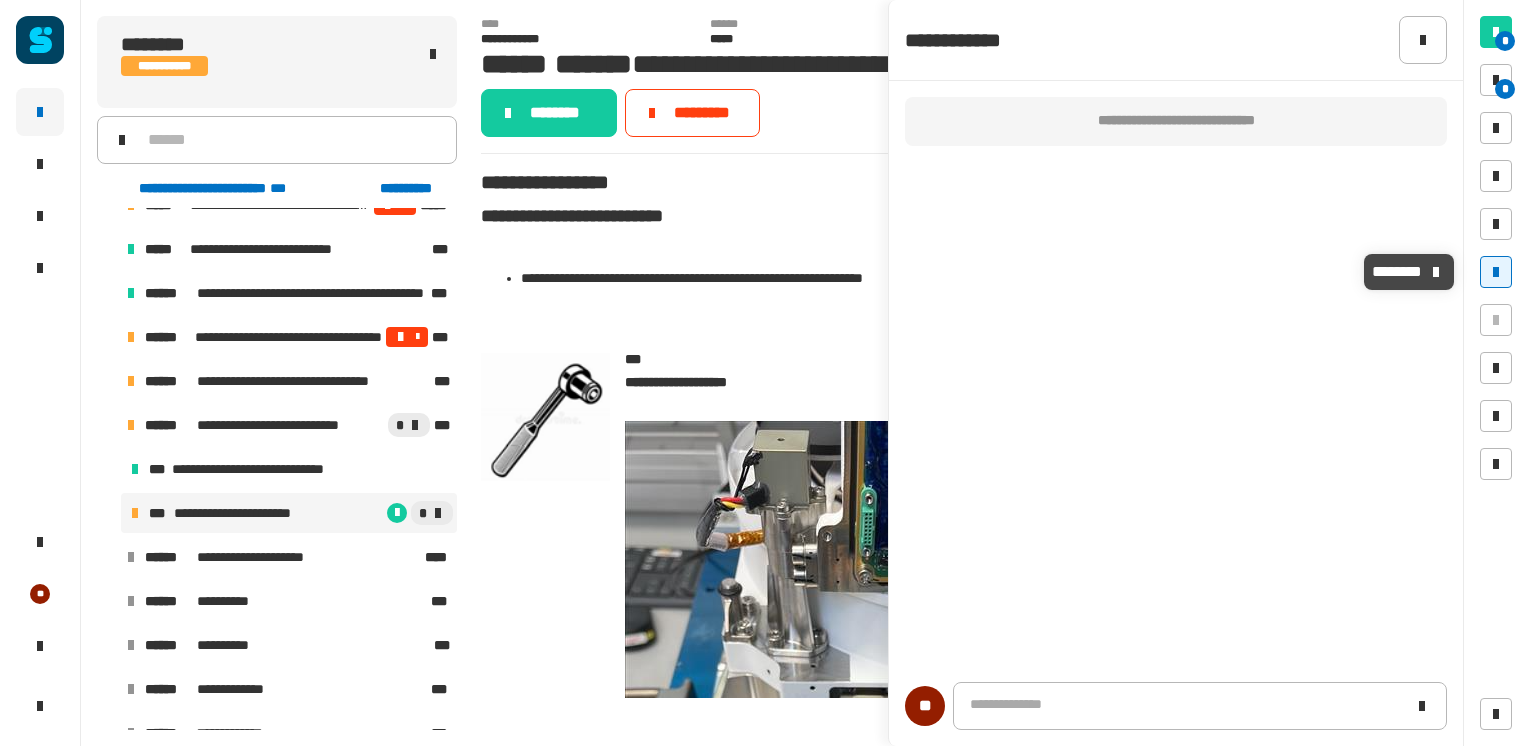 click 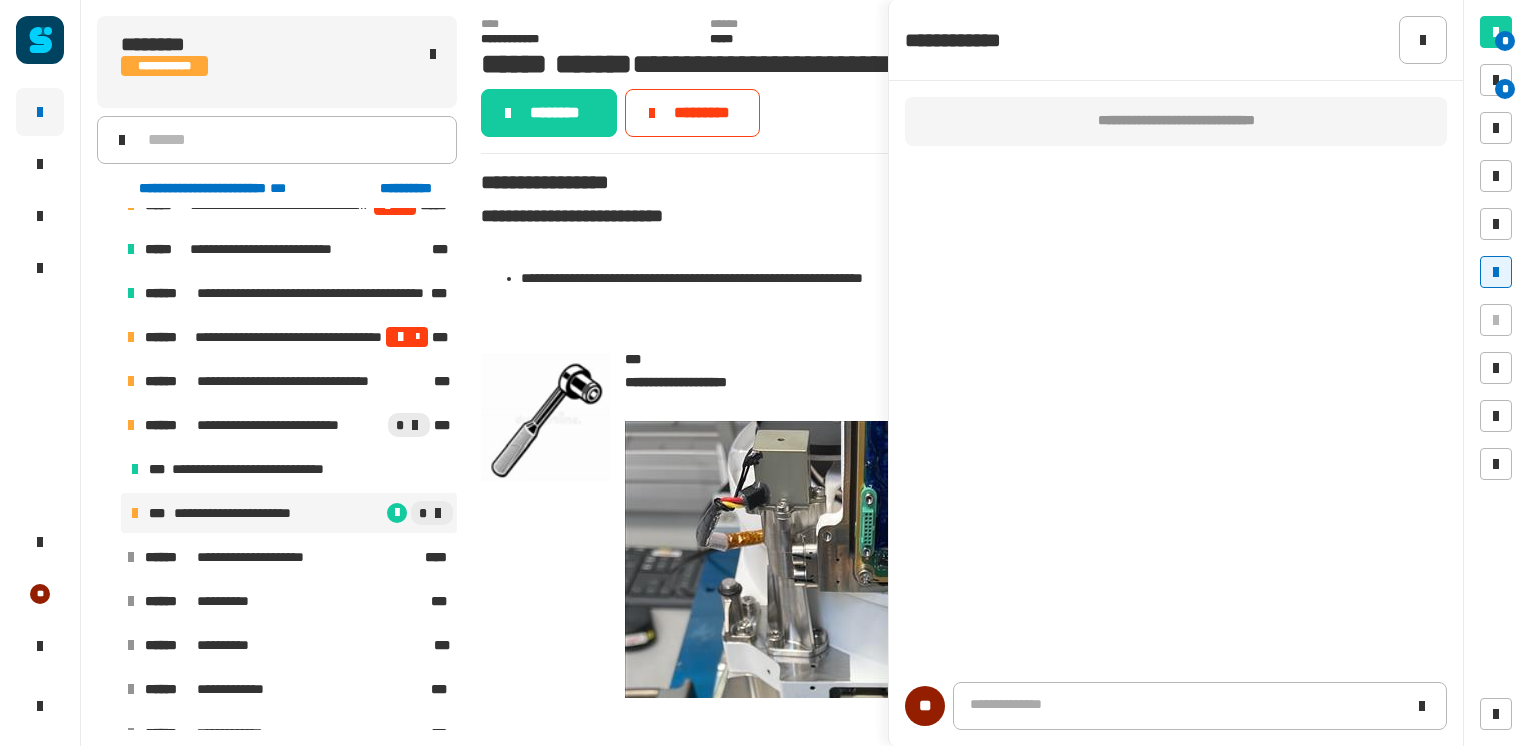 type 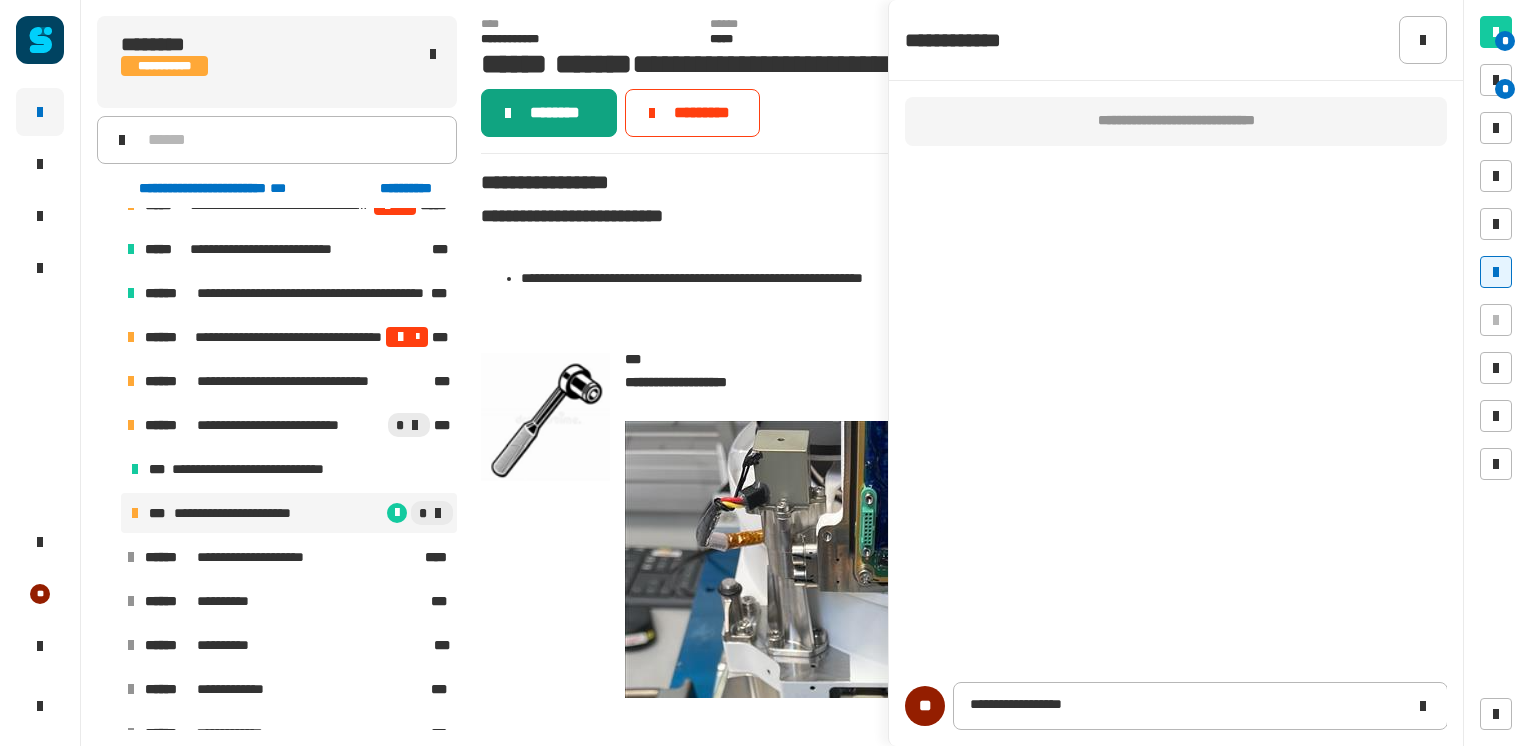 click on "********" 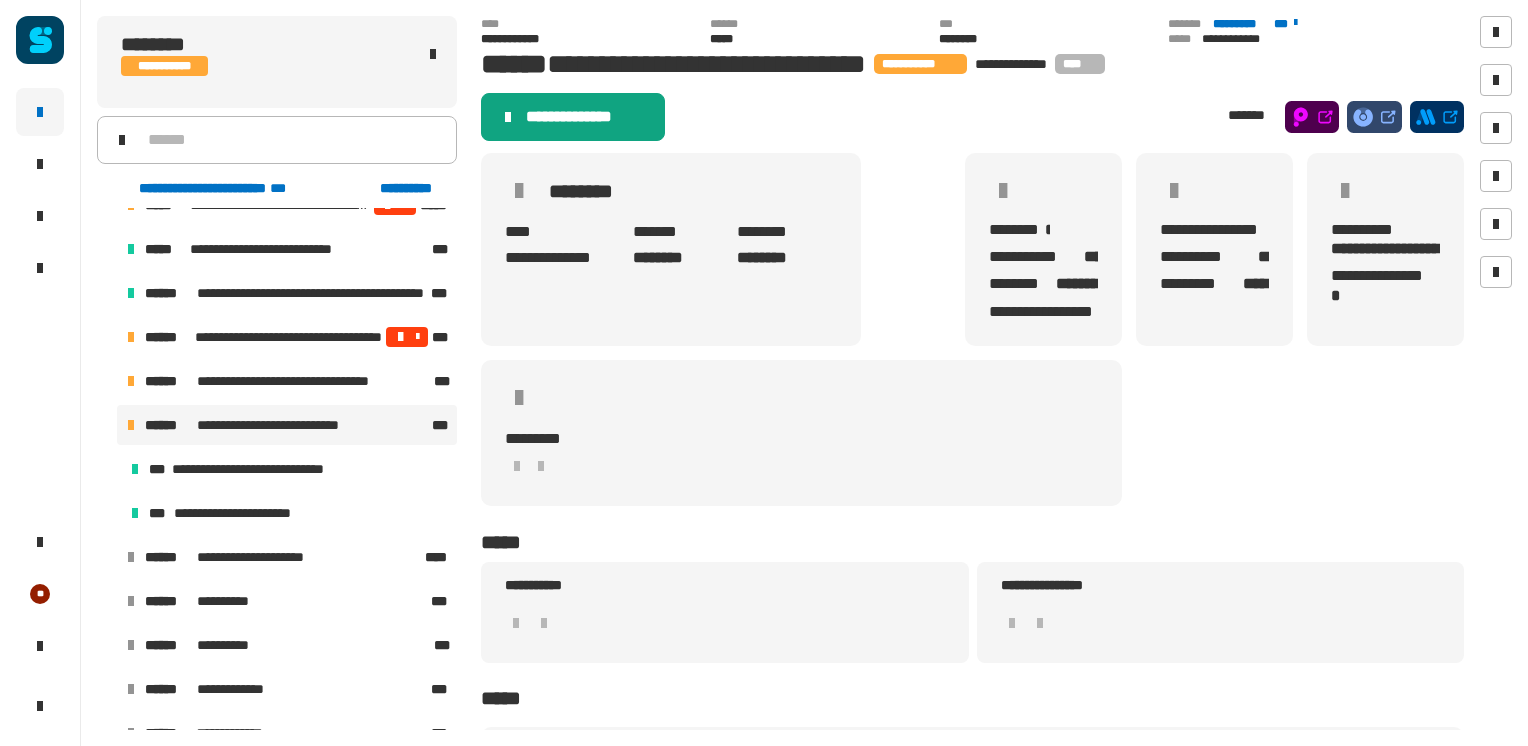 click on "**********" 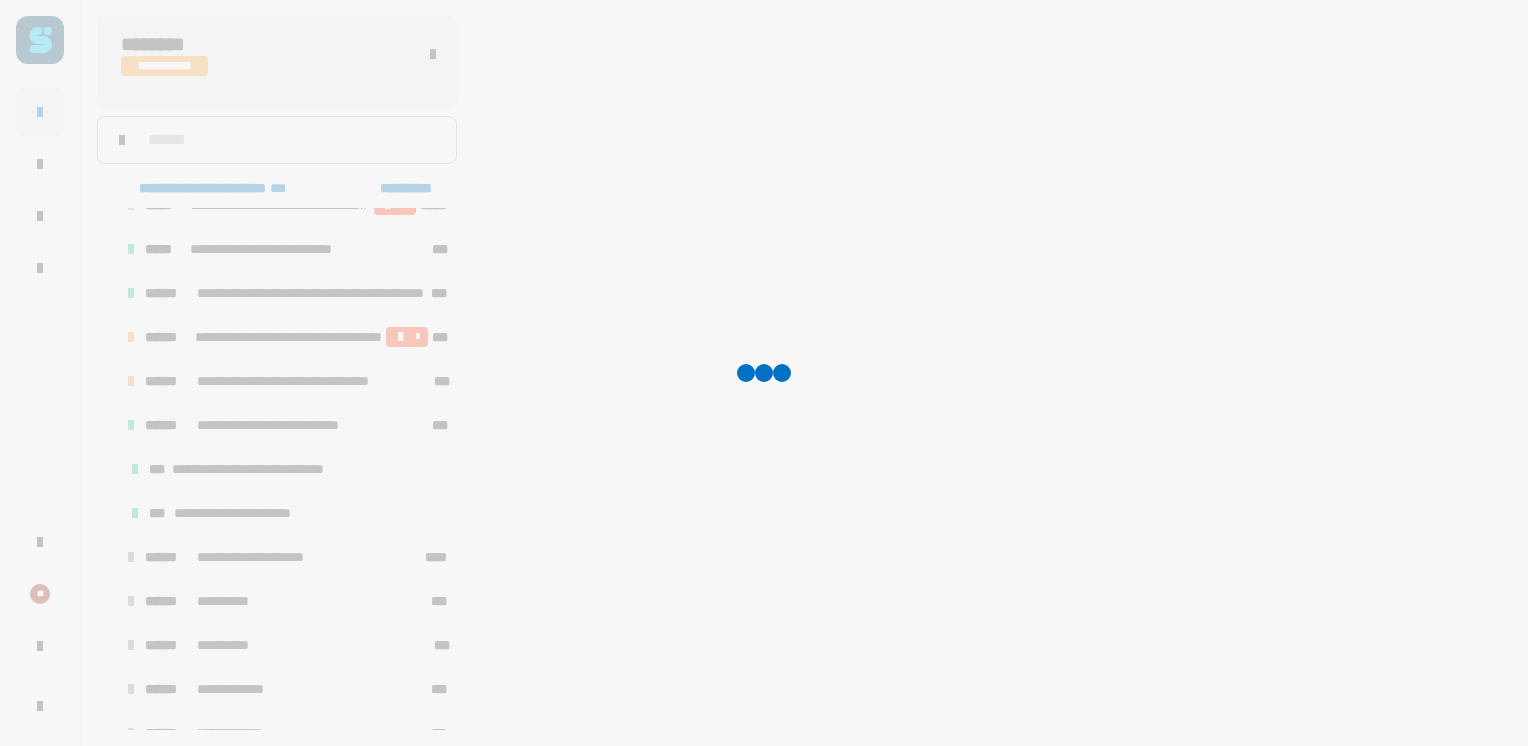 scroll, scrollTop: 247, scrollLeft: 0, axis: vertical 